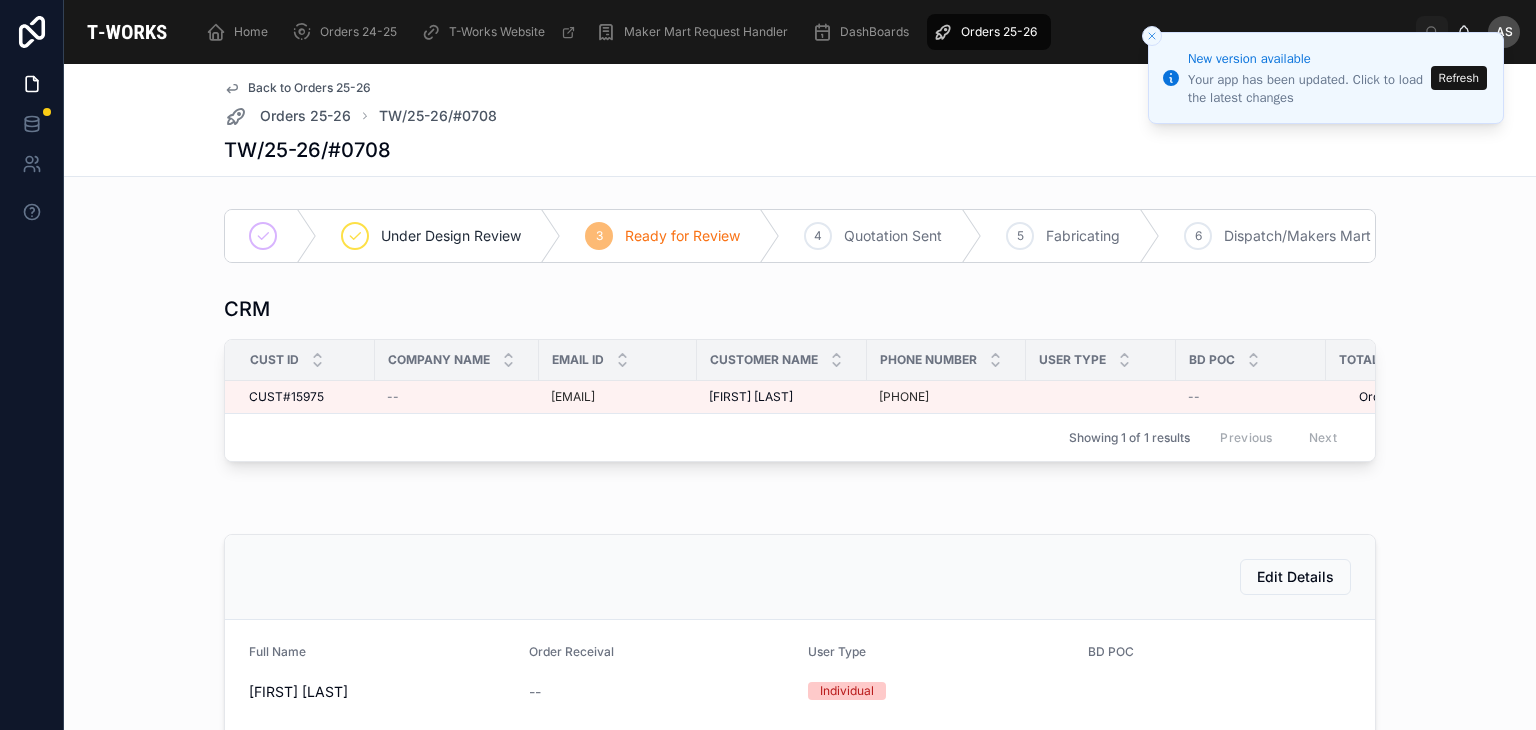 scroll, scrollTop: 0, scrollLeft: 0, axis: both 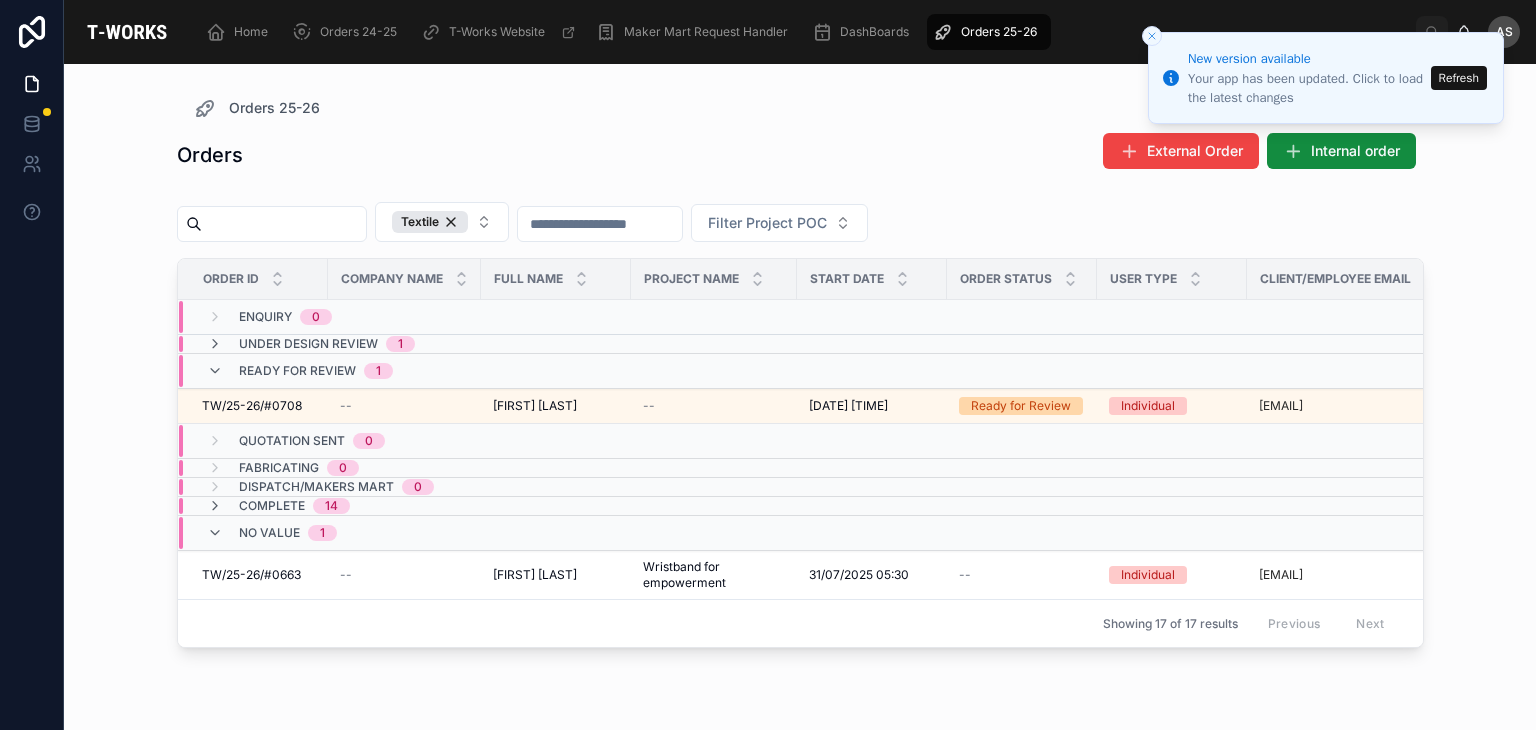 click 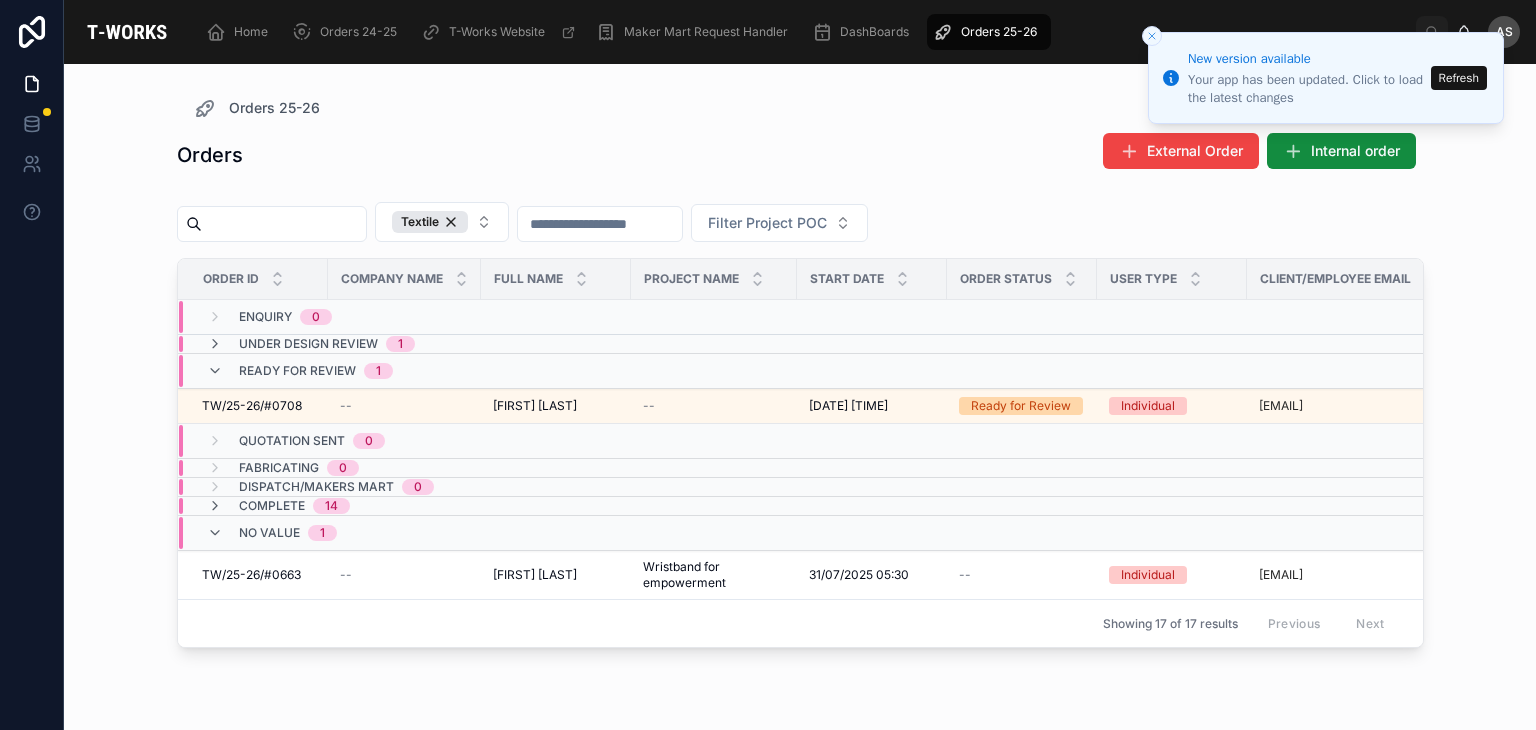 click on "Home  Orders 24-25 T-Works Website Maker Mart Request Handler DashBoards Orders 25-26" at bounding box center [803, 32] 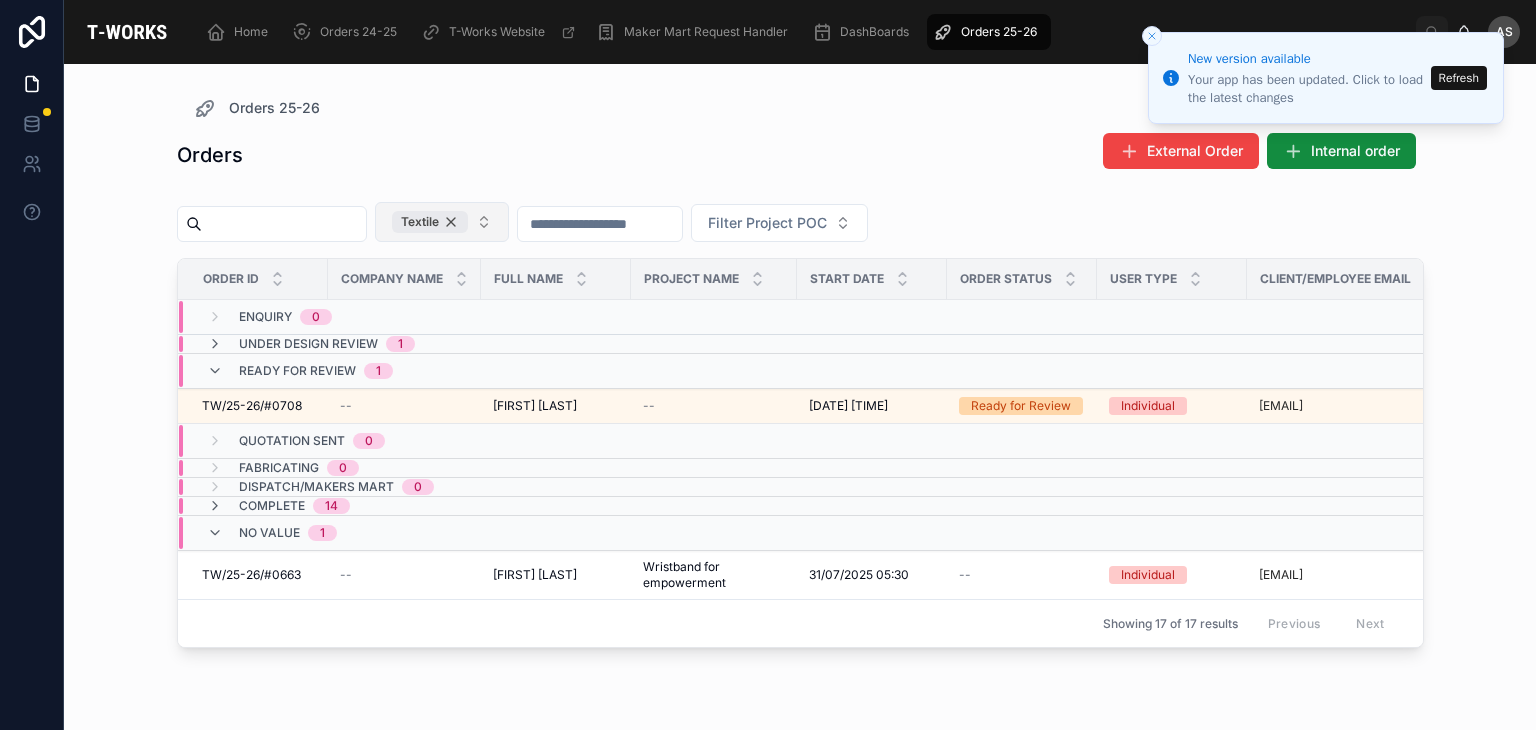 click on "Textile" at bounding box center (430, 222) 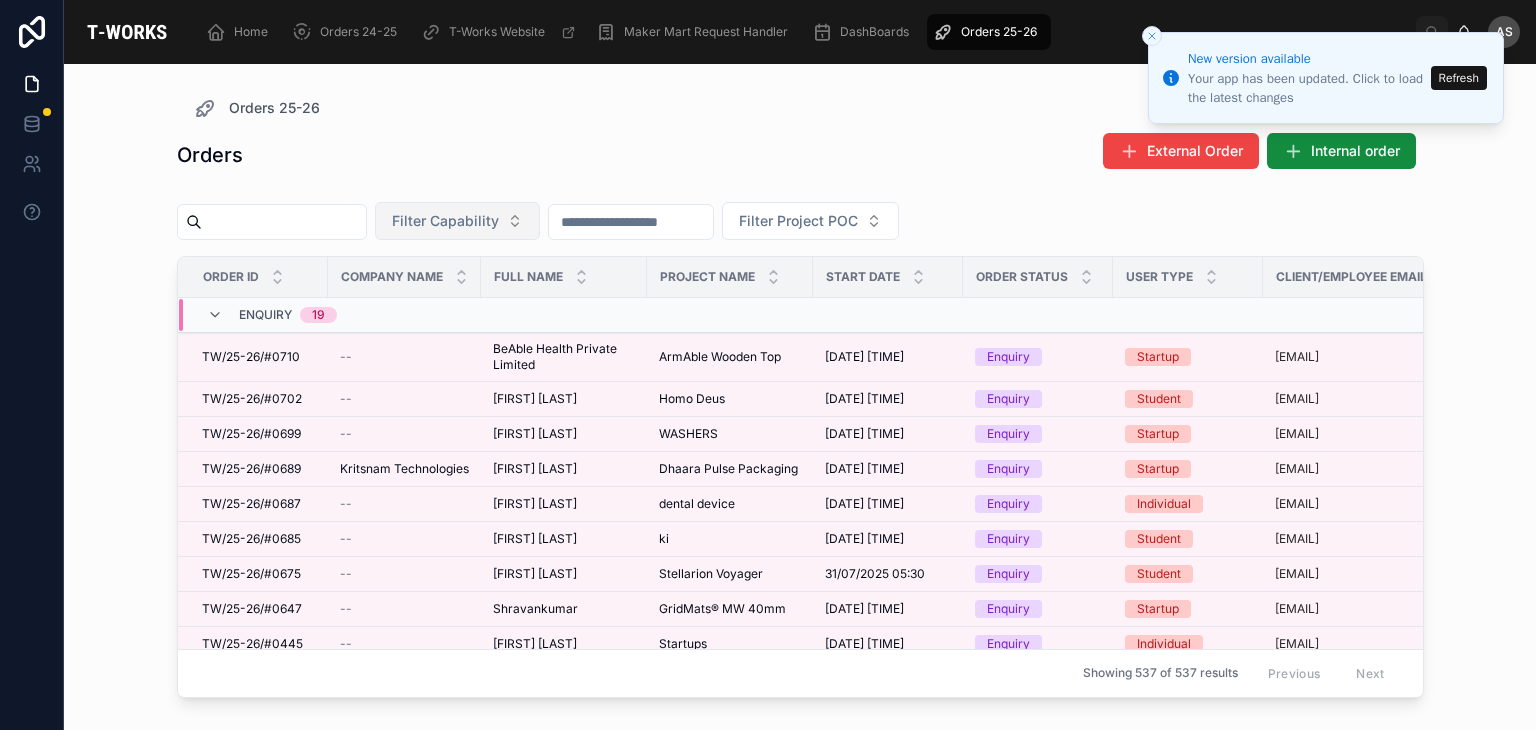 click 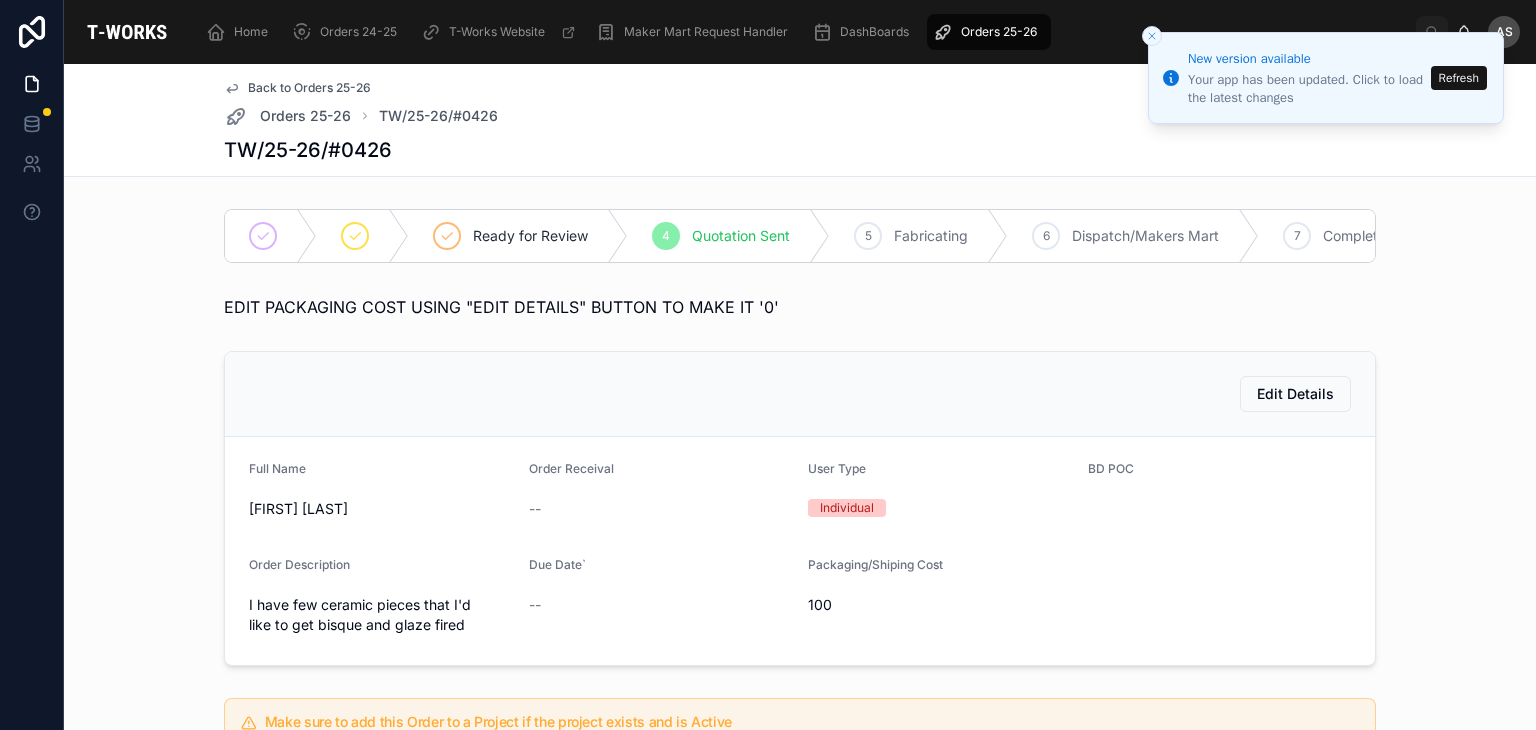 scroll, scrollTop: 0, scrollLeft: 0, axis: both 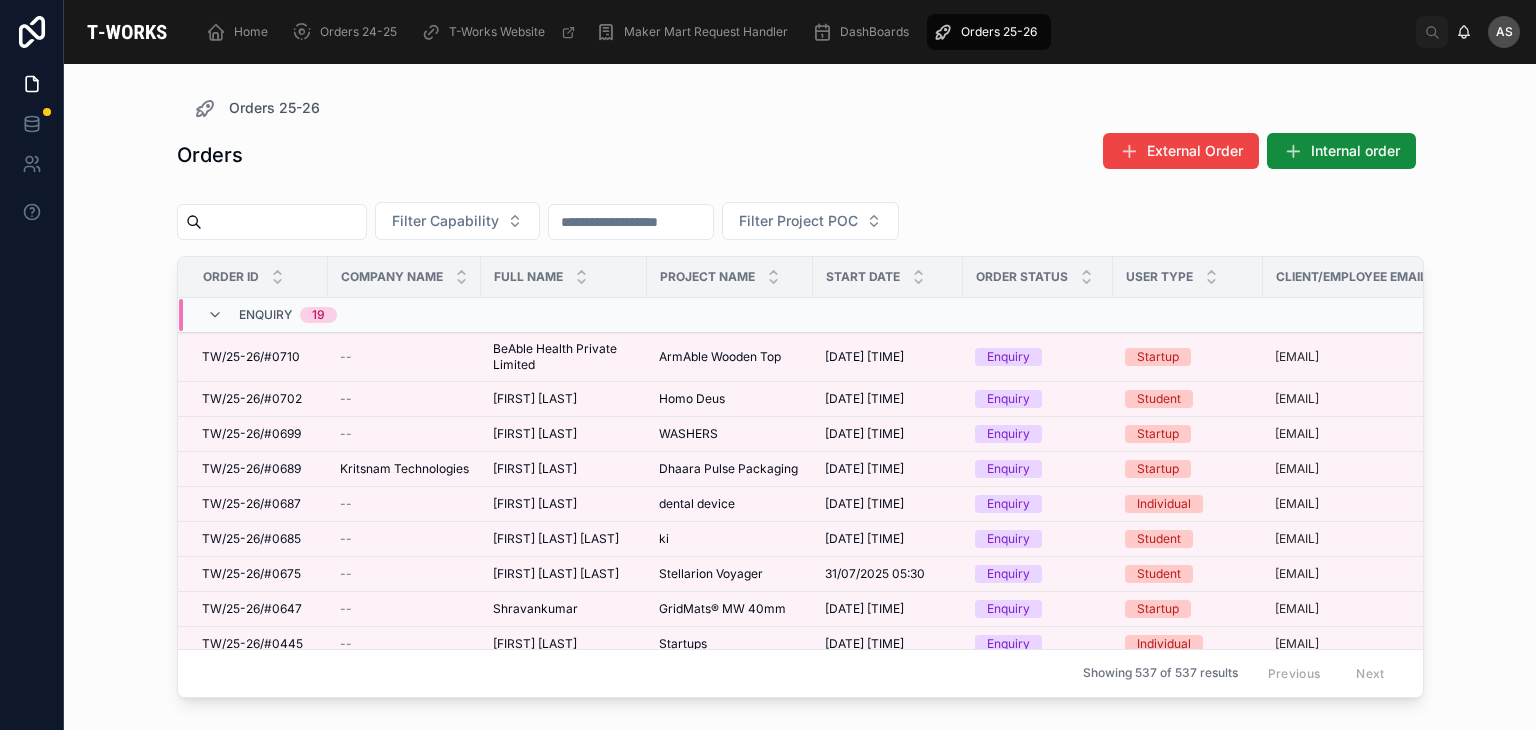 click on "Enquiry 19" at bounding box center [412, 315] 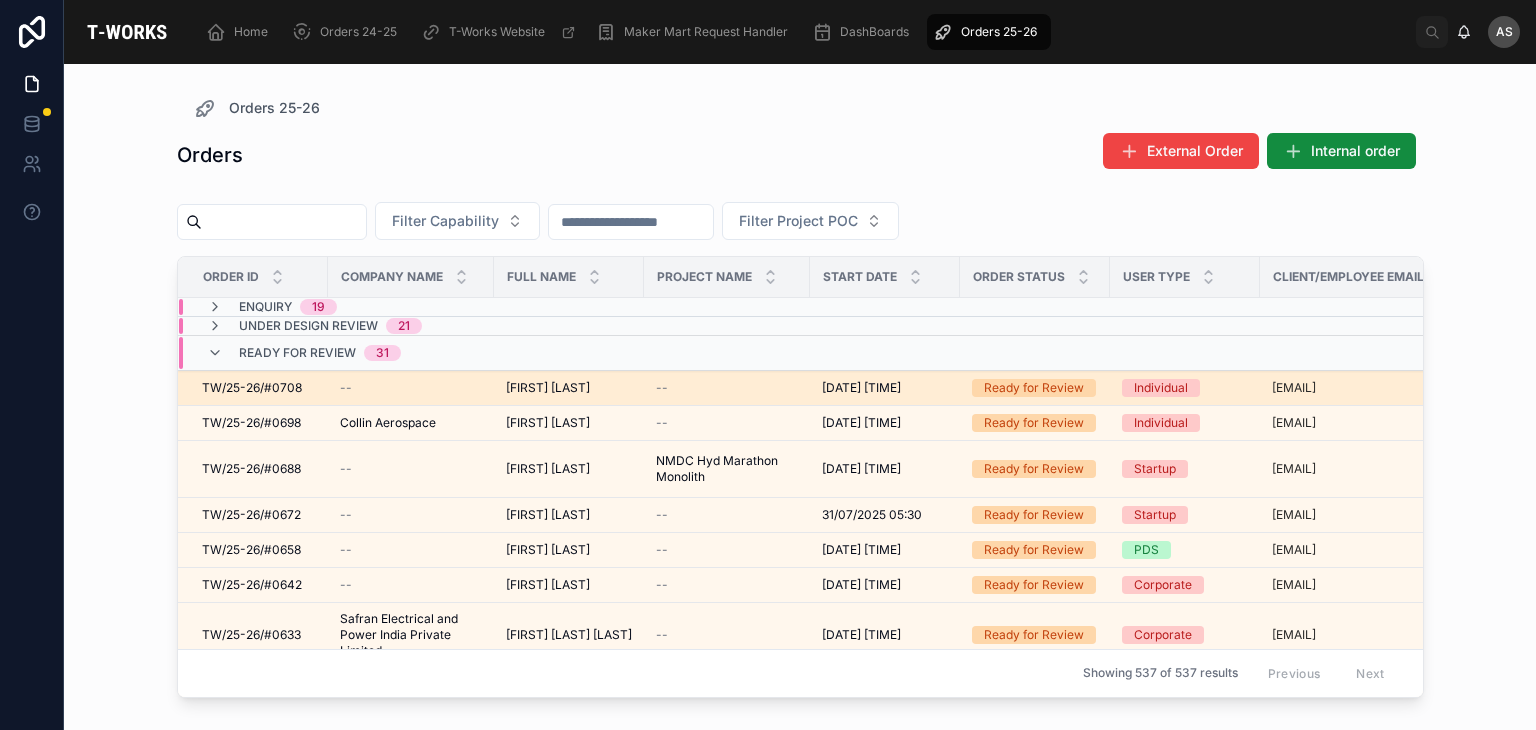 click on "[FIRST] [LAST]" at bounding box center (548, 388) 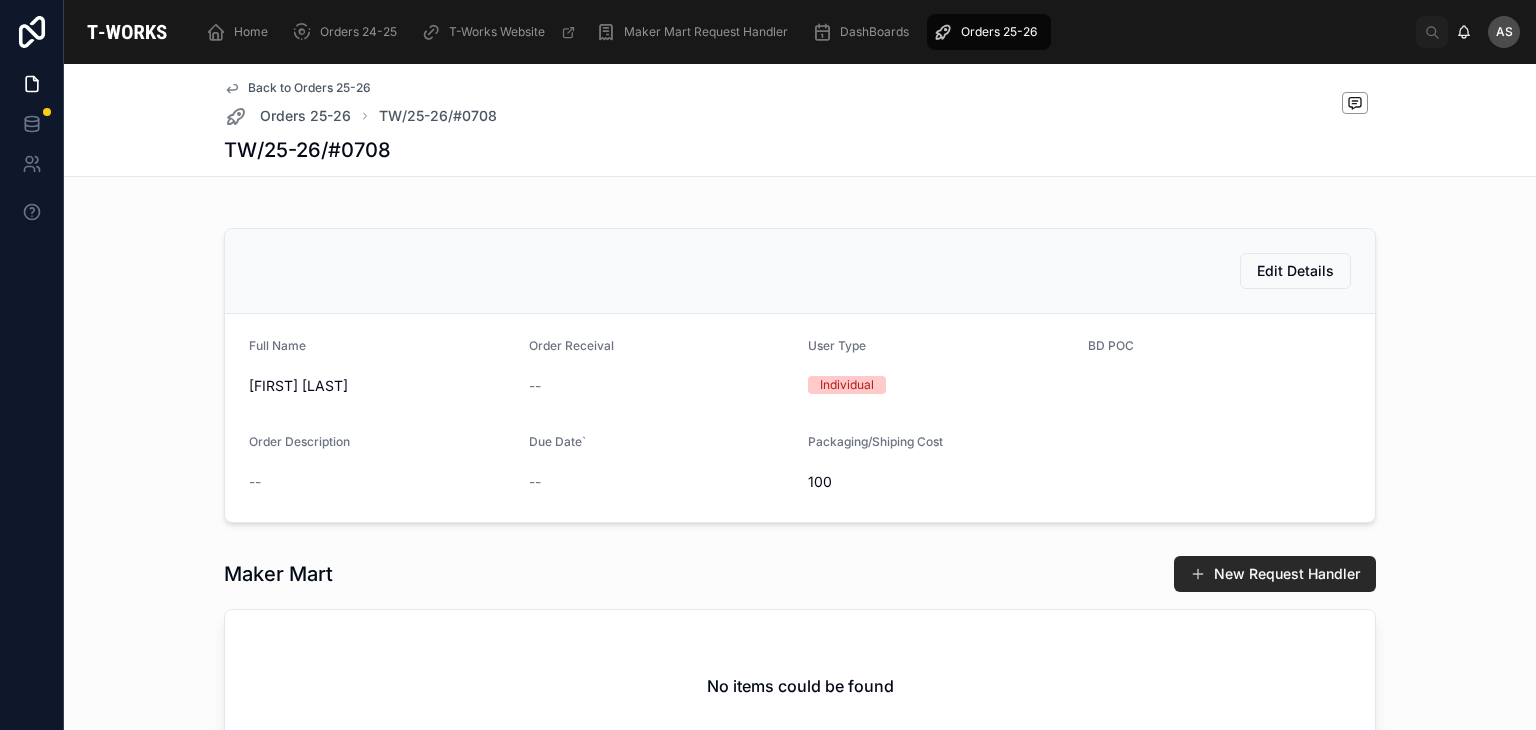 scroll, scrollTop: 543, scrollLeft: 0, axis: vertical 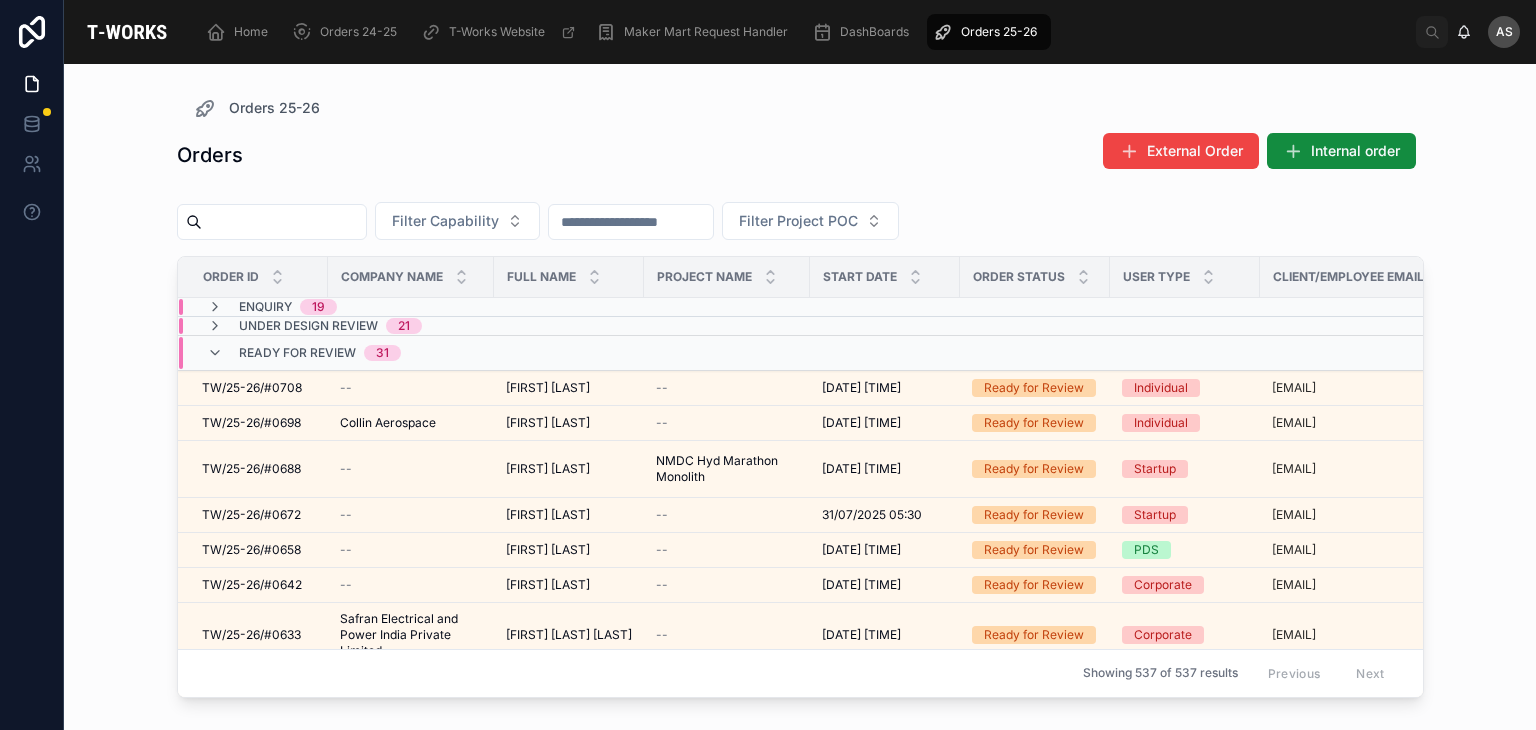 click on "Ready for Review 31" at bounding box center (411, 353) 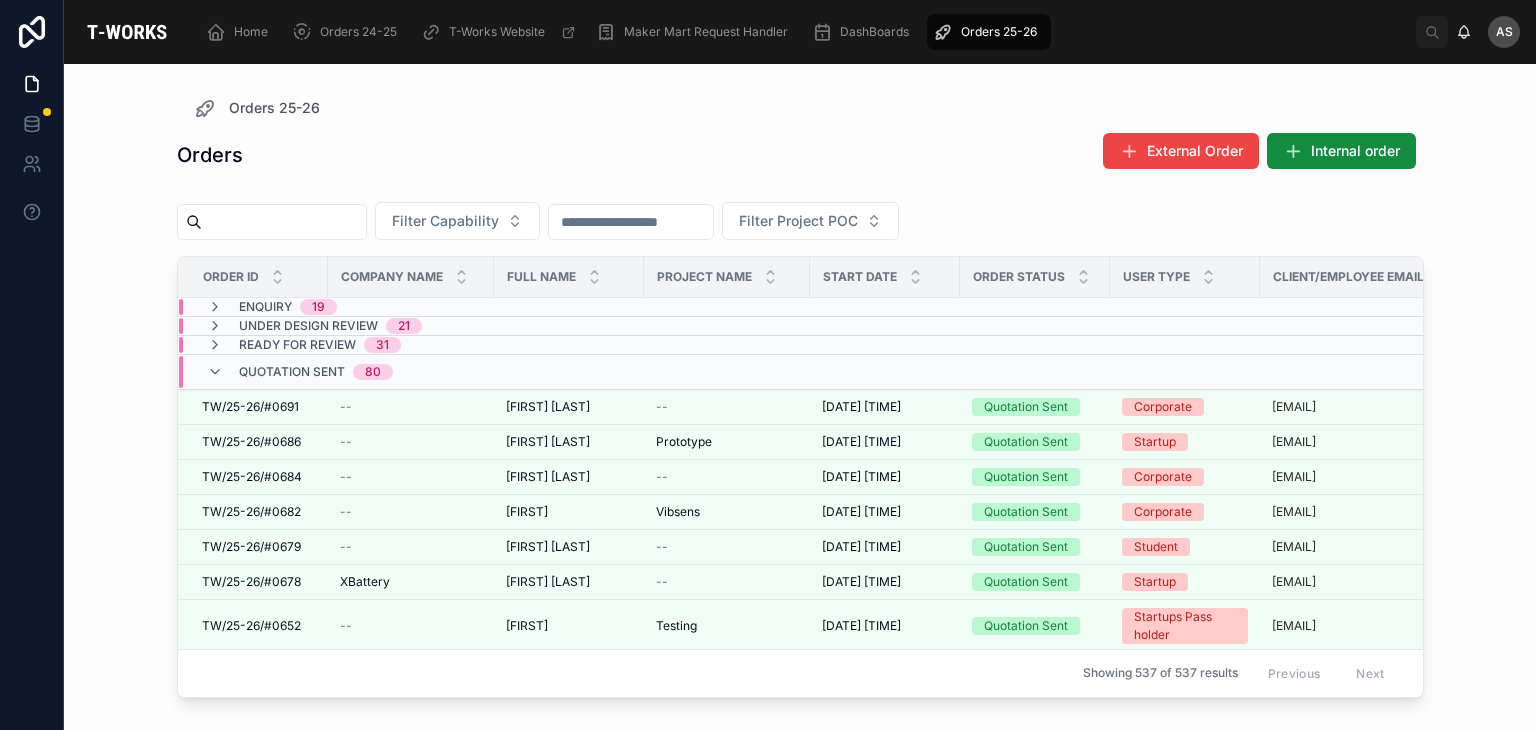 click at bounding box center [284, 222] 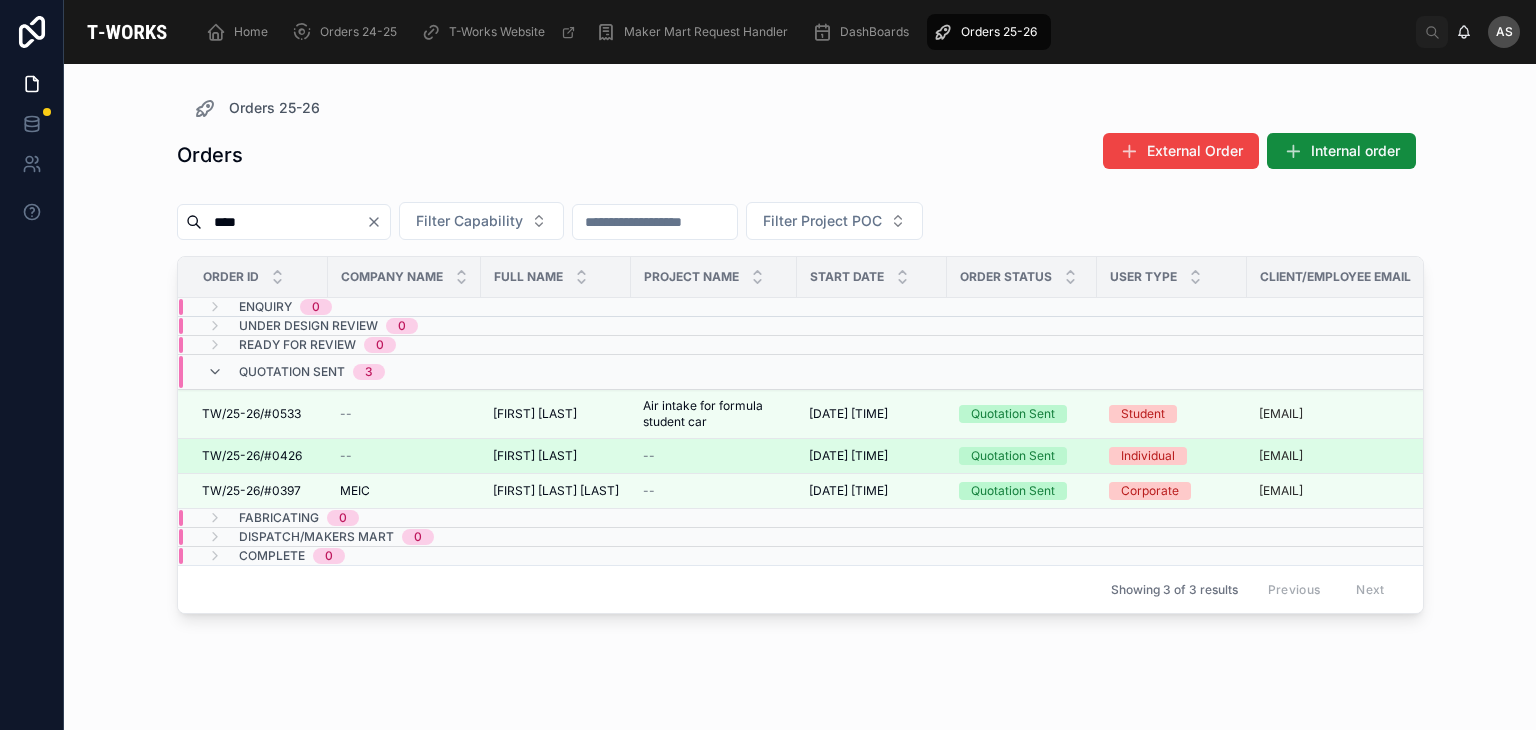 type on "****" 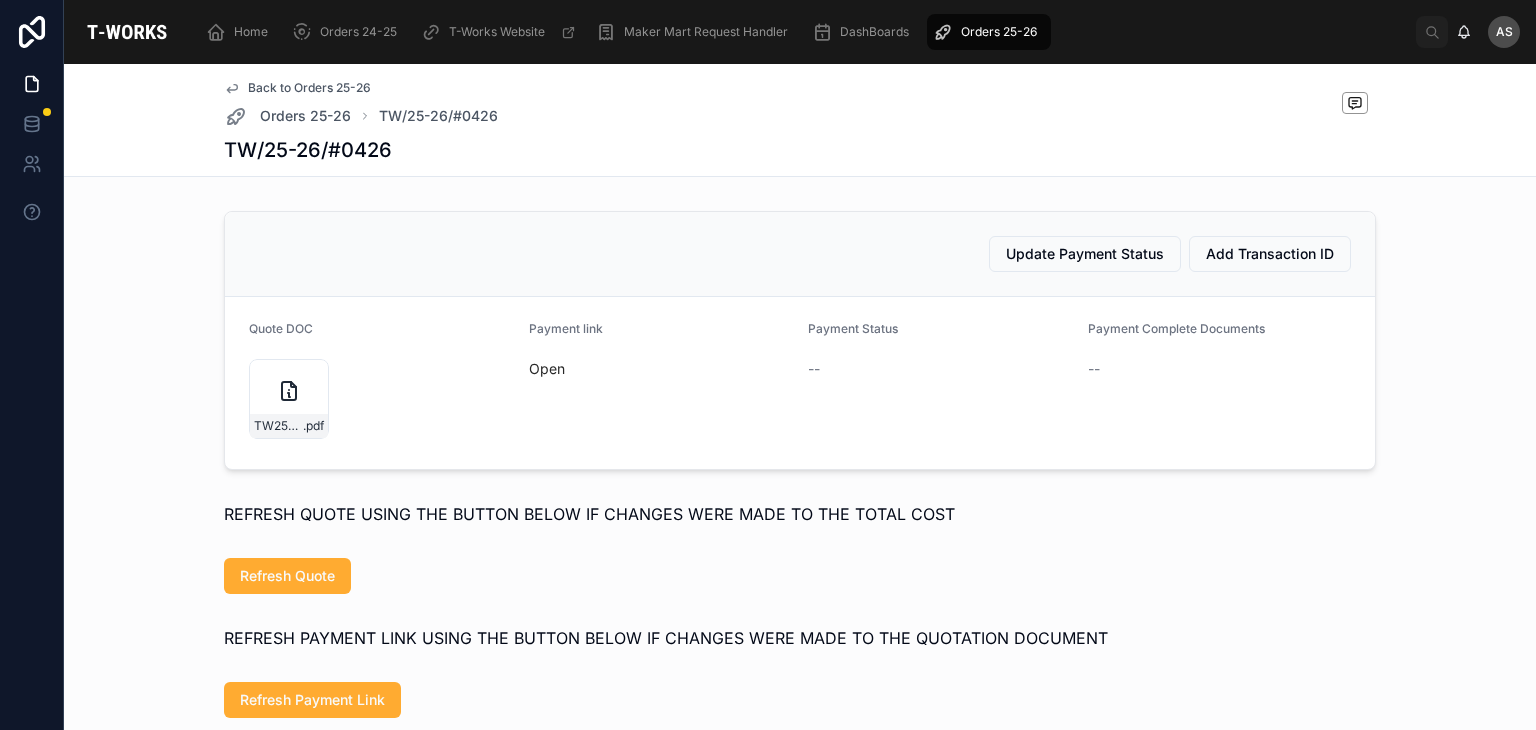 scroll, scrollTop: 856, scrollLeft: 0, axis: vertical 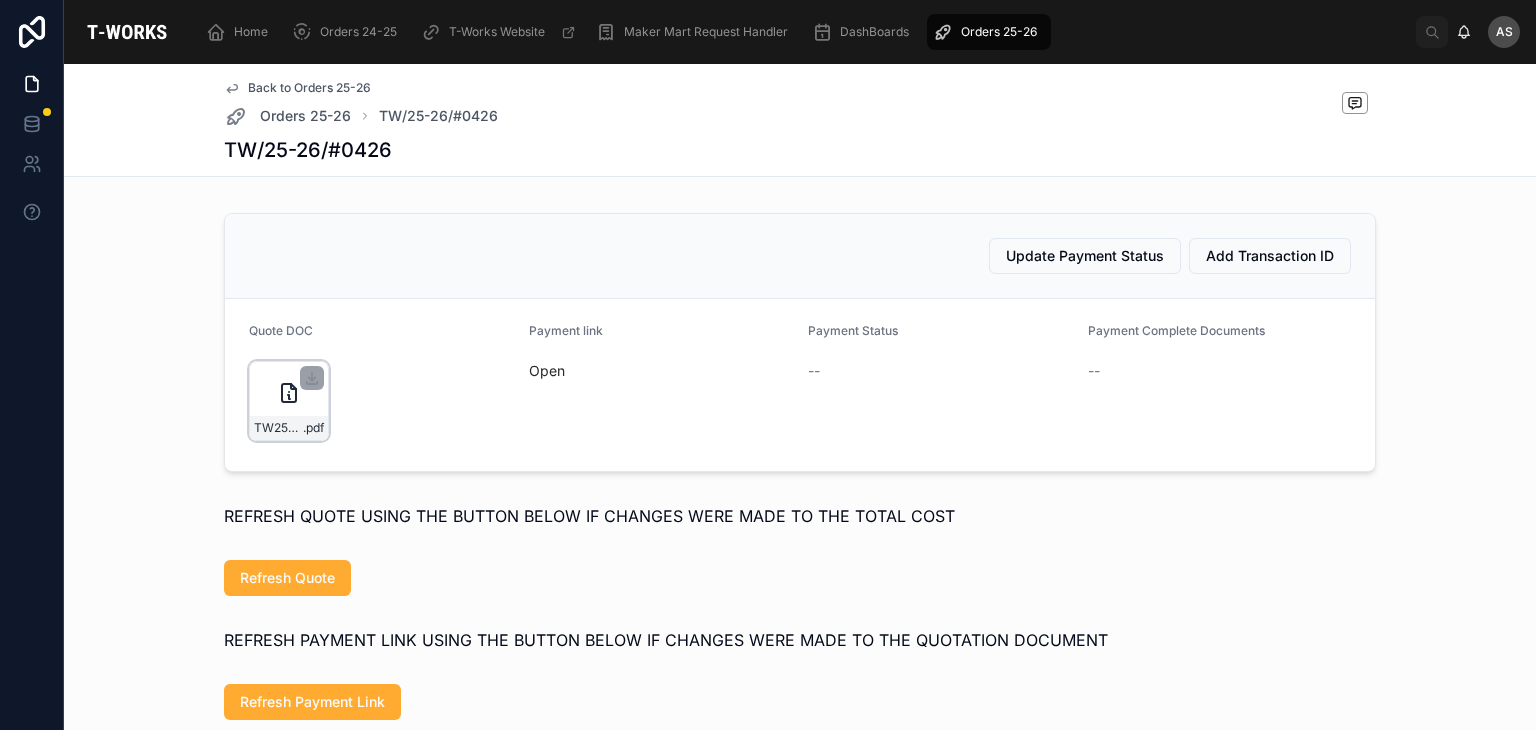 click on "TW25-26#0426 .pdf" at bounding box center (289, 401) 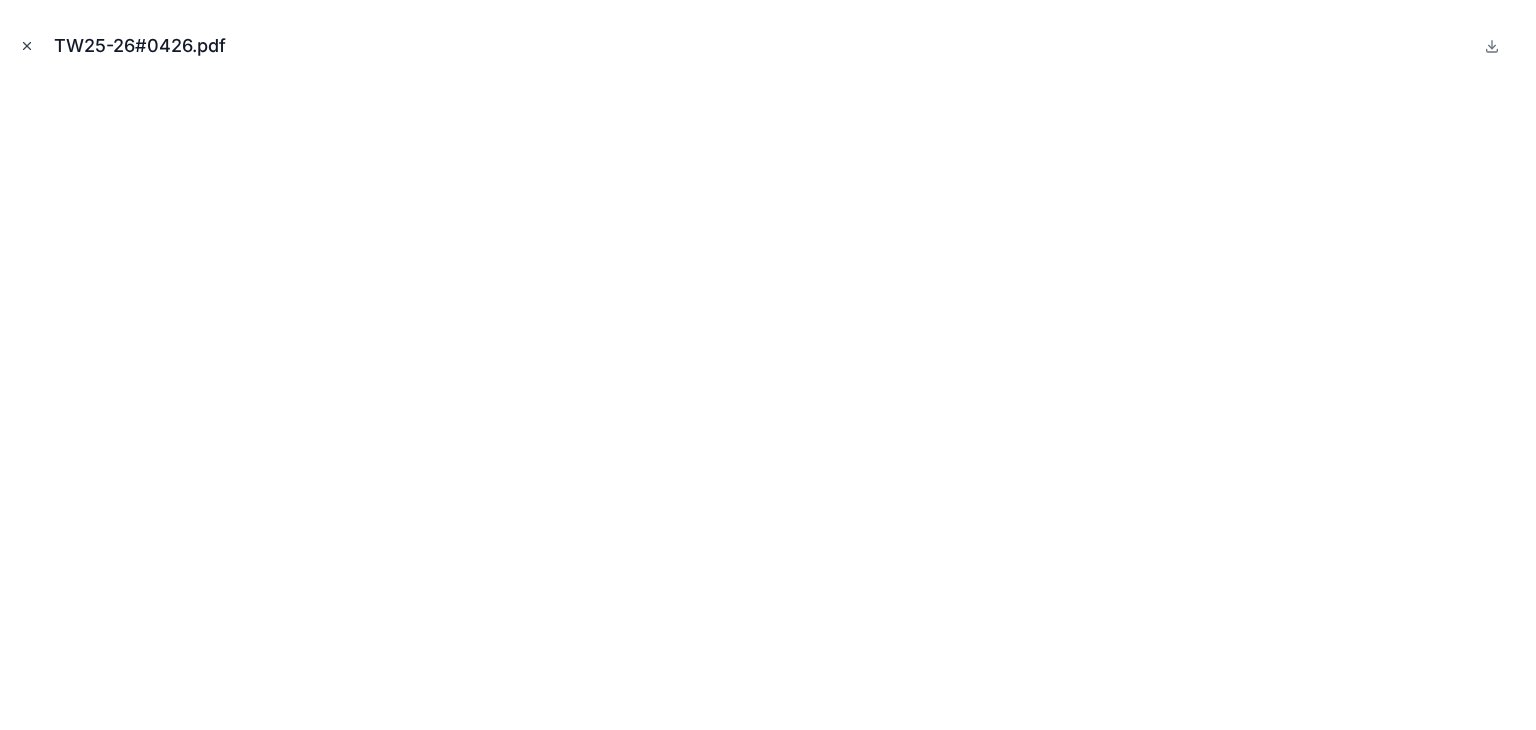 click at bounding box center (27, 46) 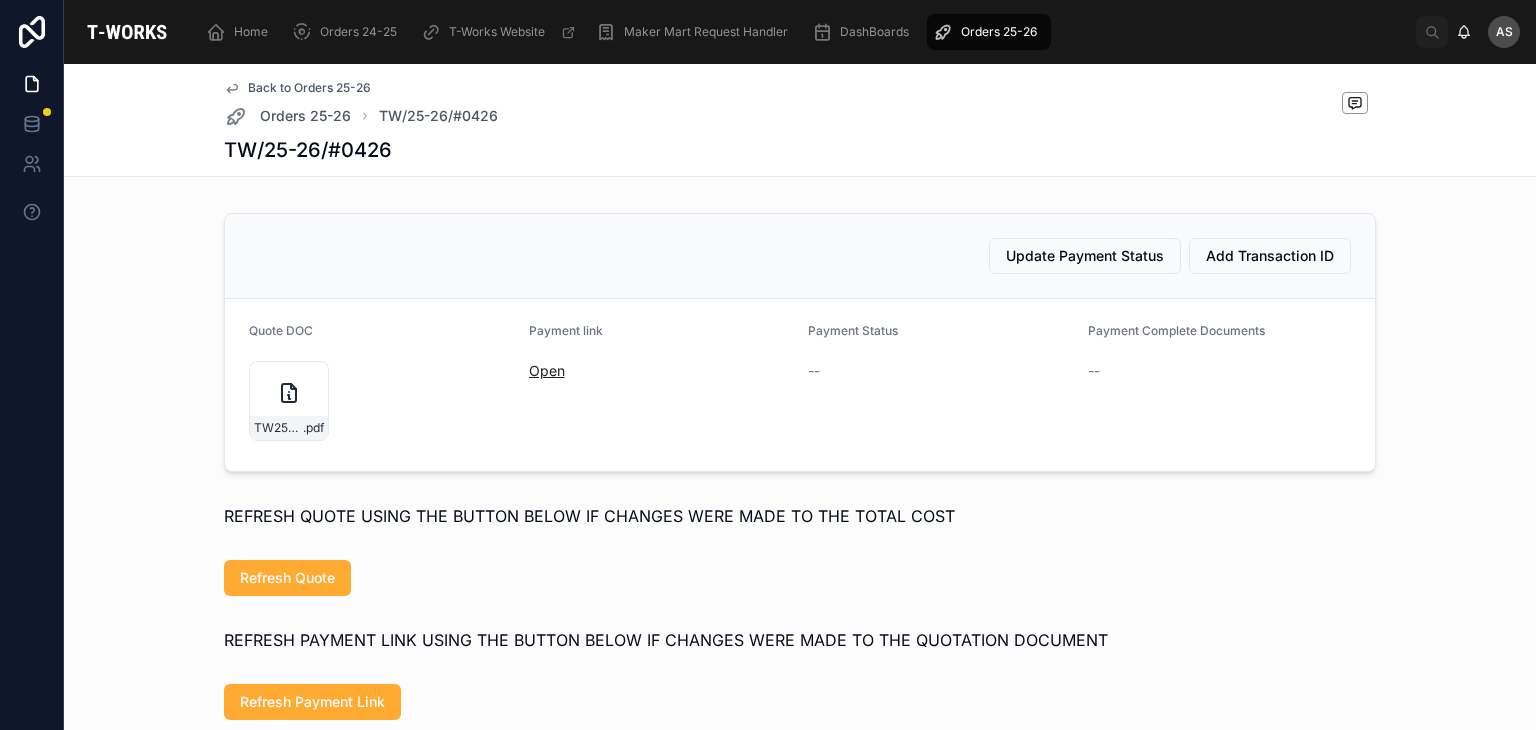 click on "Open" at bounding box center [547, 370] 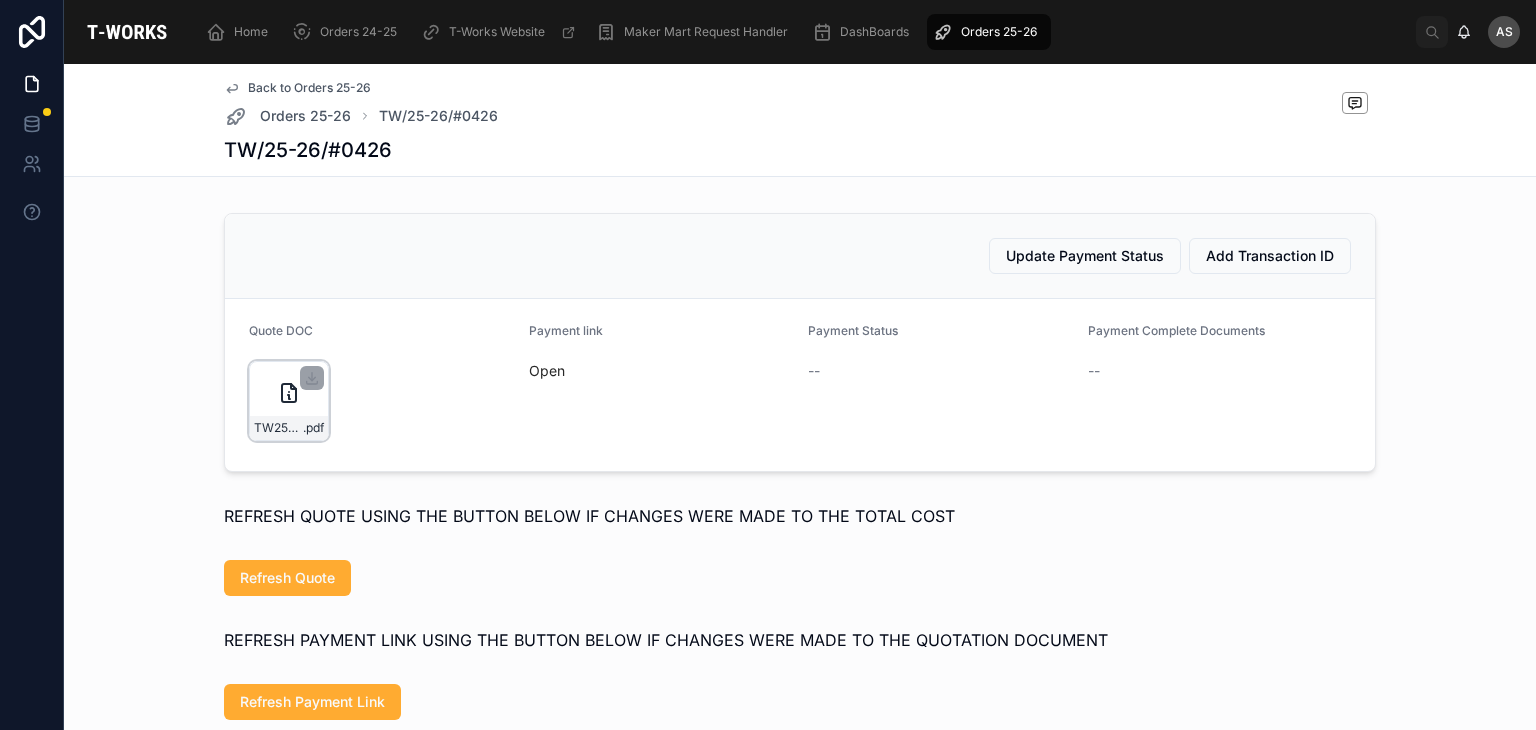 click on "TW25-26#0426 .pdf" at bounding box center (289, 401) 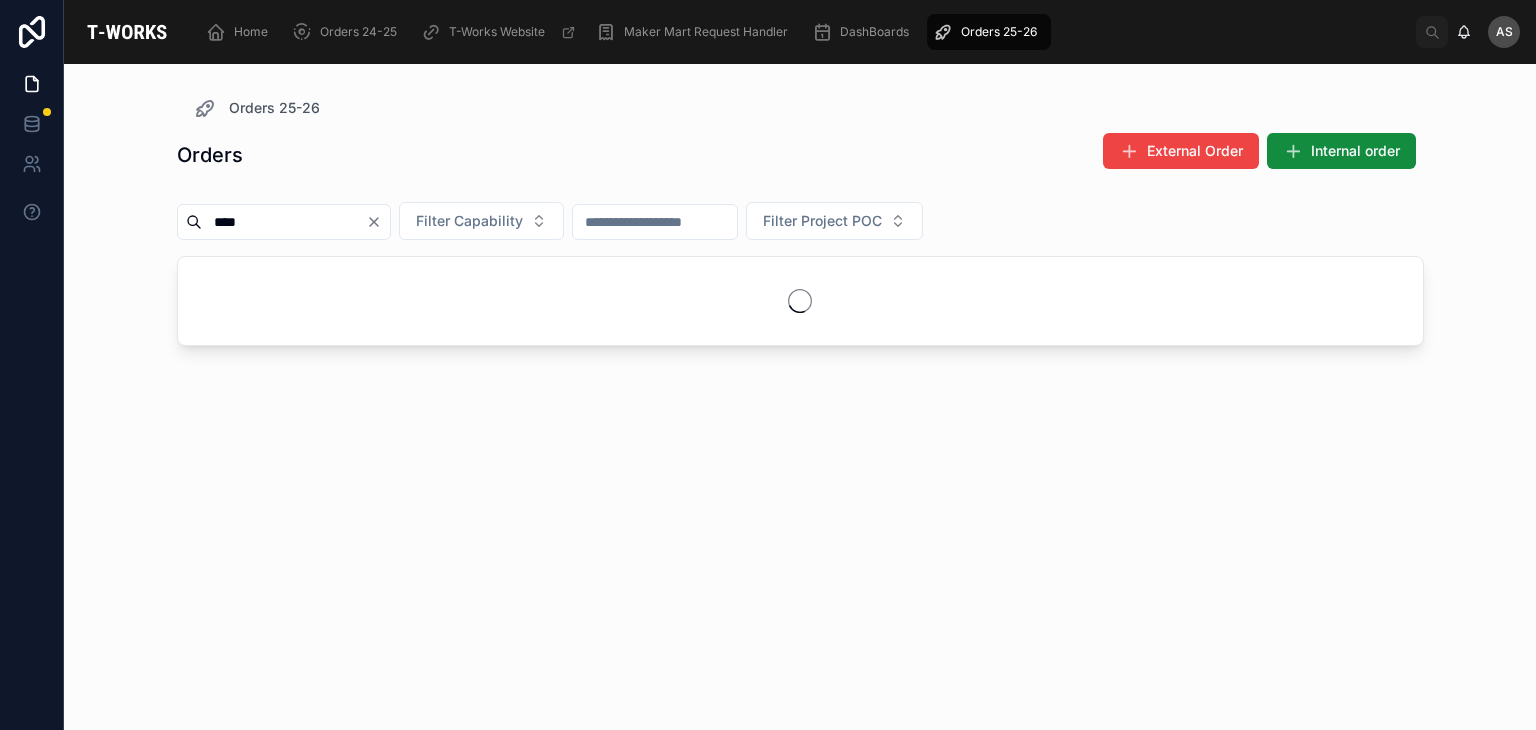 scroll, scrollTop: 0, scrollLeft: 0, axis: both 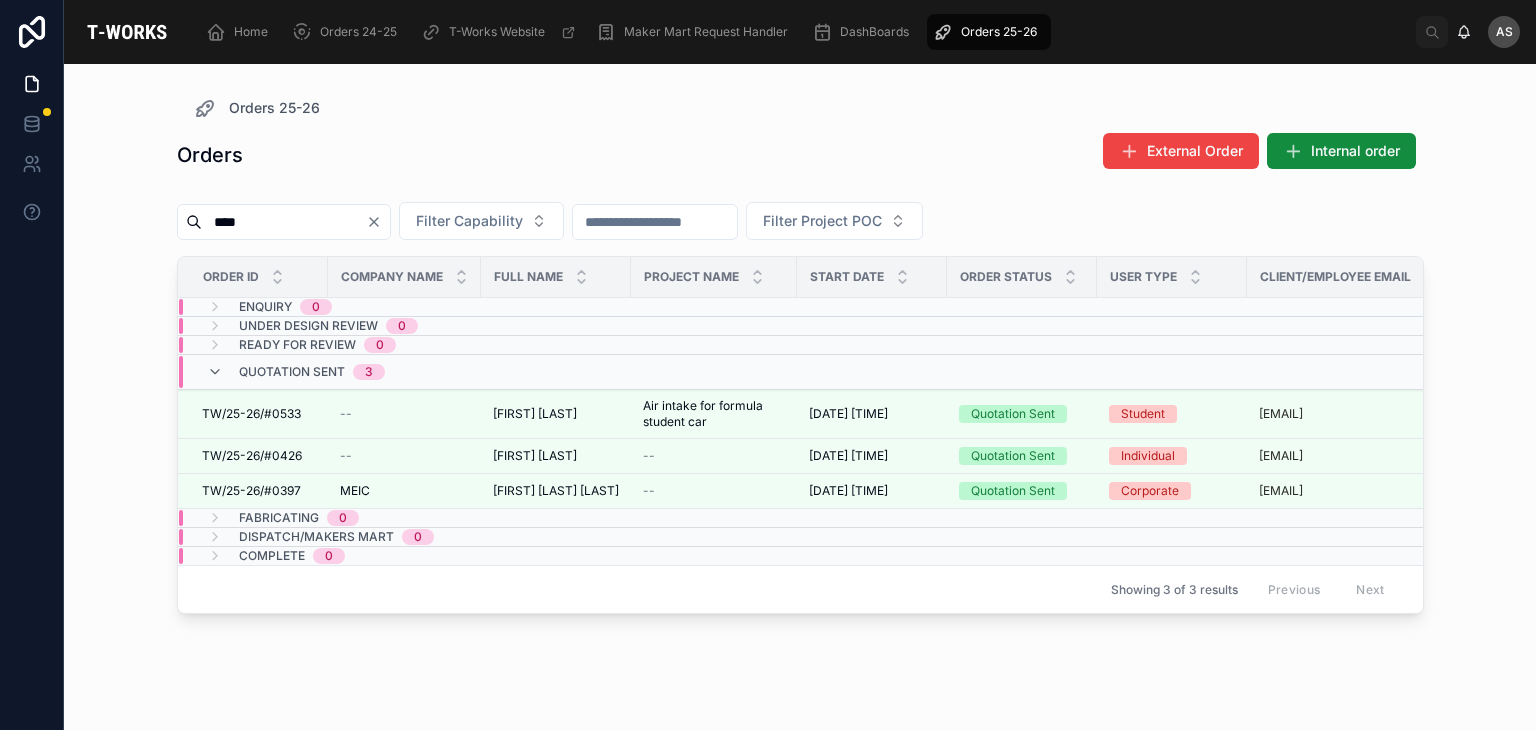 click 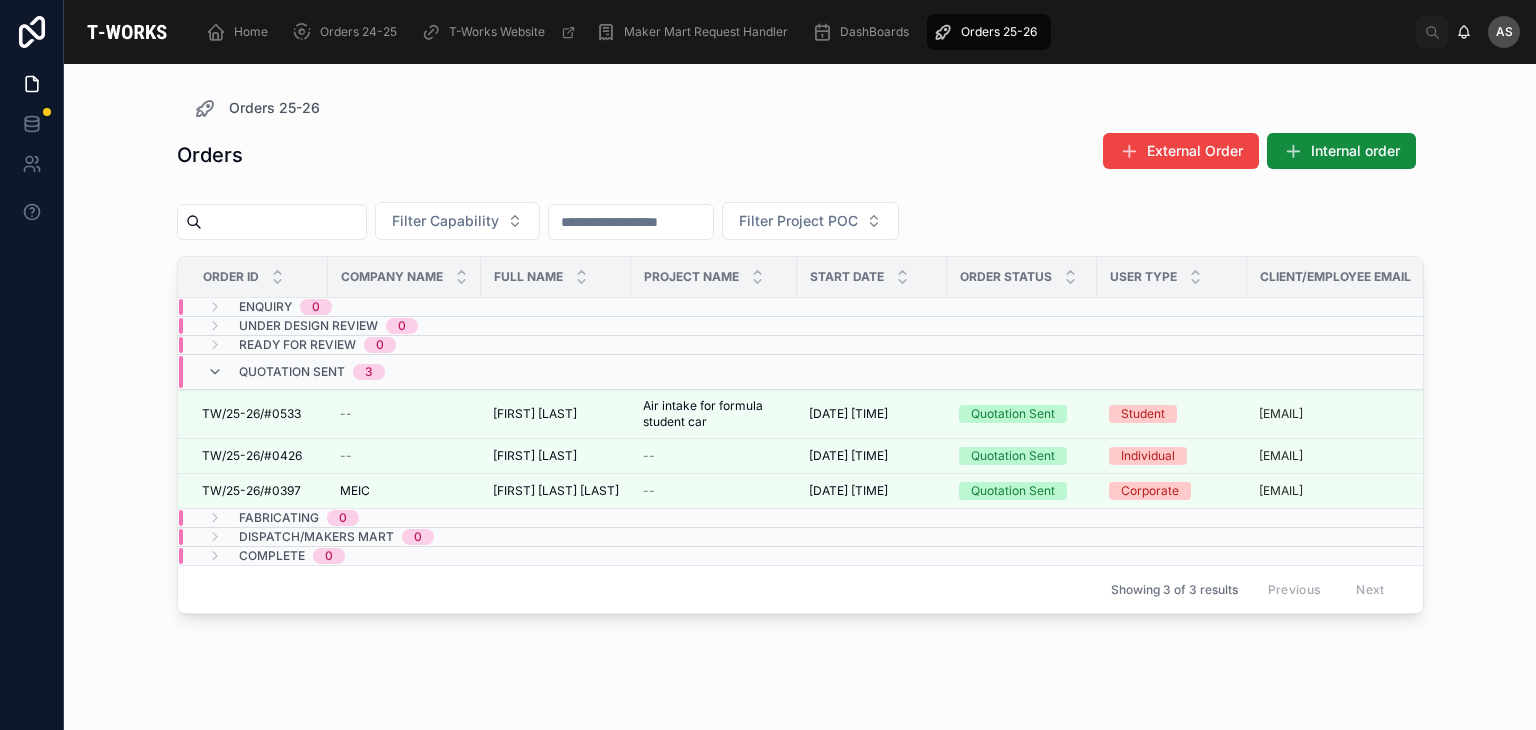 click at bounding box center [284, 222] 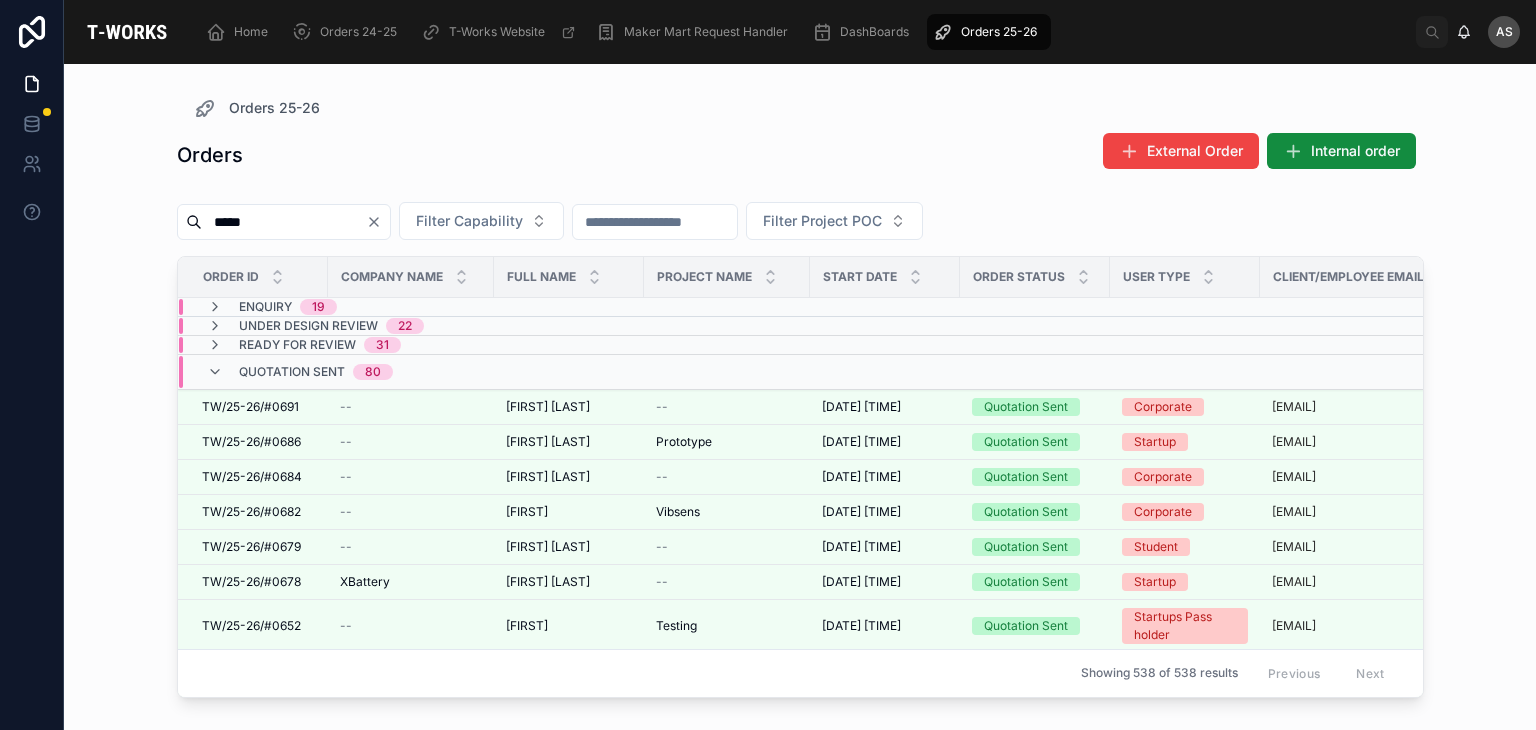 type on "*****" 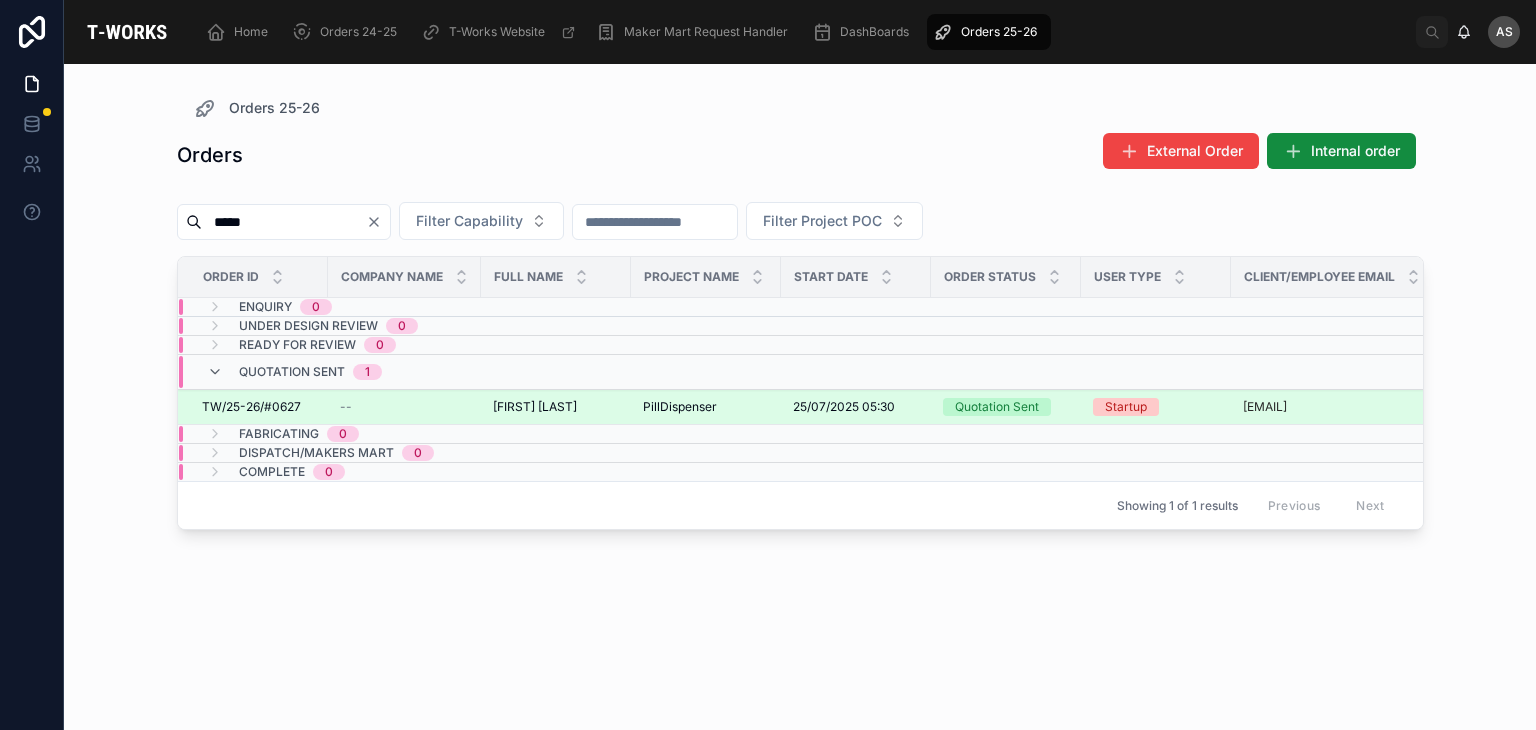 click on "[FIRST] [LAST]" at bounding box center [535, 407] 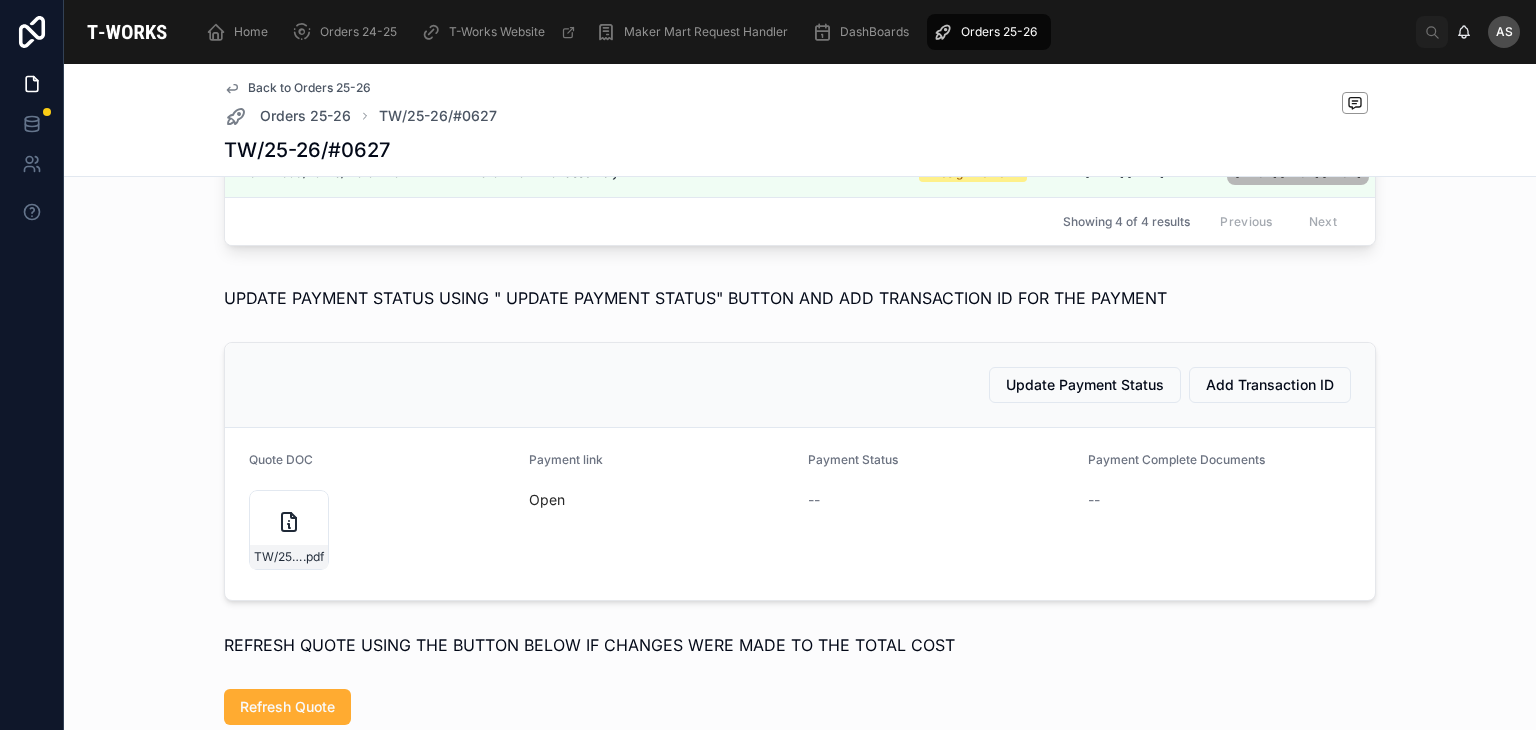 scroll, scrollTop: 871, scrollLeft: 0, axis: vertical 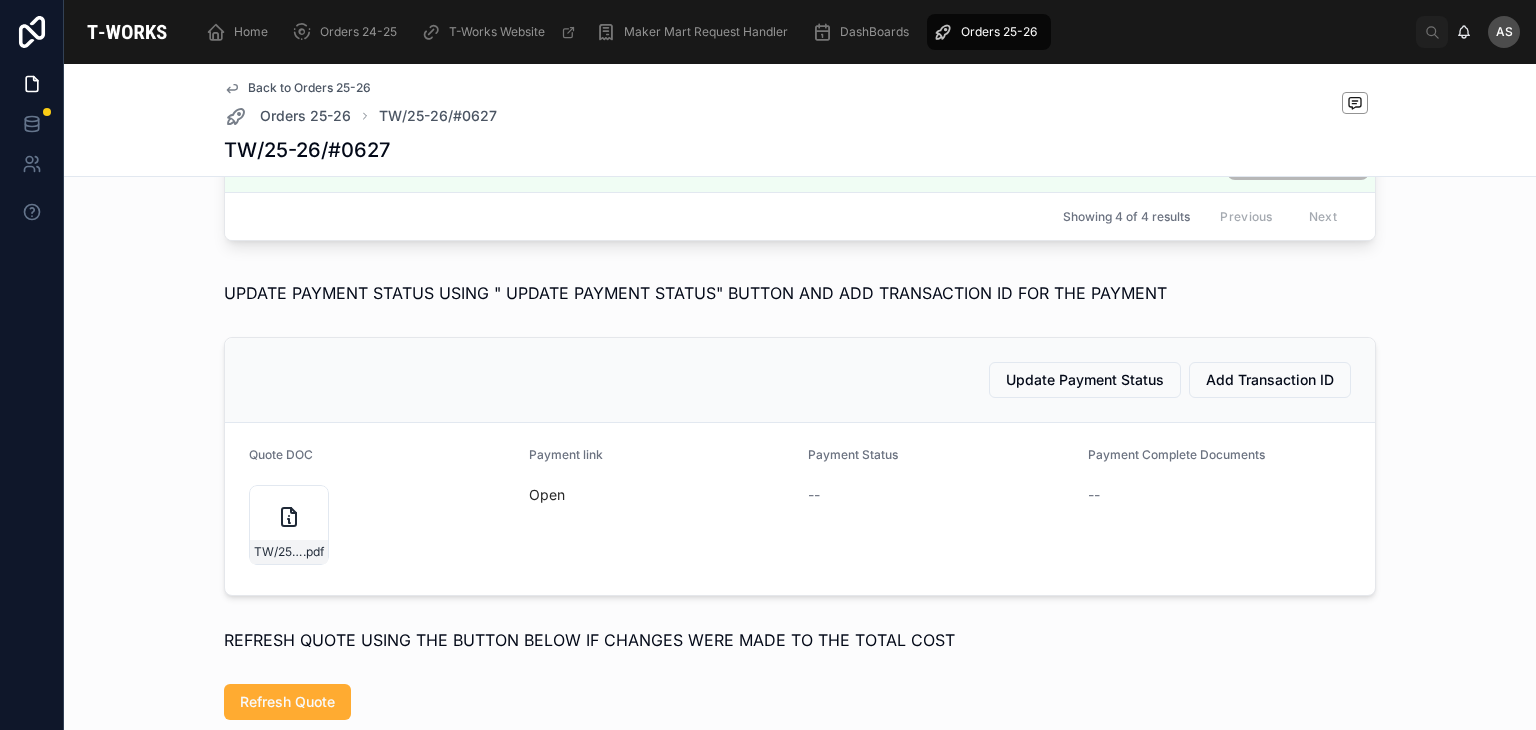 click on "Open" at bounding box center [661, 495] 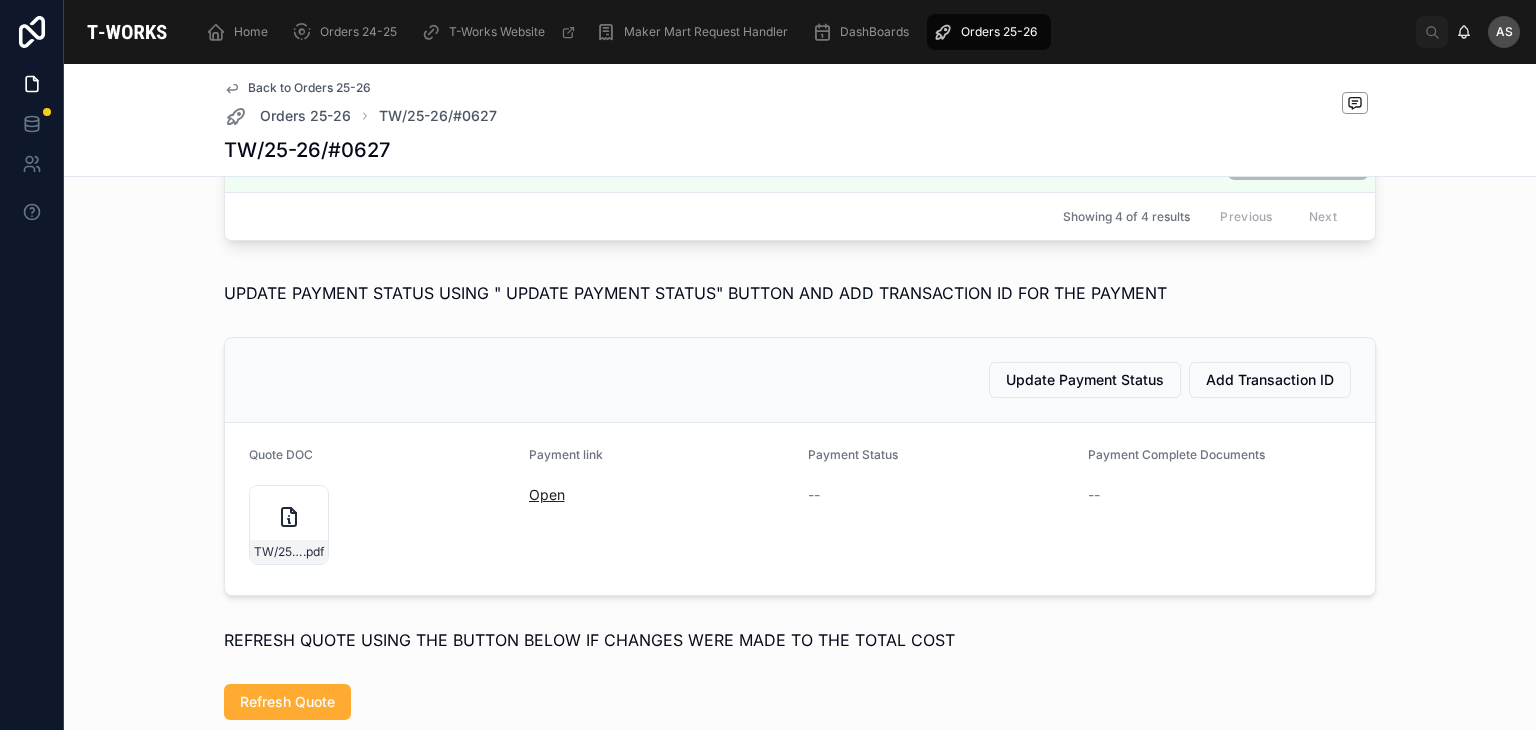 click on "Open" at bounding box center [547, 494] 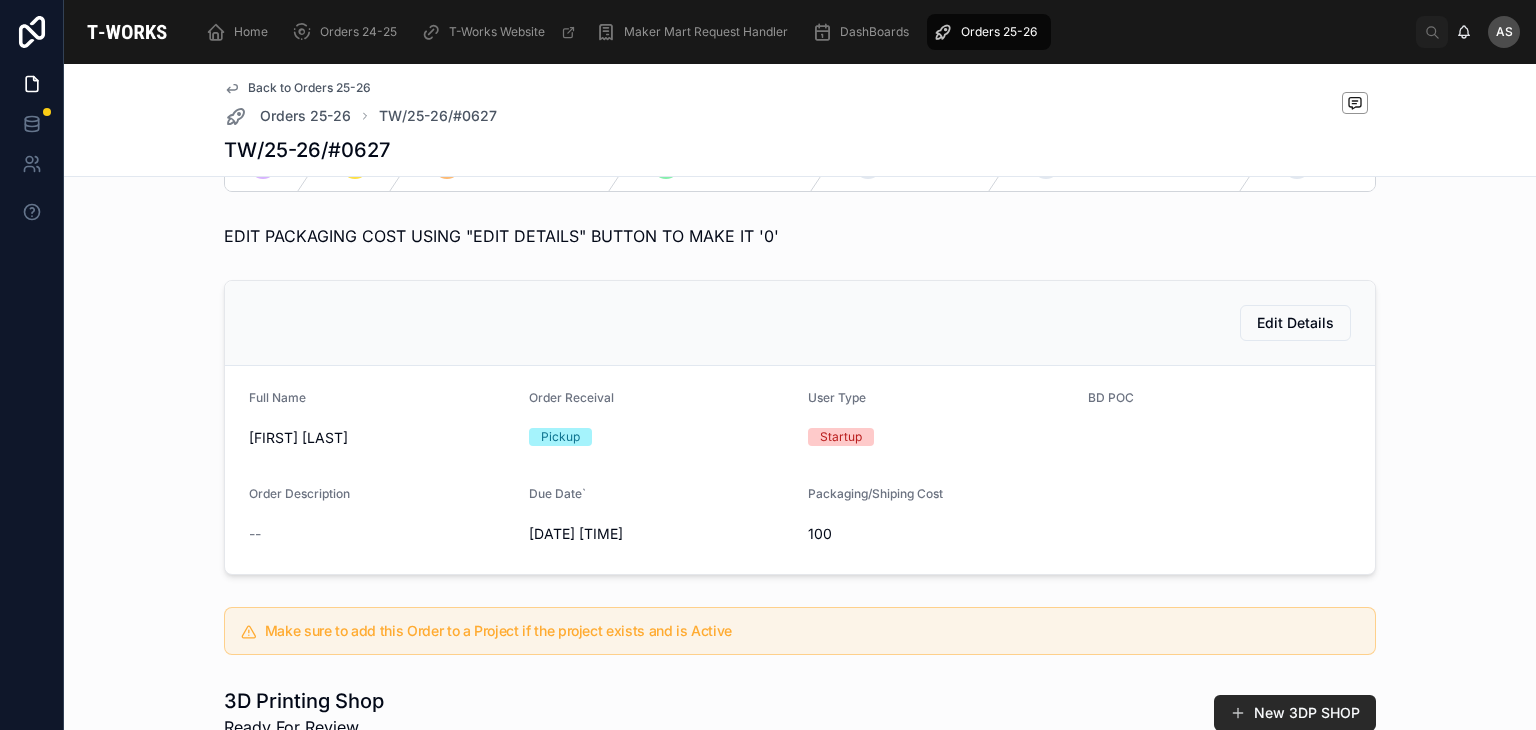 scroll, scrollTop: 0, scrollLeft: 0, axis: both 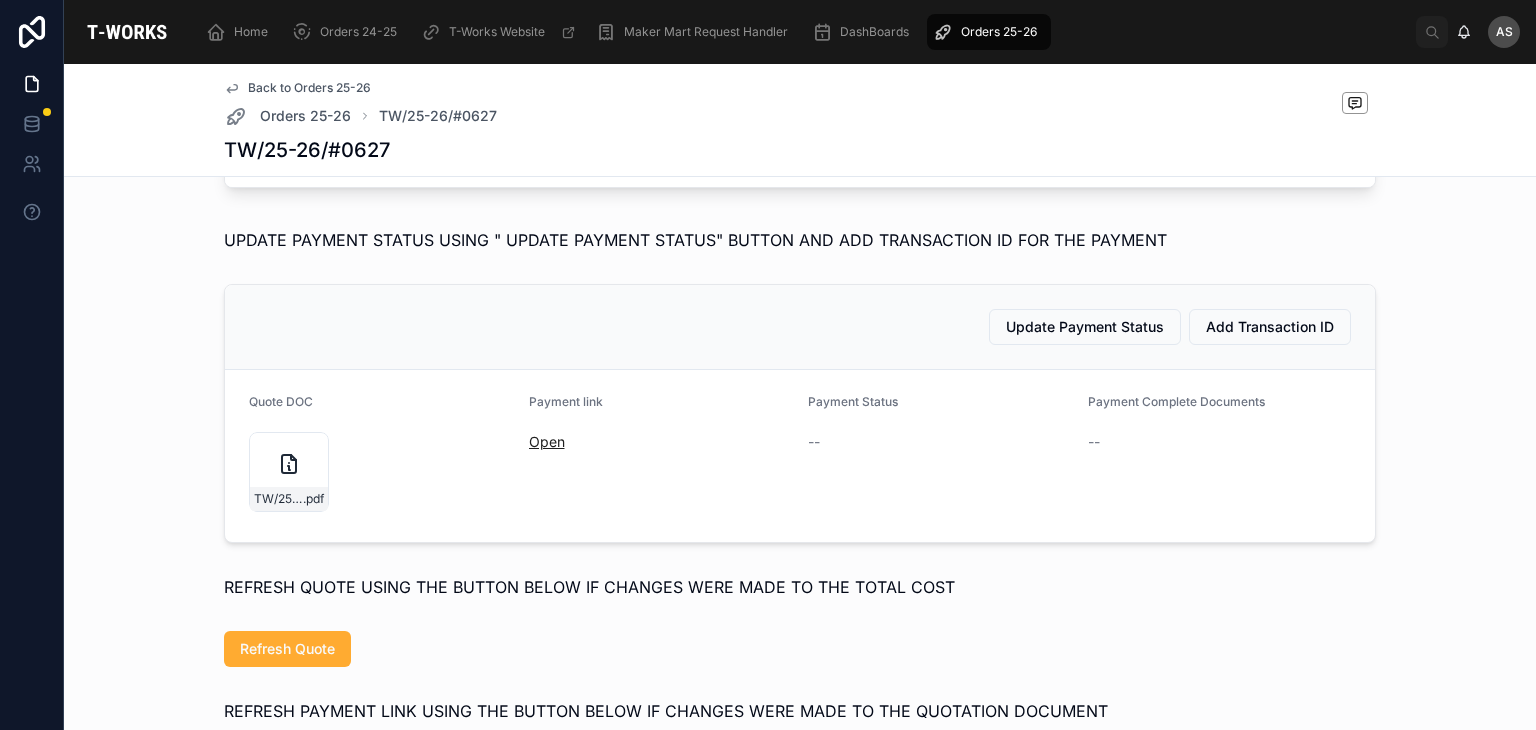 click on "Open" at bounding box center [547, 441] 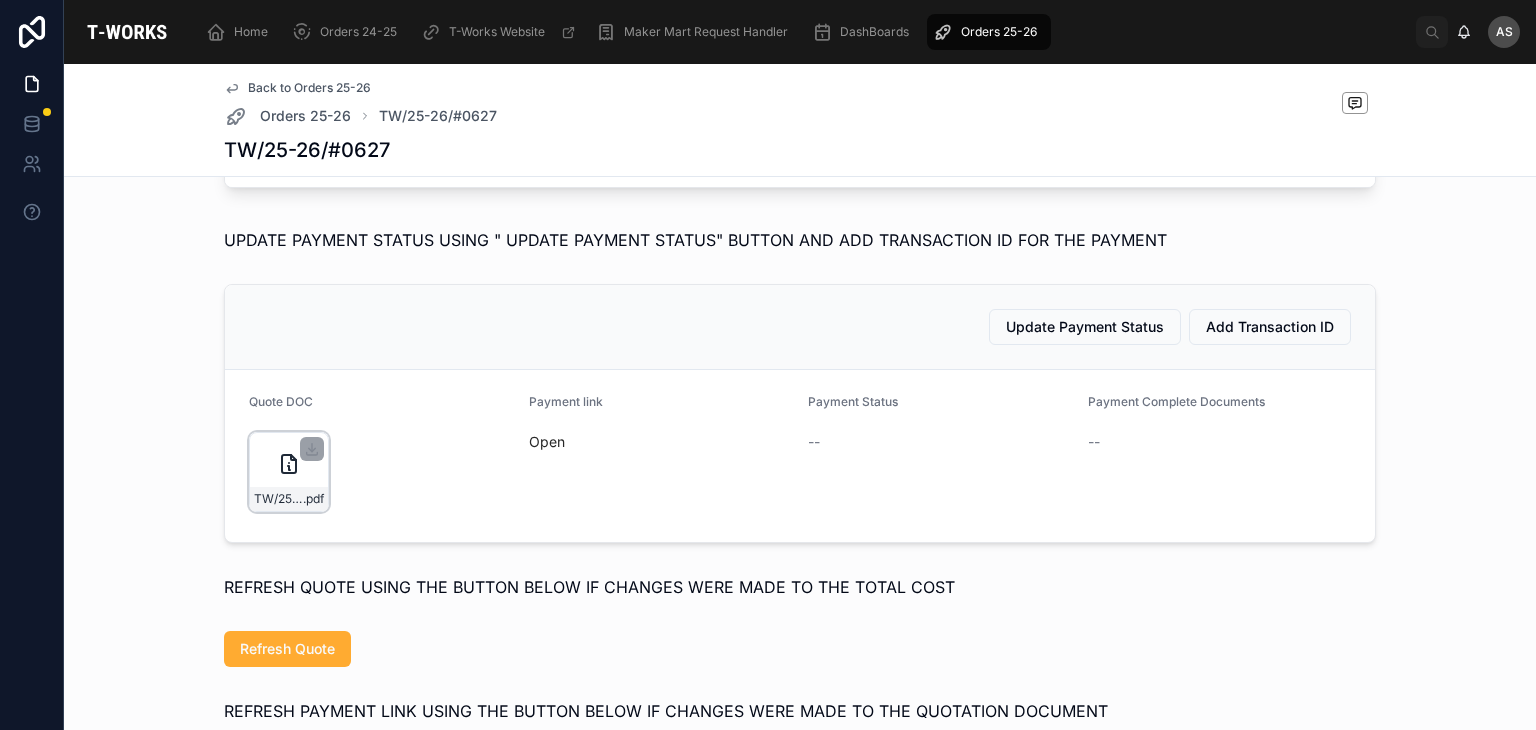 click 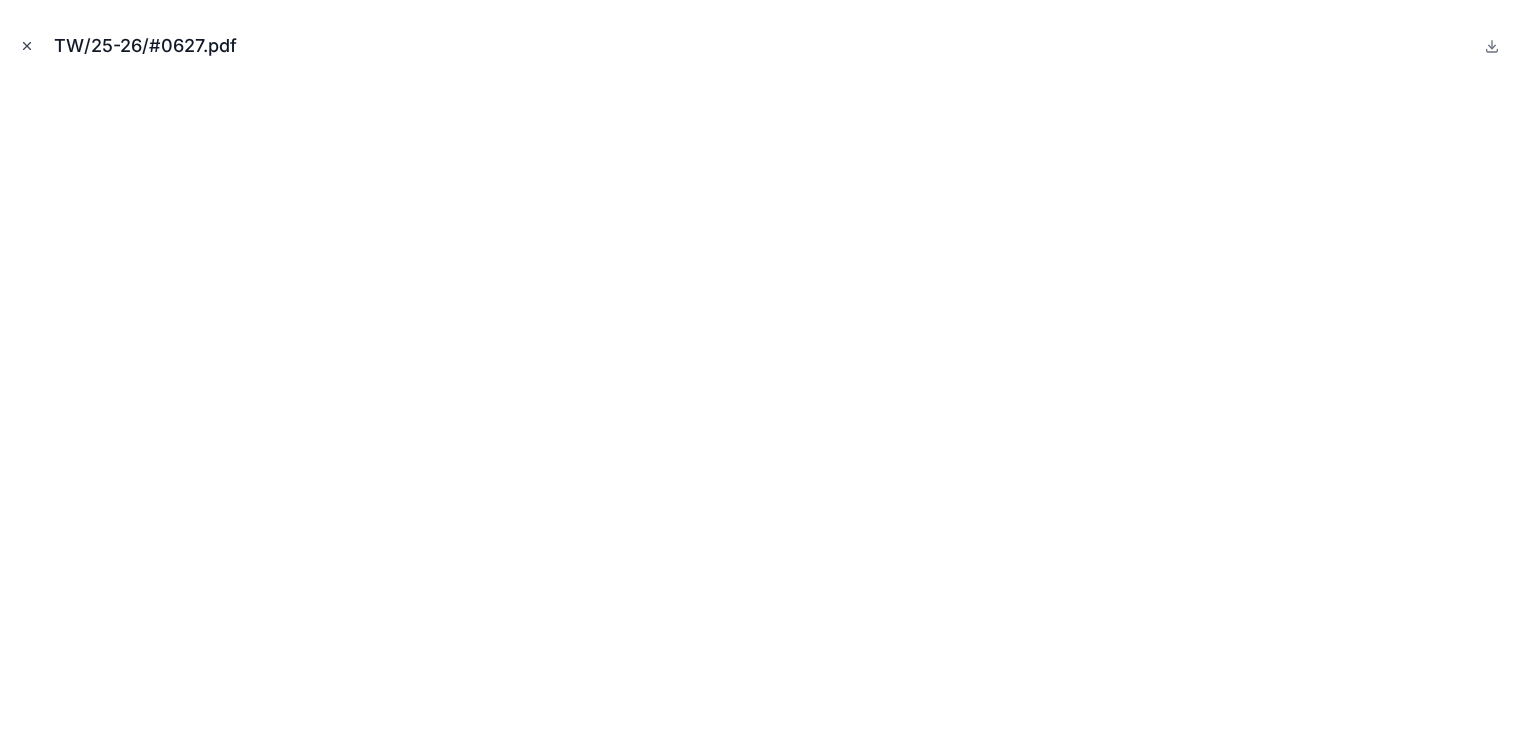 click 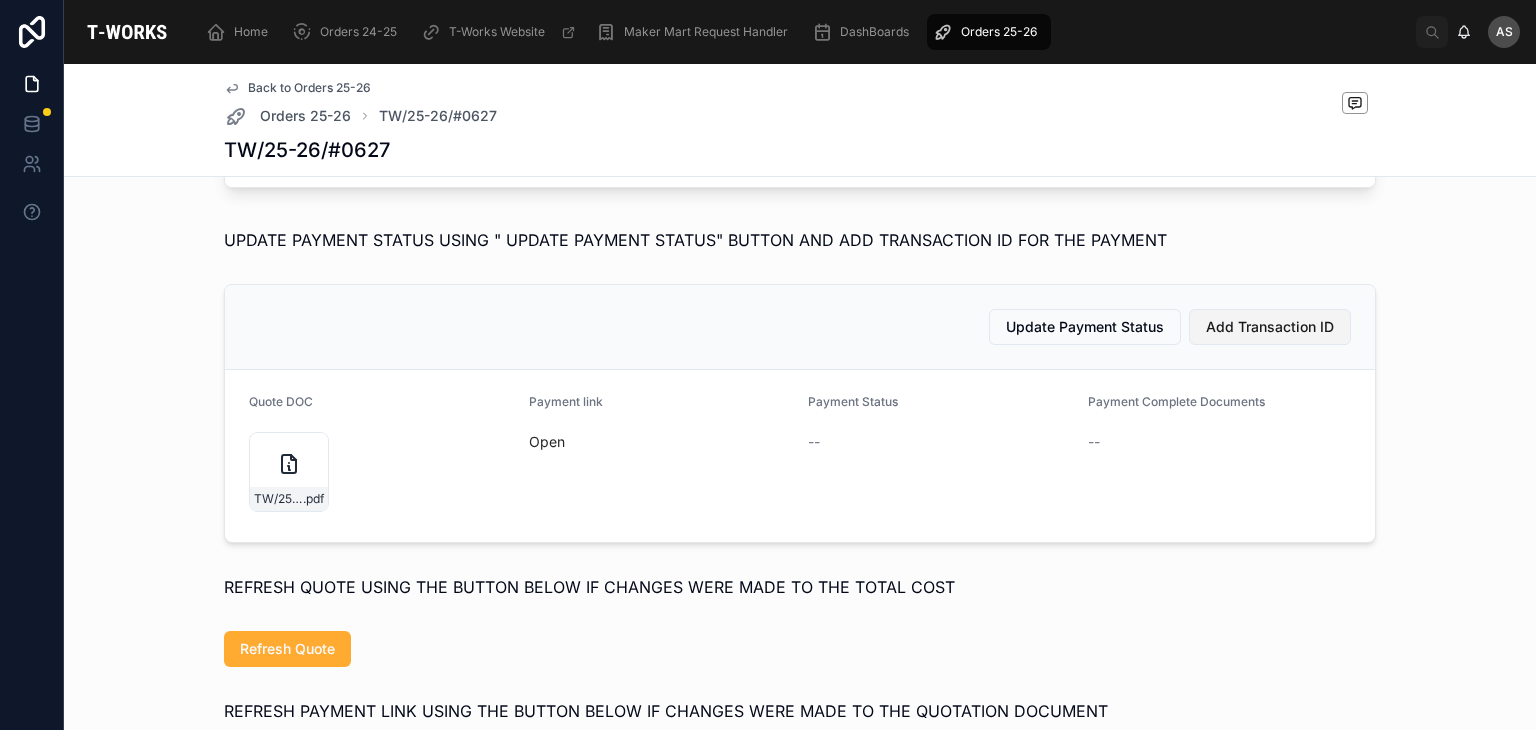 click on "Add Transaction ID" at bounding box center (1270, 327) 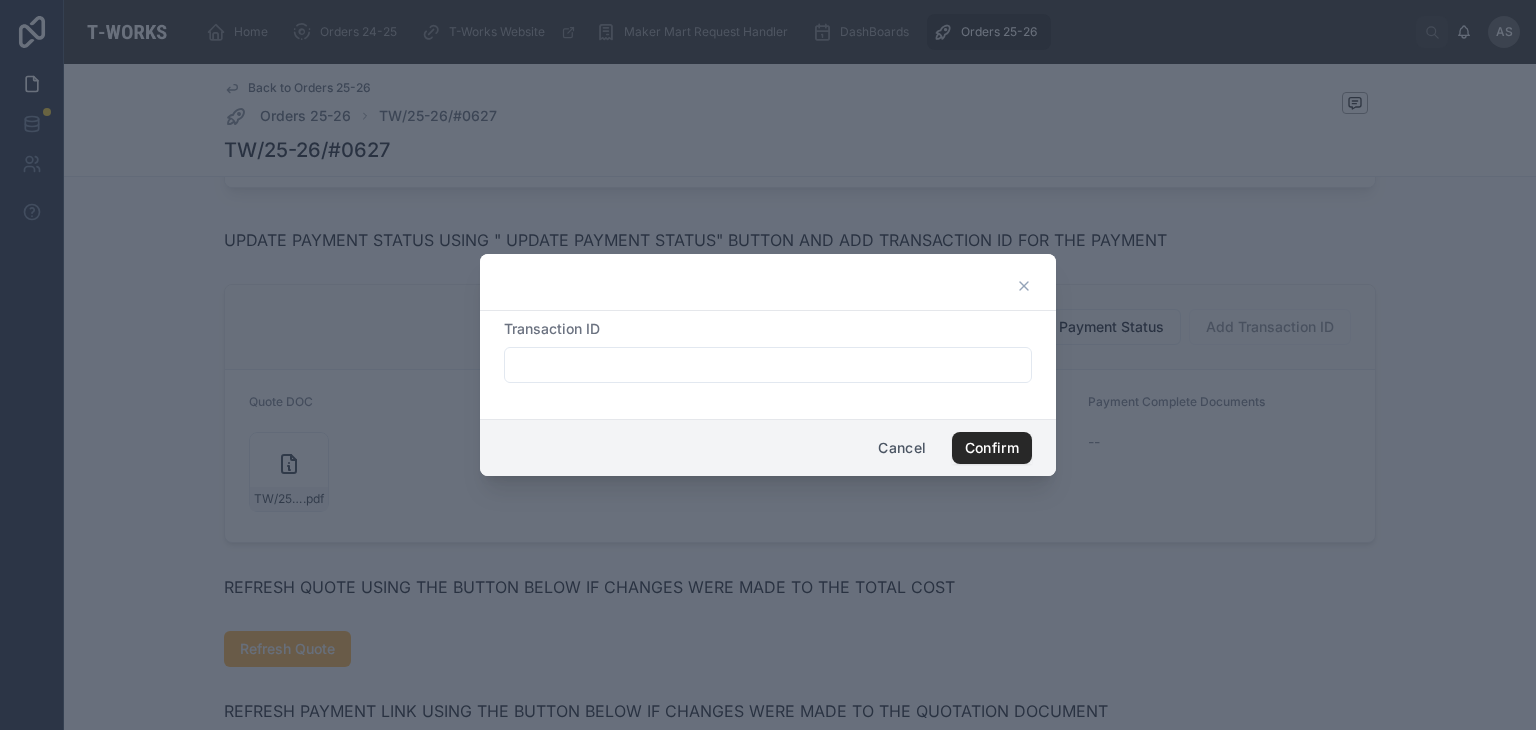 click at bounding box center (768, 365) 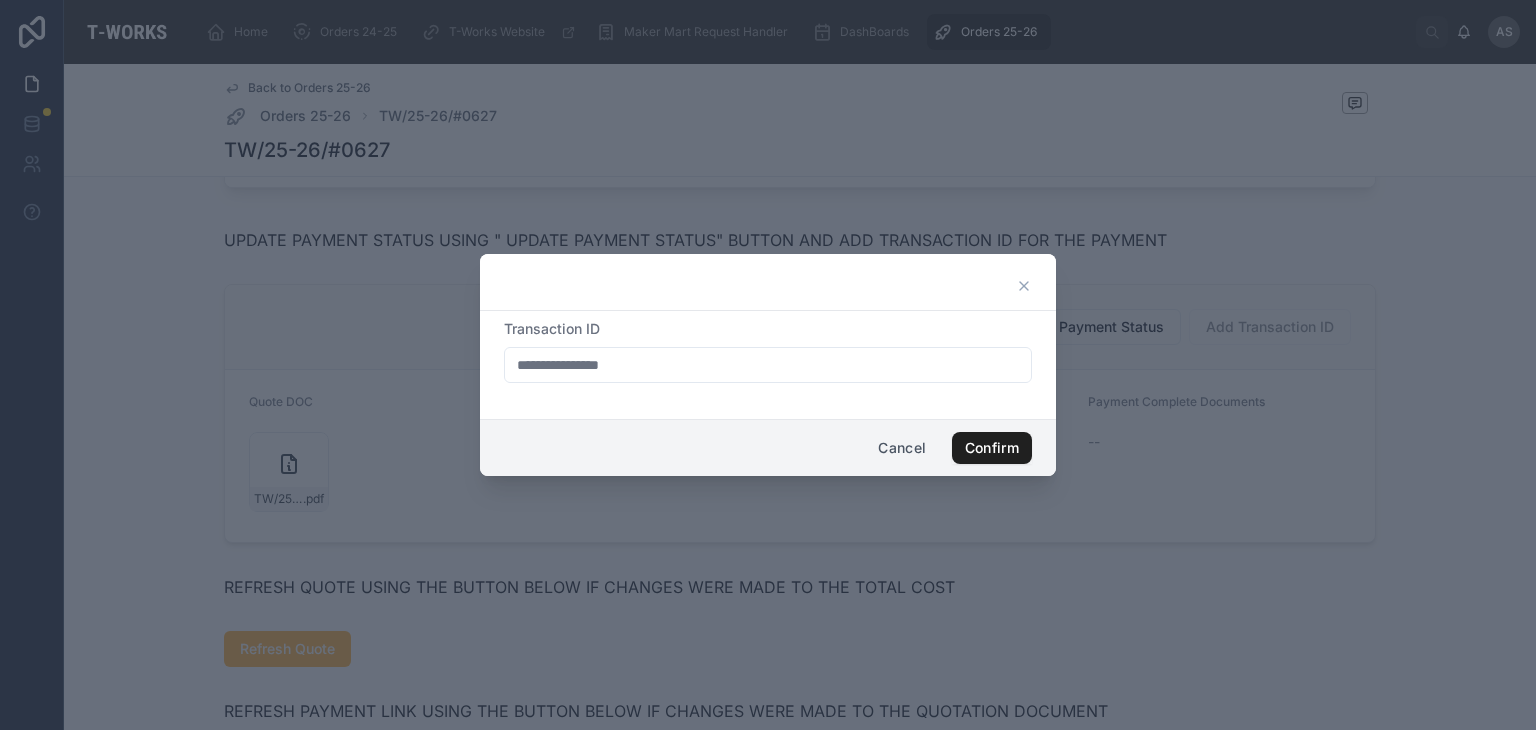 type on "**********" 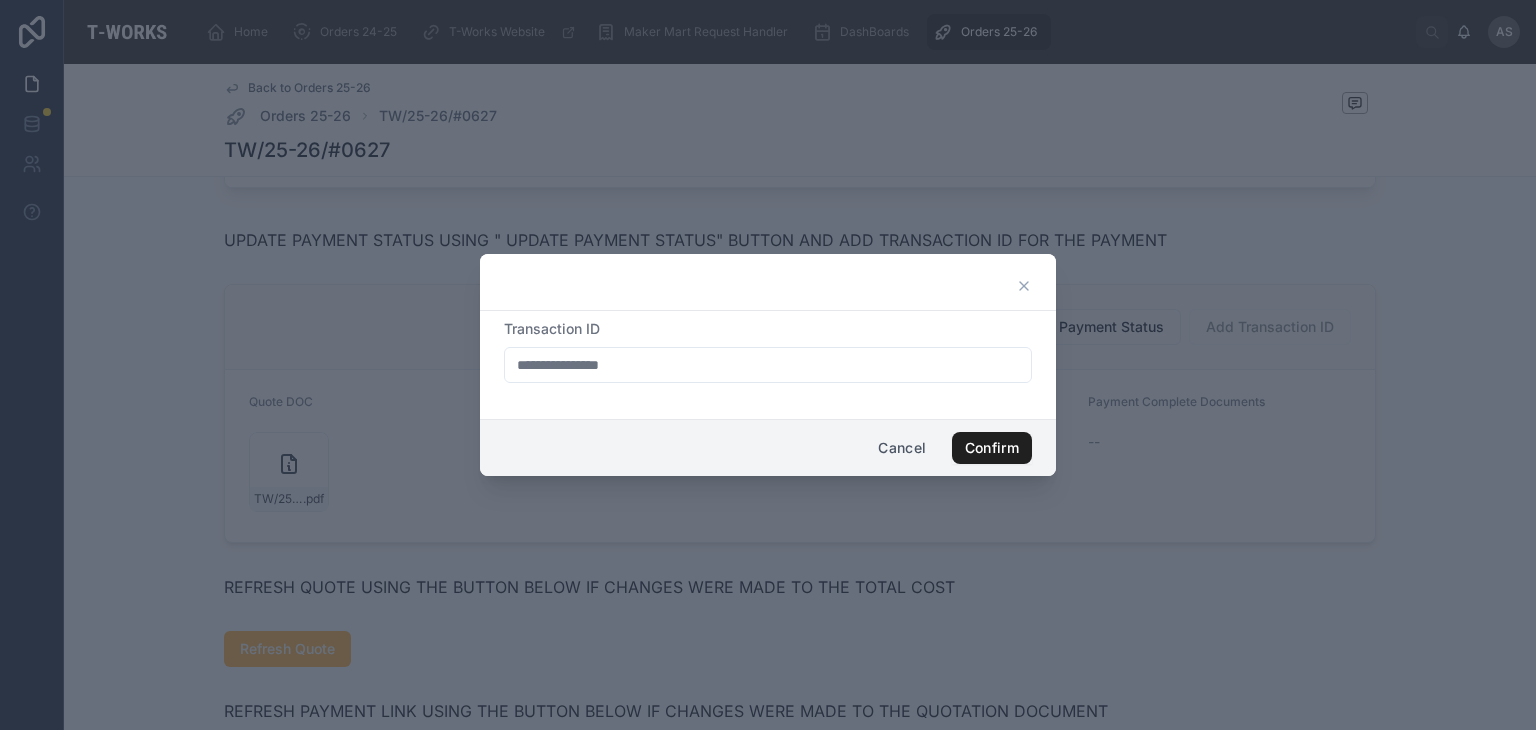 click on "Confirm" at bounding box center [992, 448] 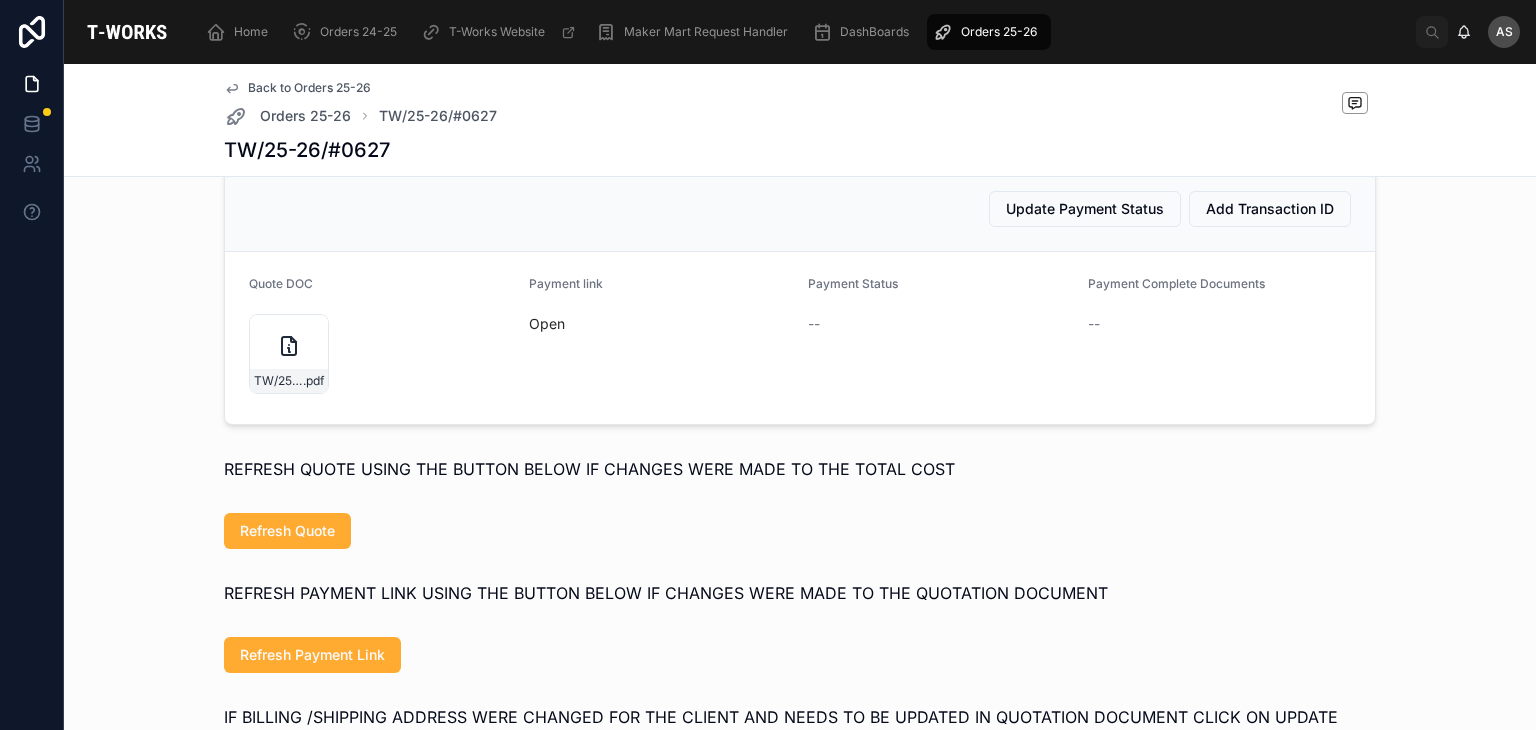 scroll, scrollTop: 1042, scrollLeft: 0, axis: vertical 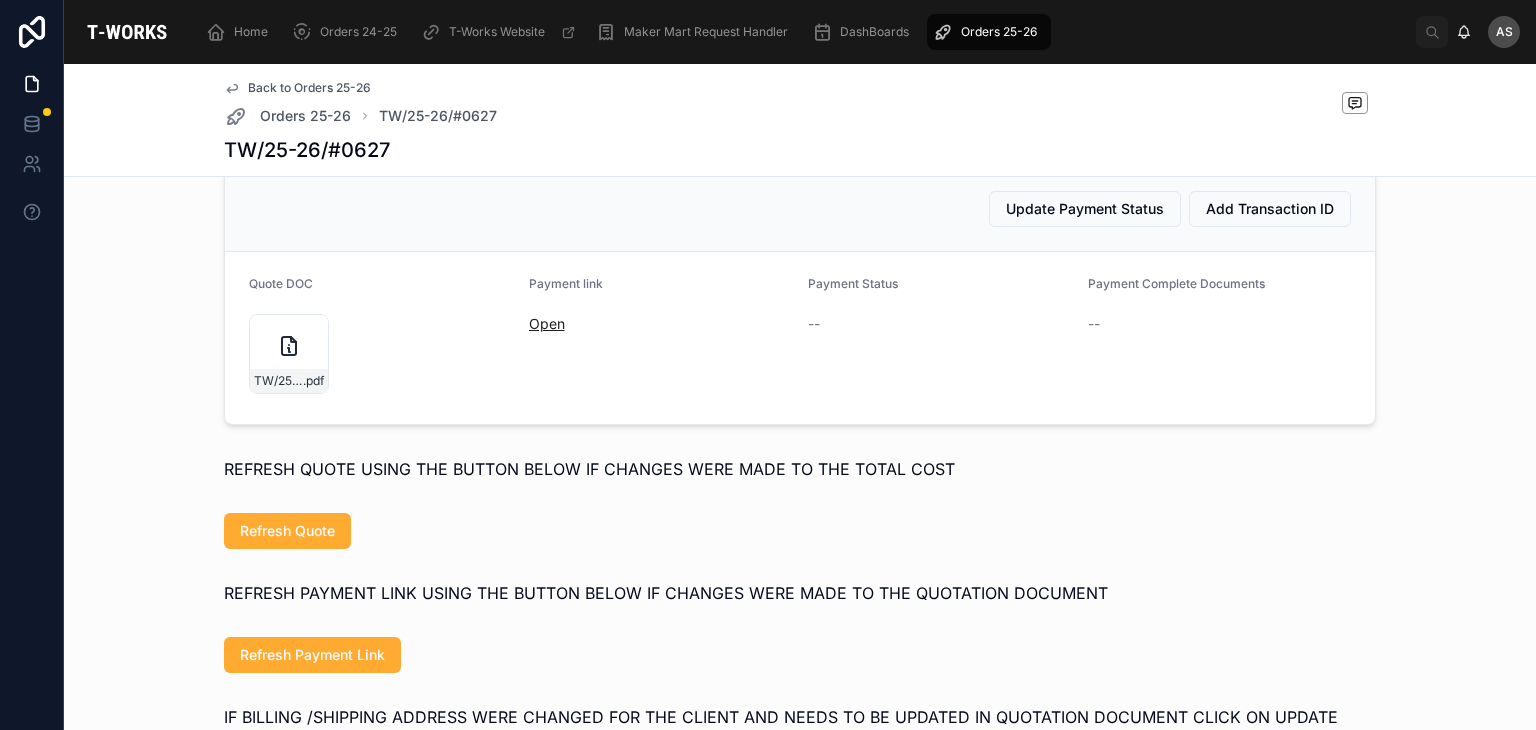 click on "Open" at bounding box center [547, 323] 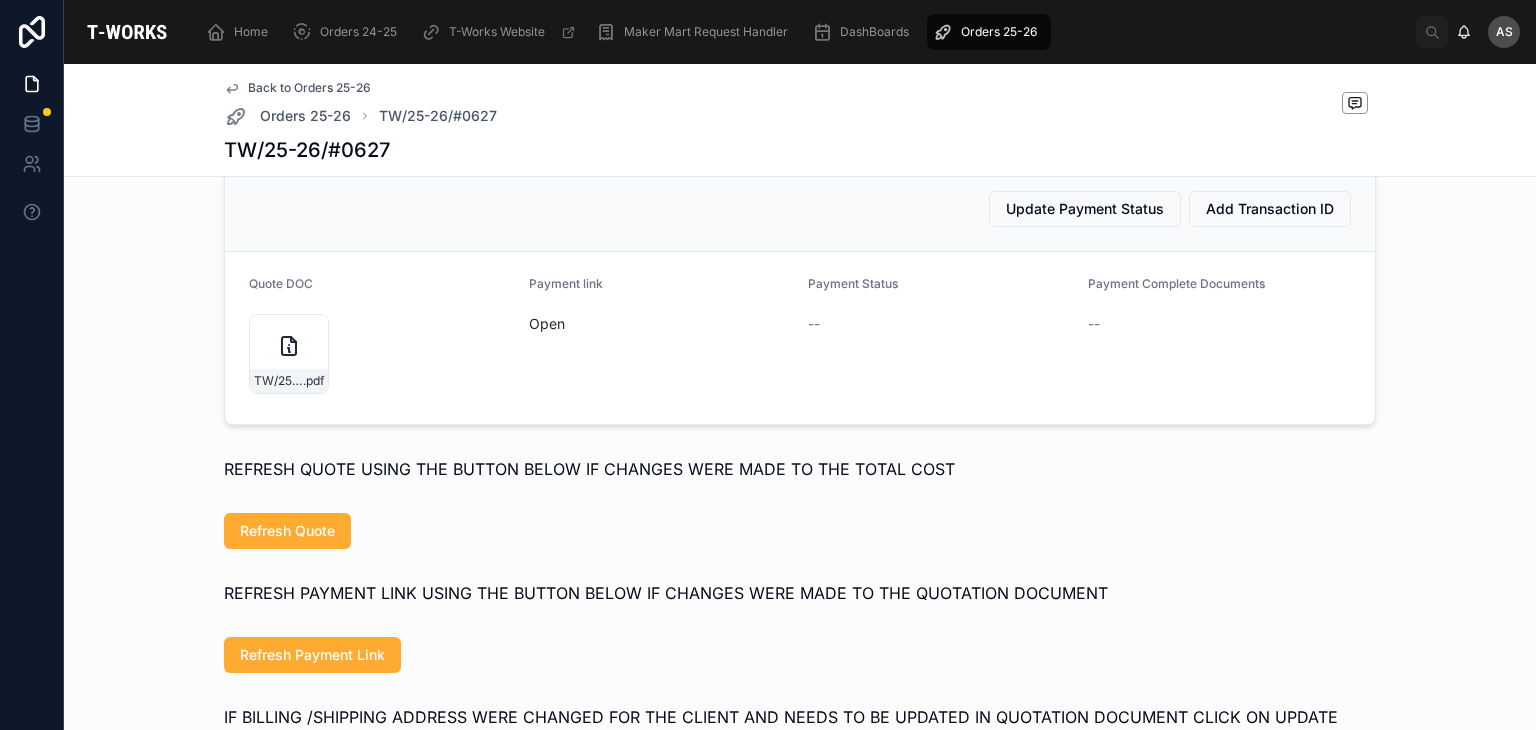 click on "Quote DOC TW/25-26/#0627 .pdf Payment link Open Payment Status -- Payment Complete Documents --" at bounding box center [800, 338] 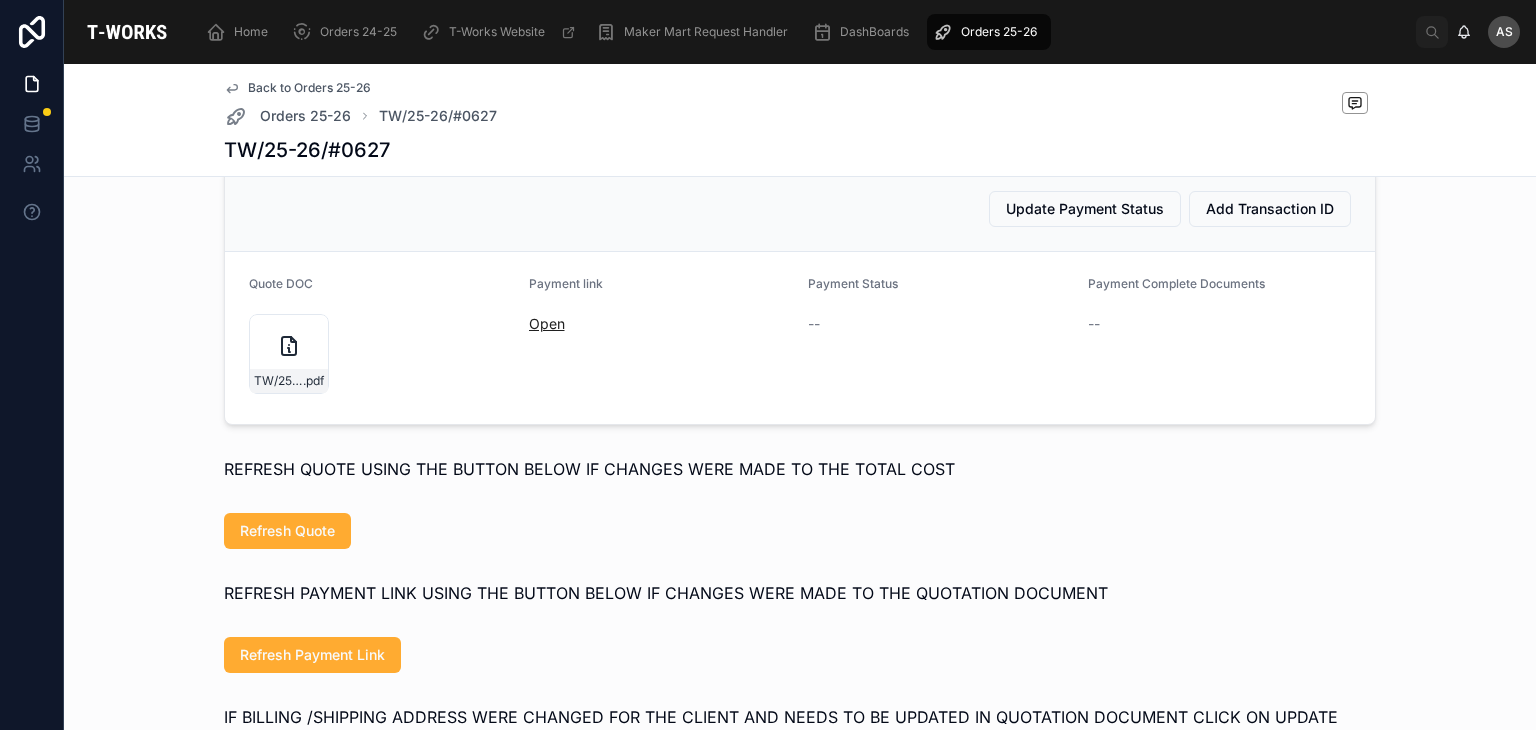 click on "Open" at bounding box center [547, 323] 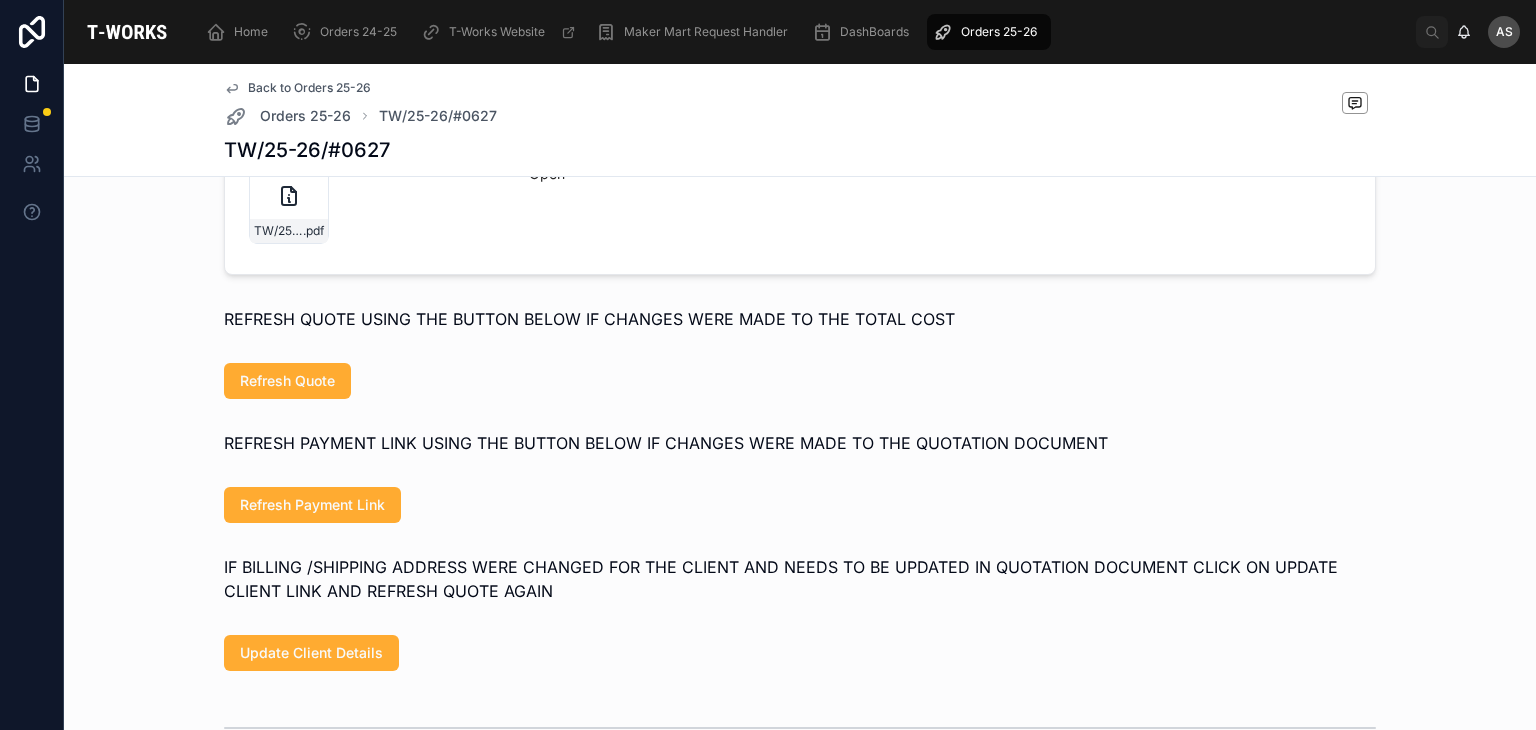 scroll, scrollTop: 1192, scrollLeft: 0, axis: vertical 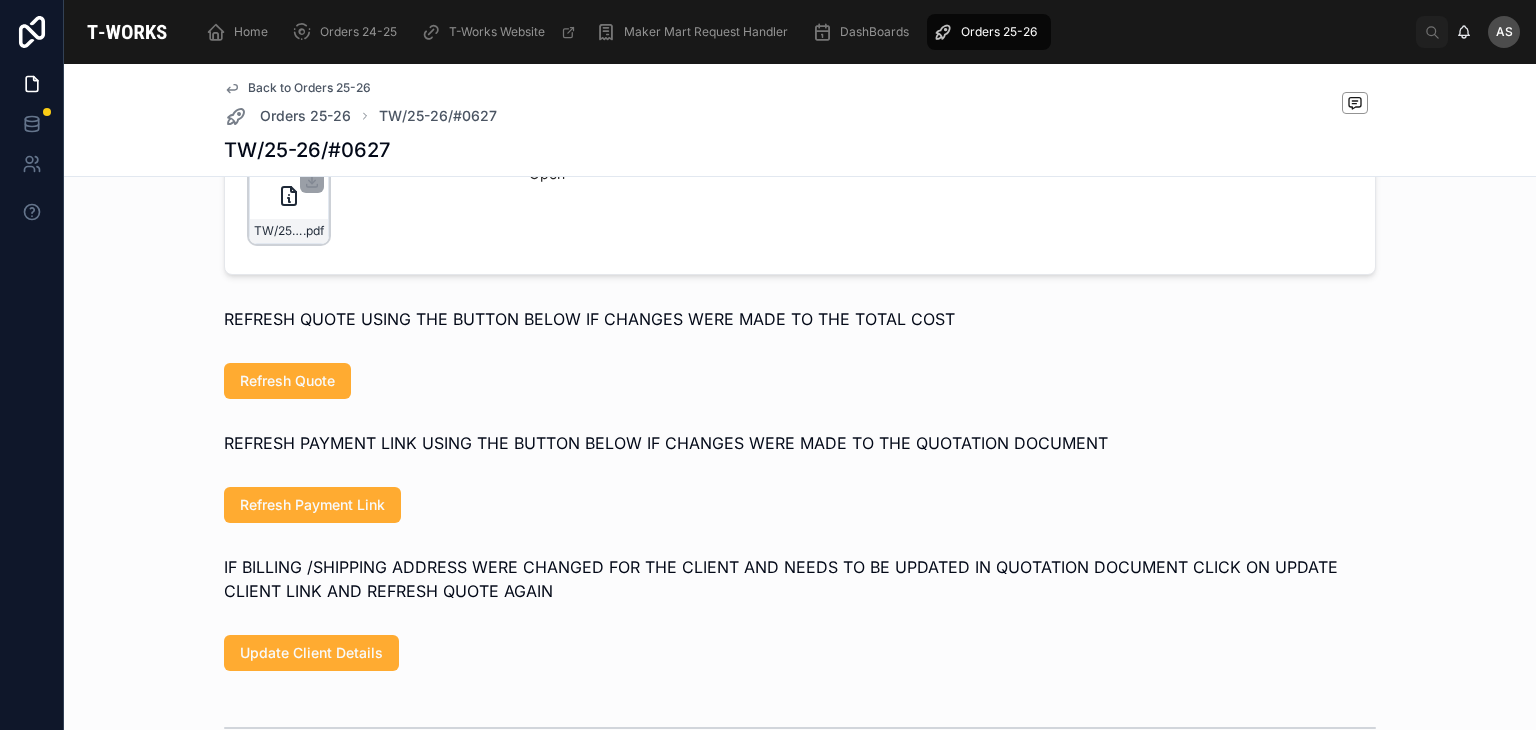 click on "TW/25-26/#0627 .pdf" at bounding box center (289, 204) 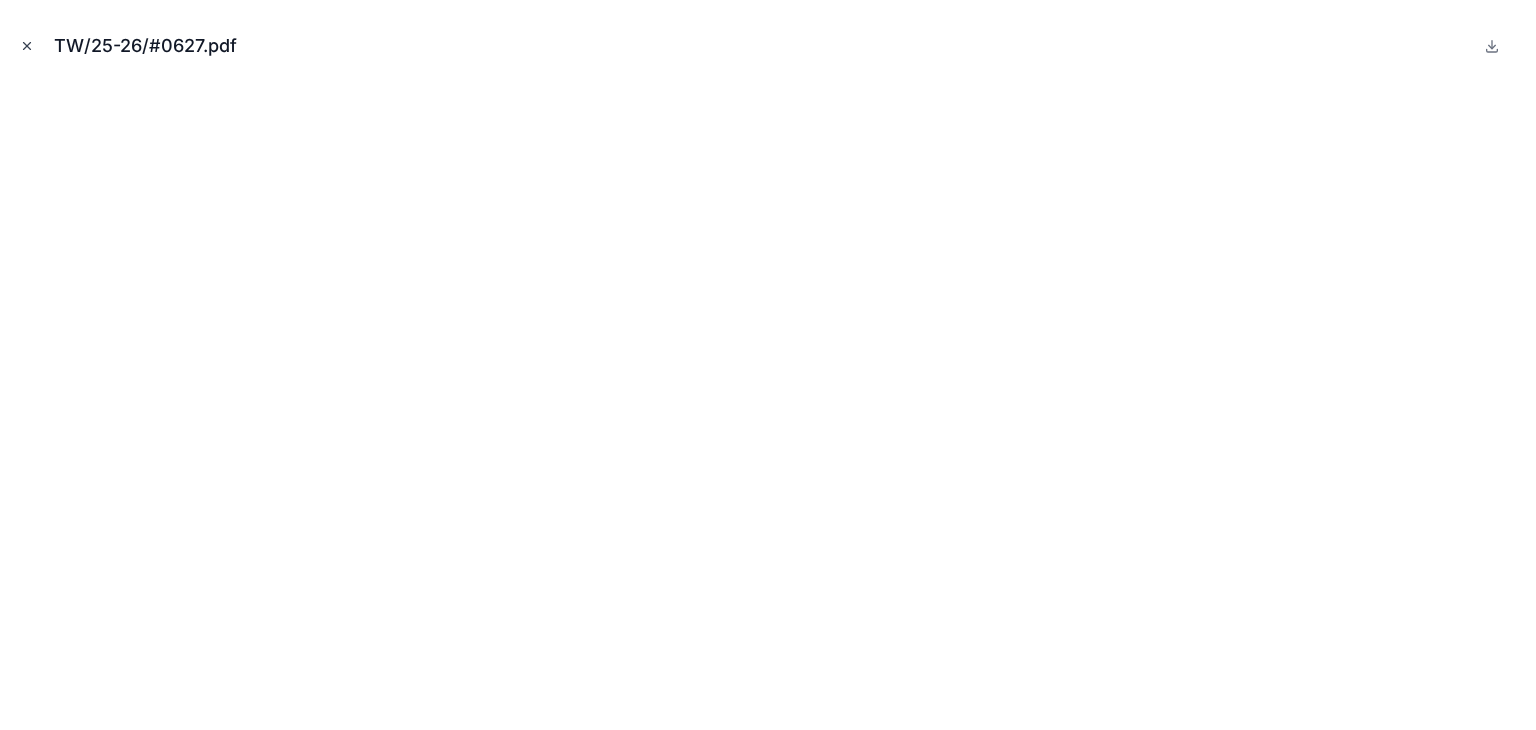 click 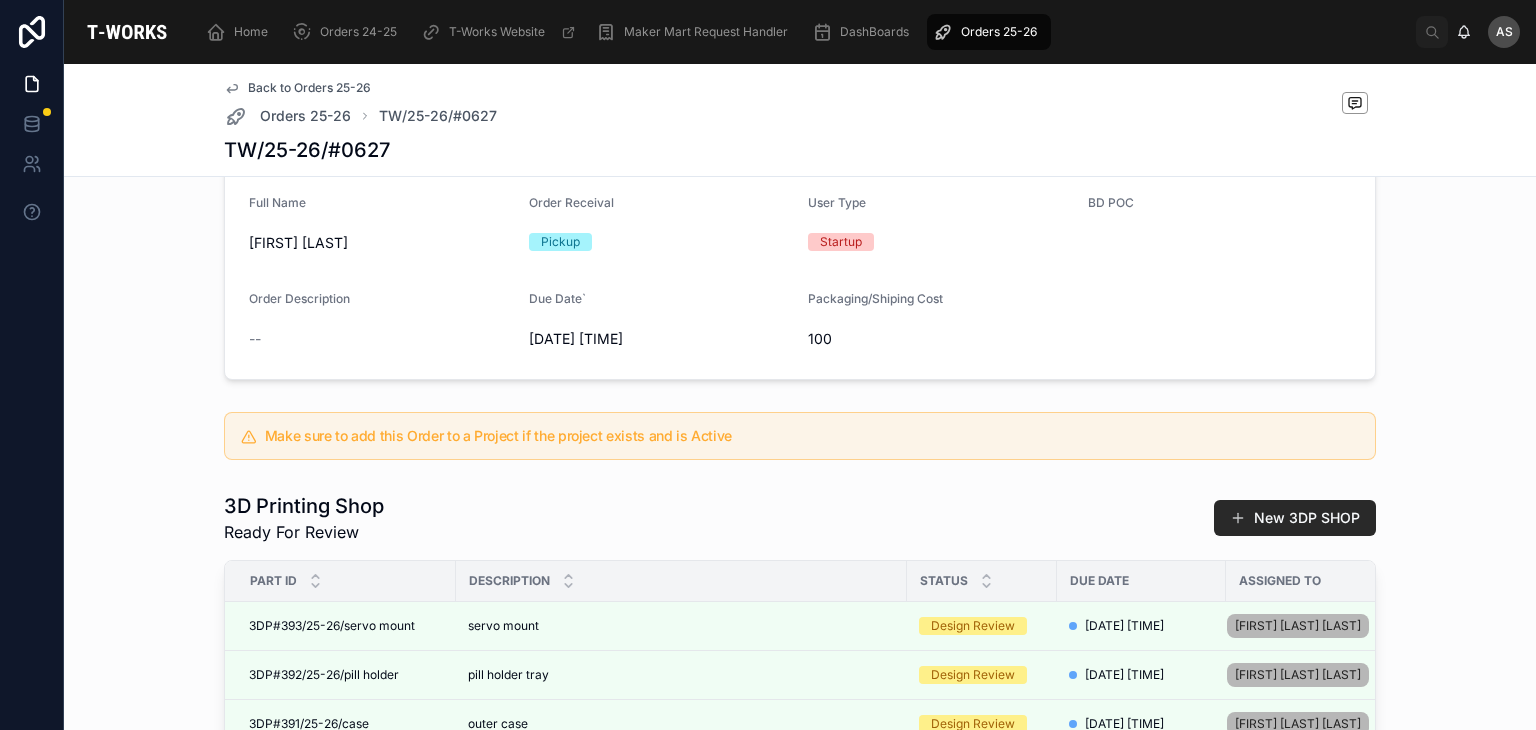 scroll, scrollTop: 0, scrollLeft: 0, axis: both 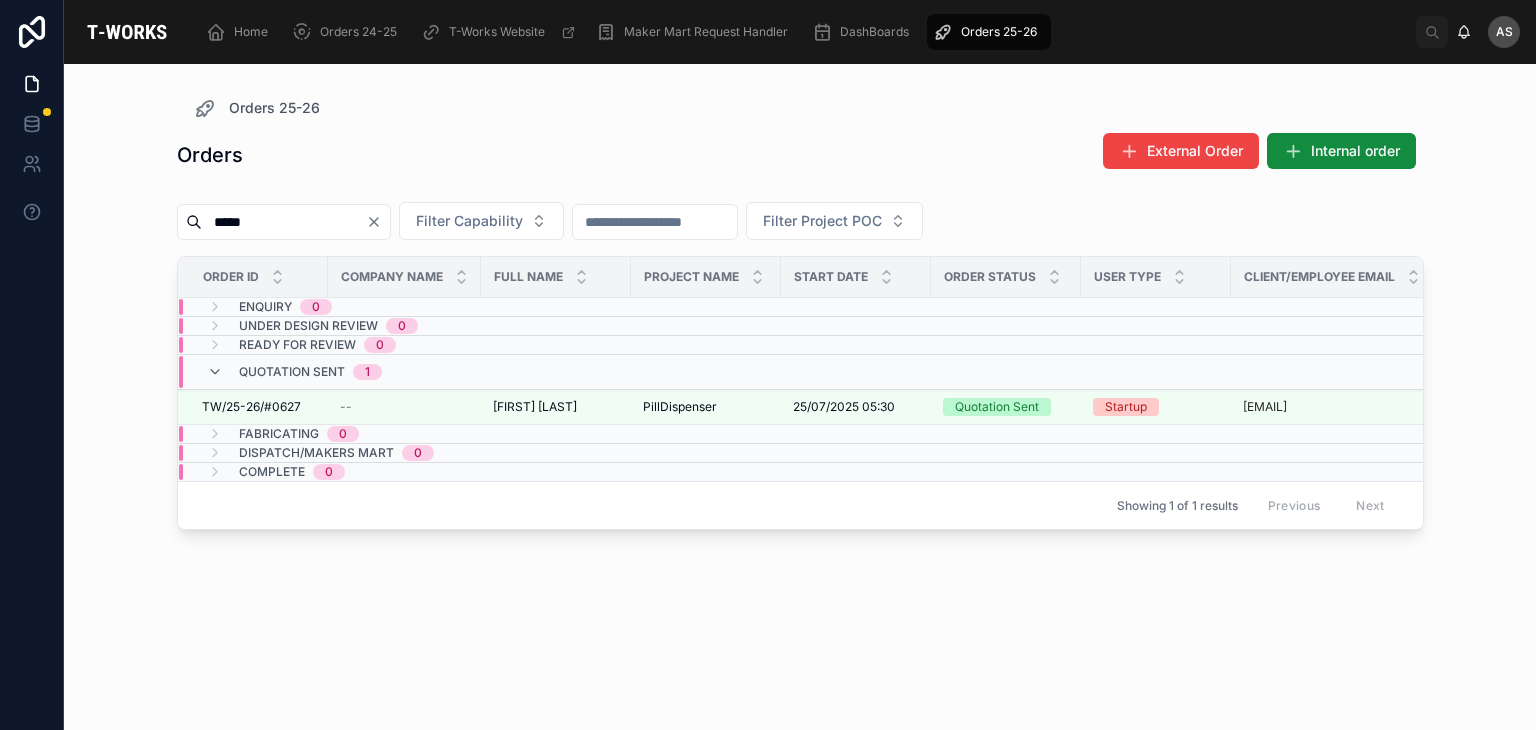 click 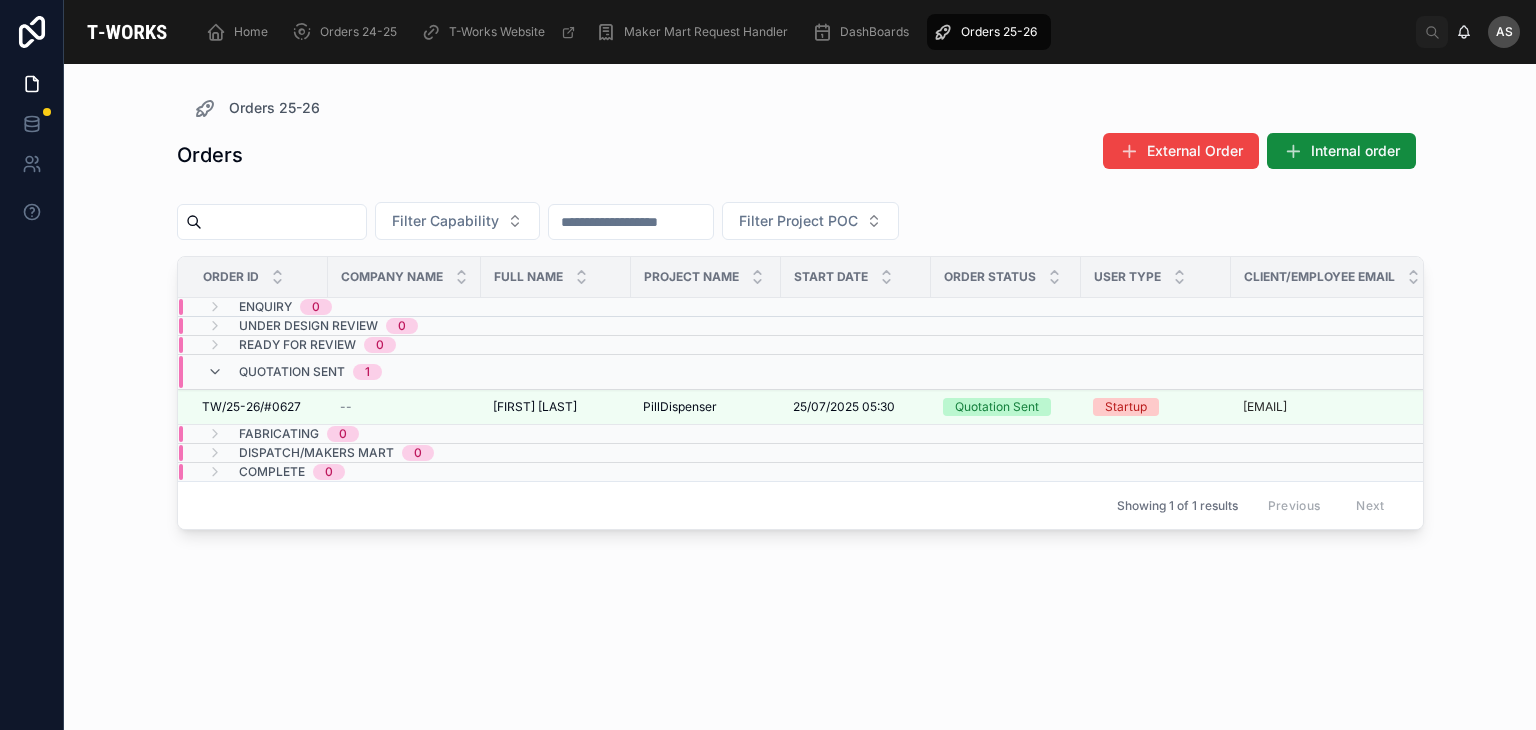 click at bounding box center [284, 222] 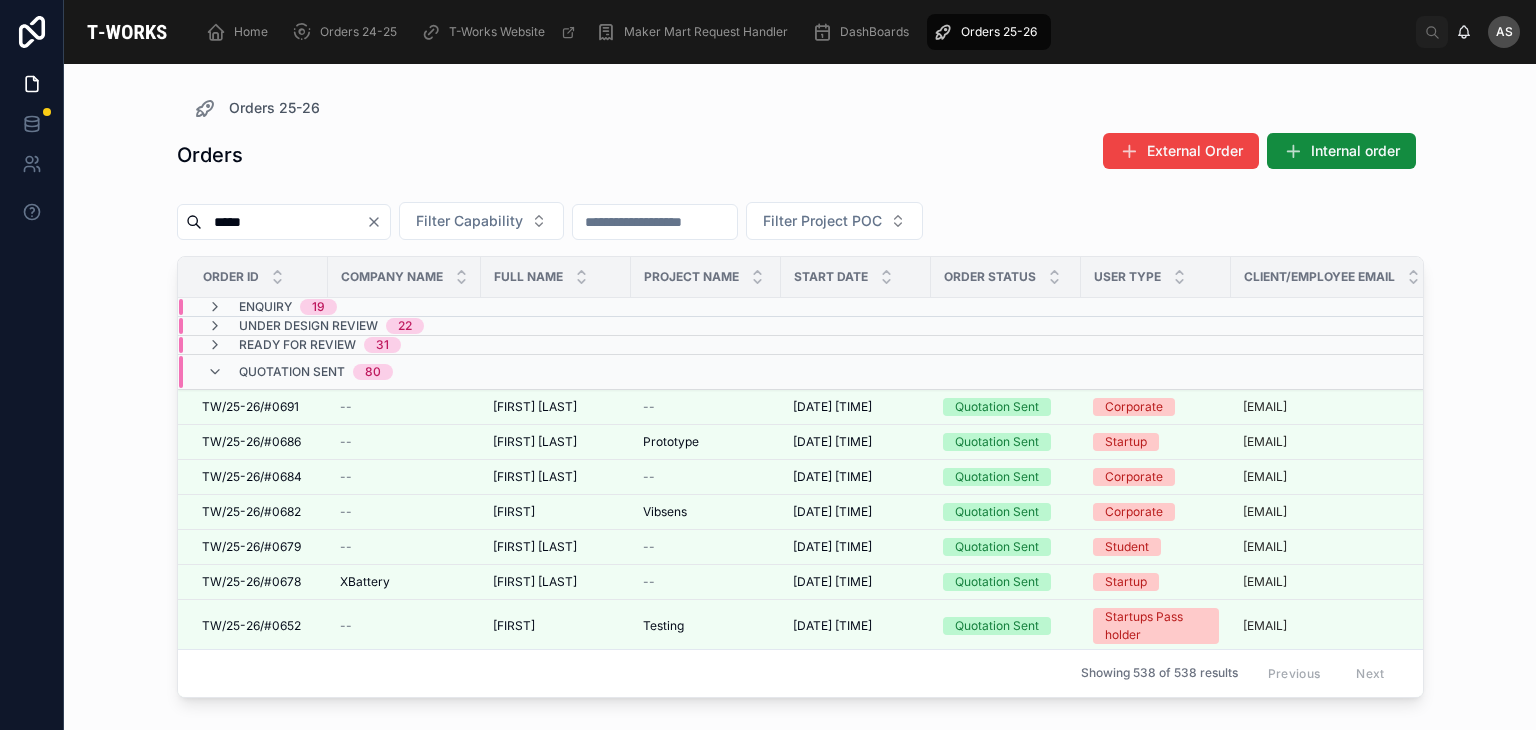 type on "*****" 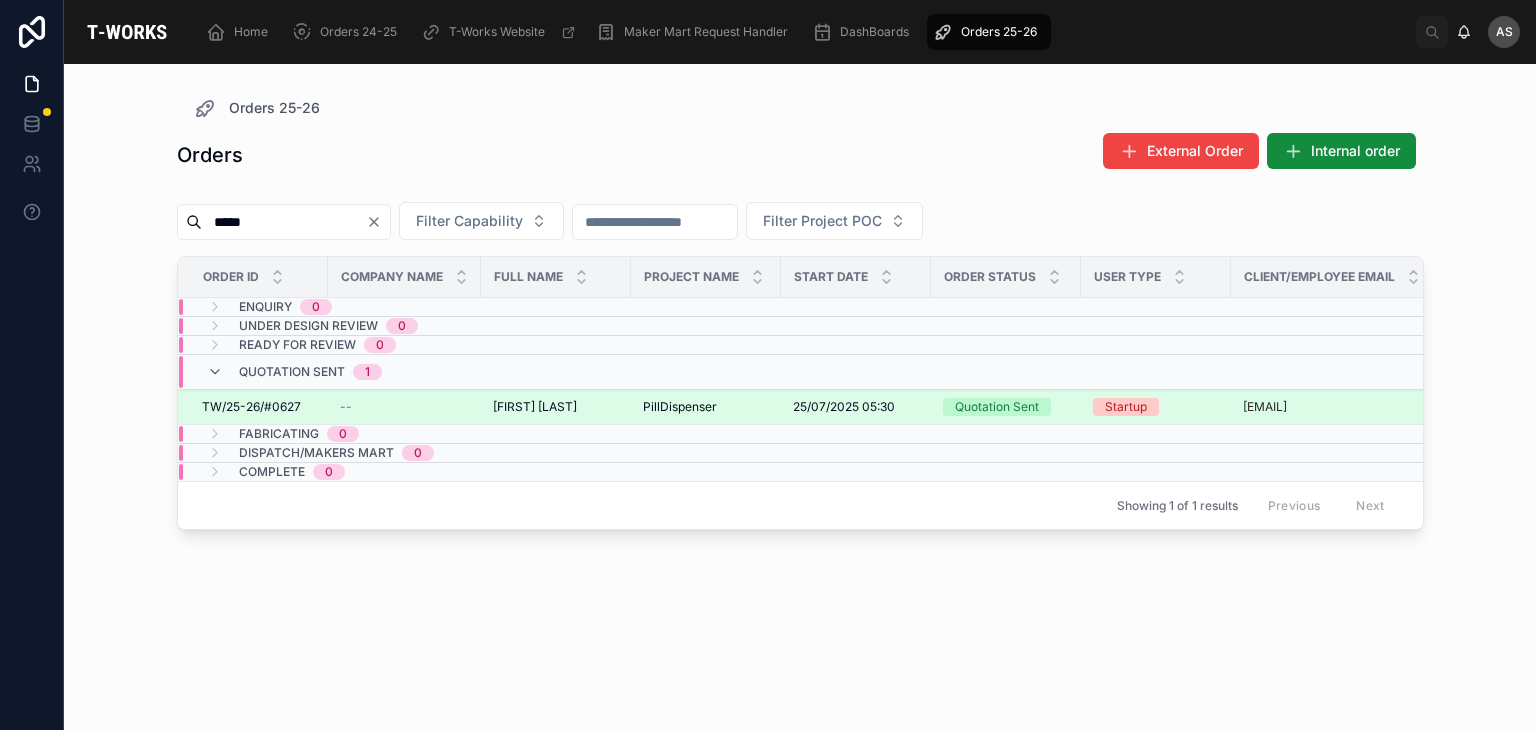click on "[FIRST] [LAST]" at bounding box center [535, 407] 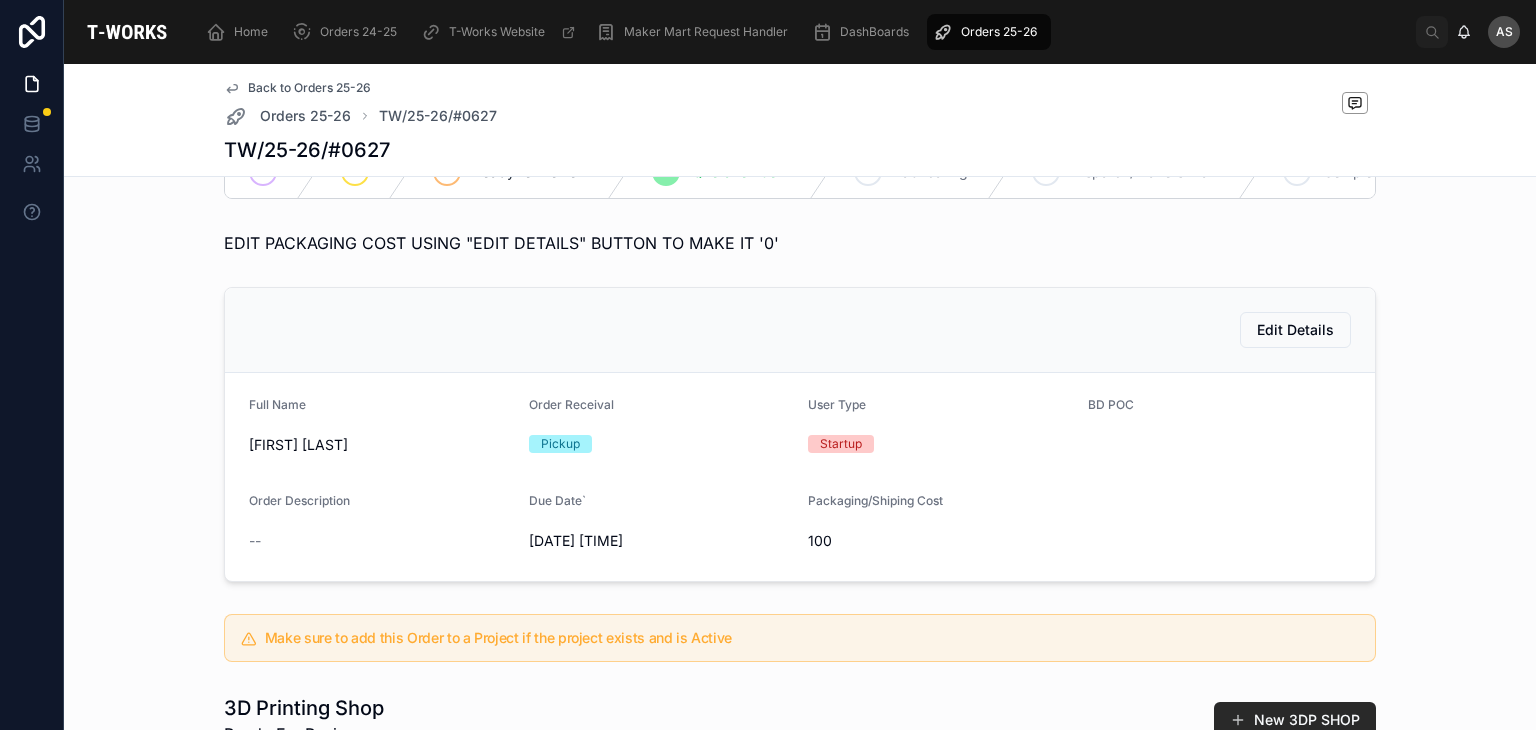 scroll, scrollTop: 56, scrollLeft: 0, axis: vertical 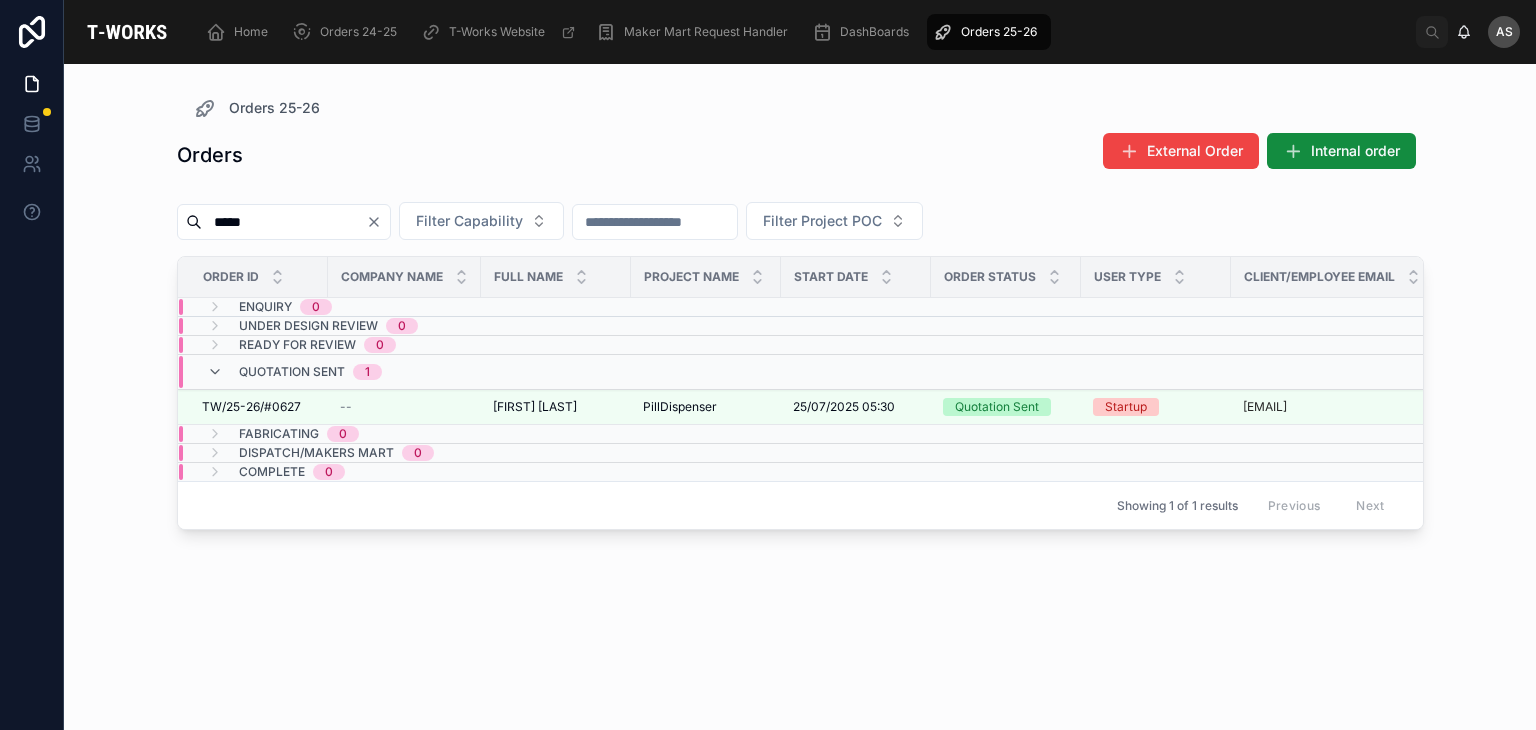 click at bounding box center (856, 372) 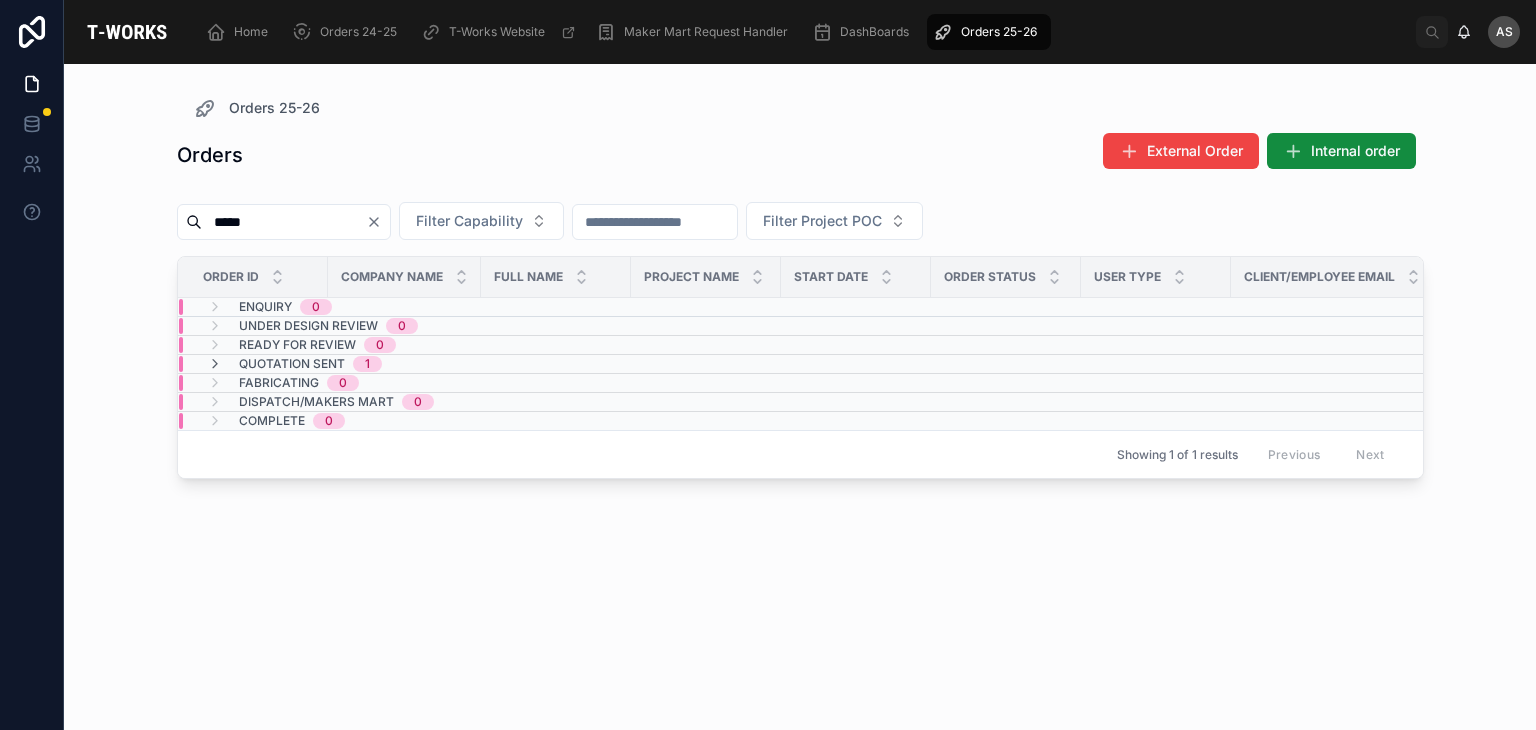 click at bounding box center (856, 364) 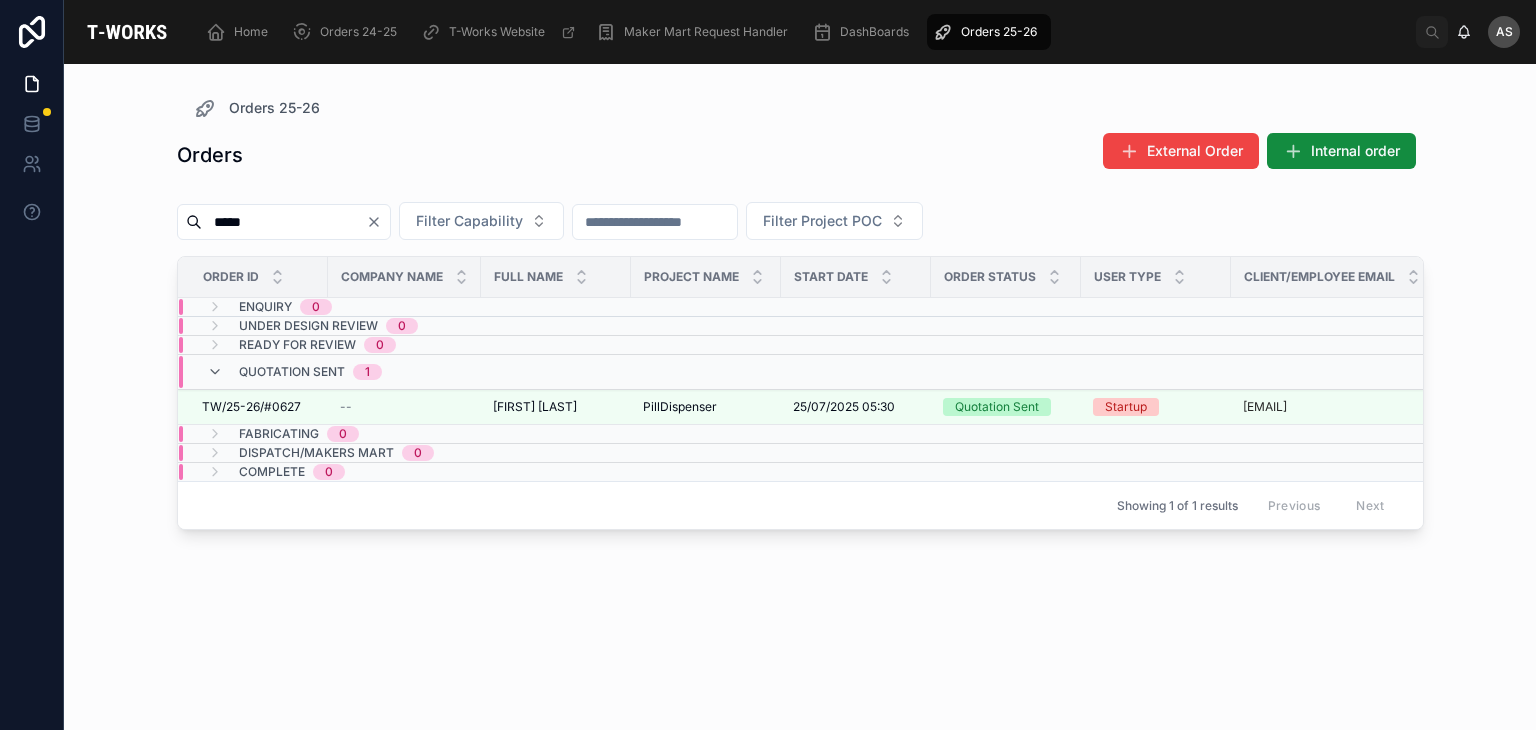 click at bounding box center [706, 372] 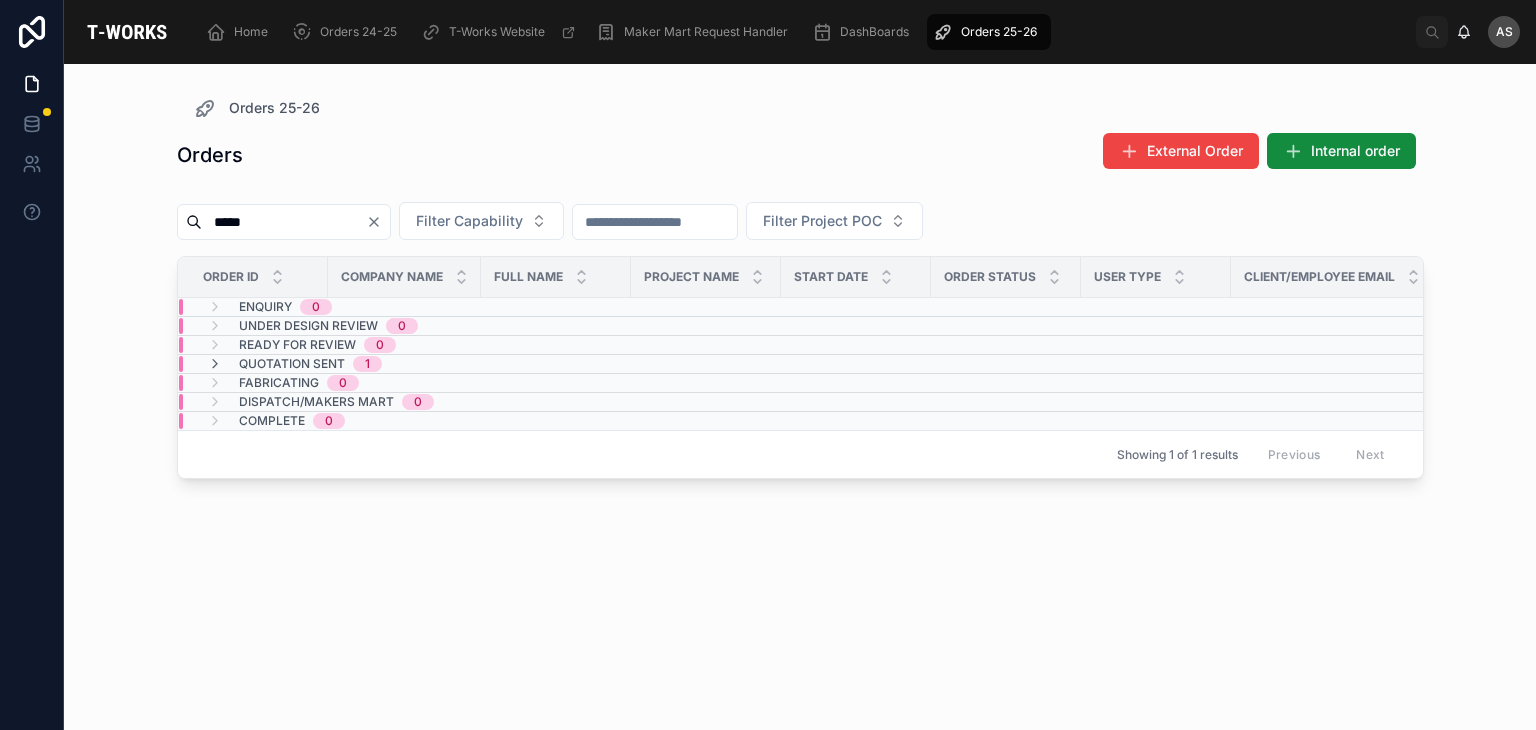 click at bounding box center [706, 364] 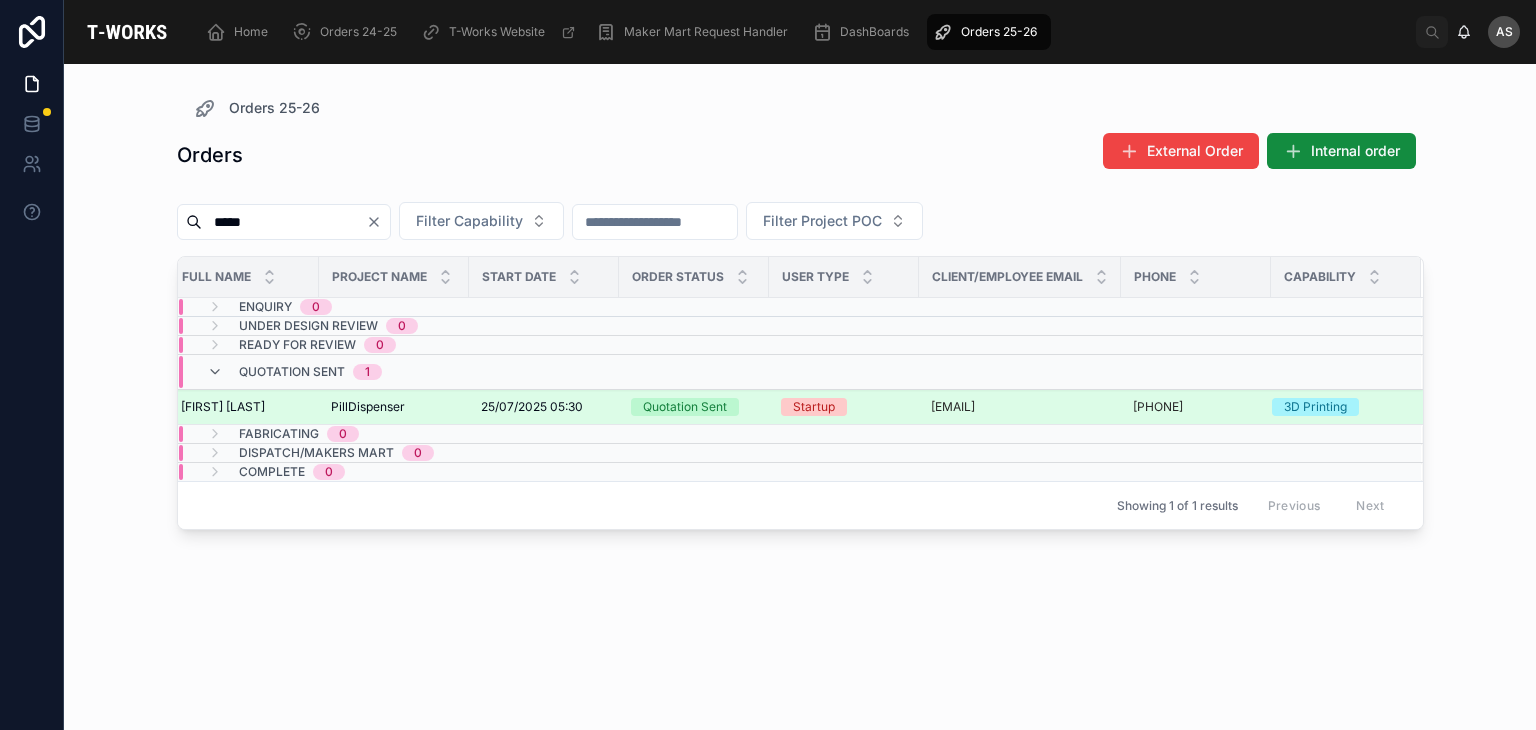 scroll, scrollTop: 0, scrollLeft: 0, axis: both 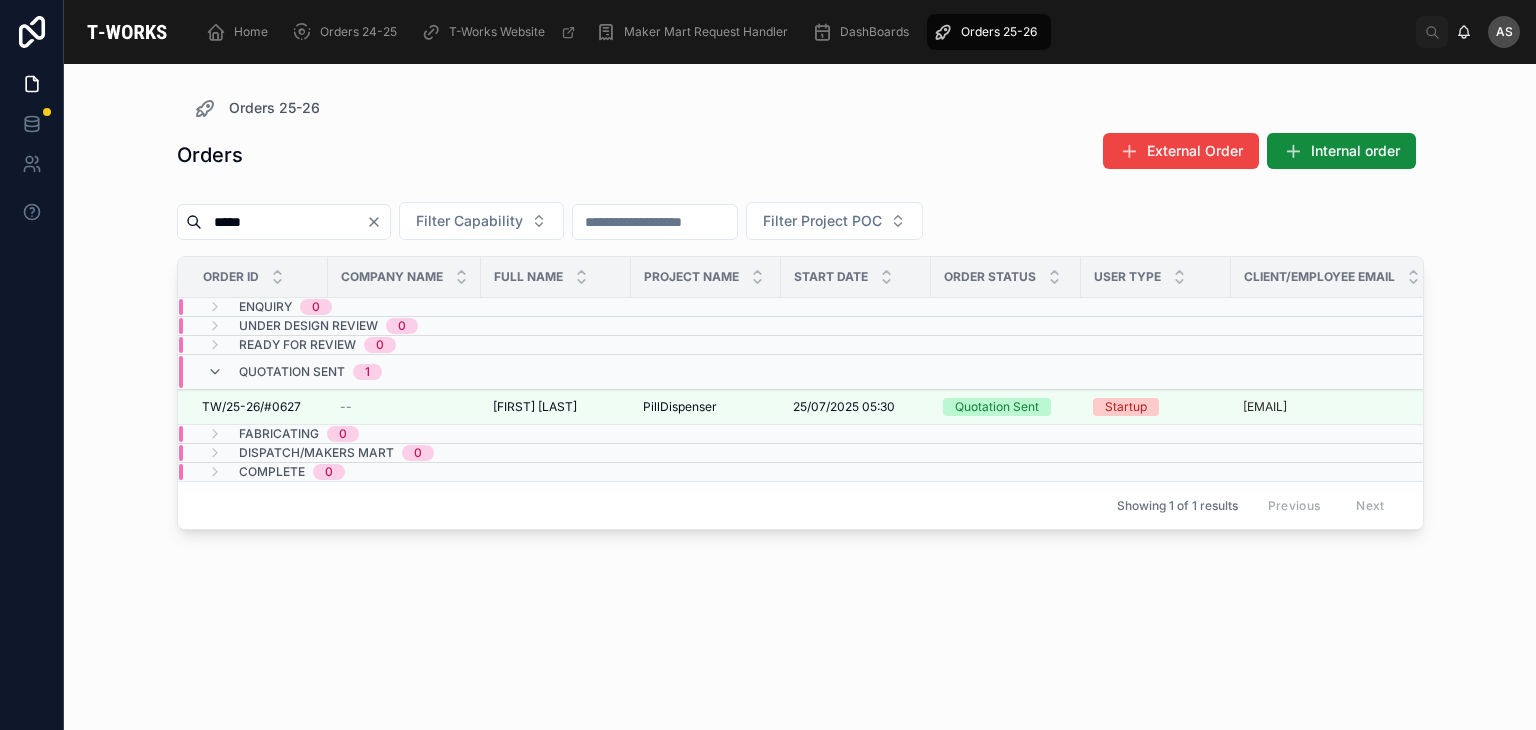click at bounding box center [706, 372] 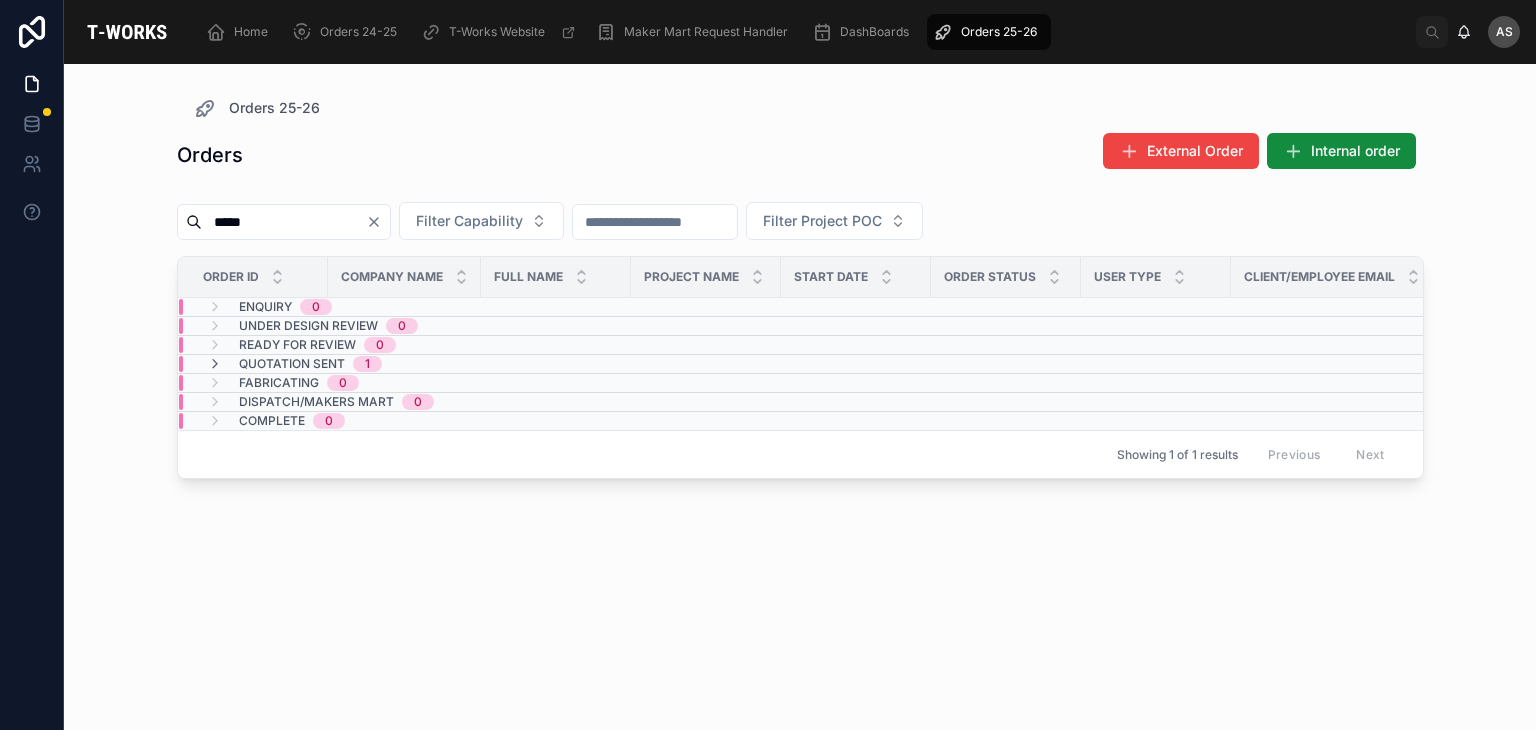 click at bounding box center [706, 364] 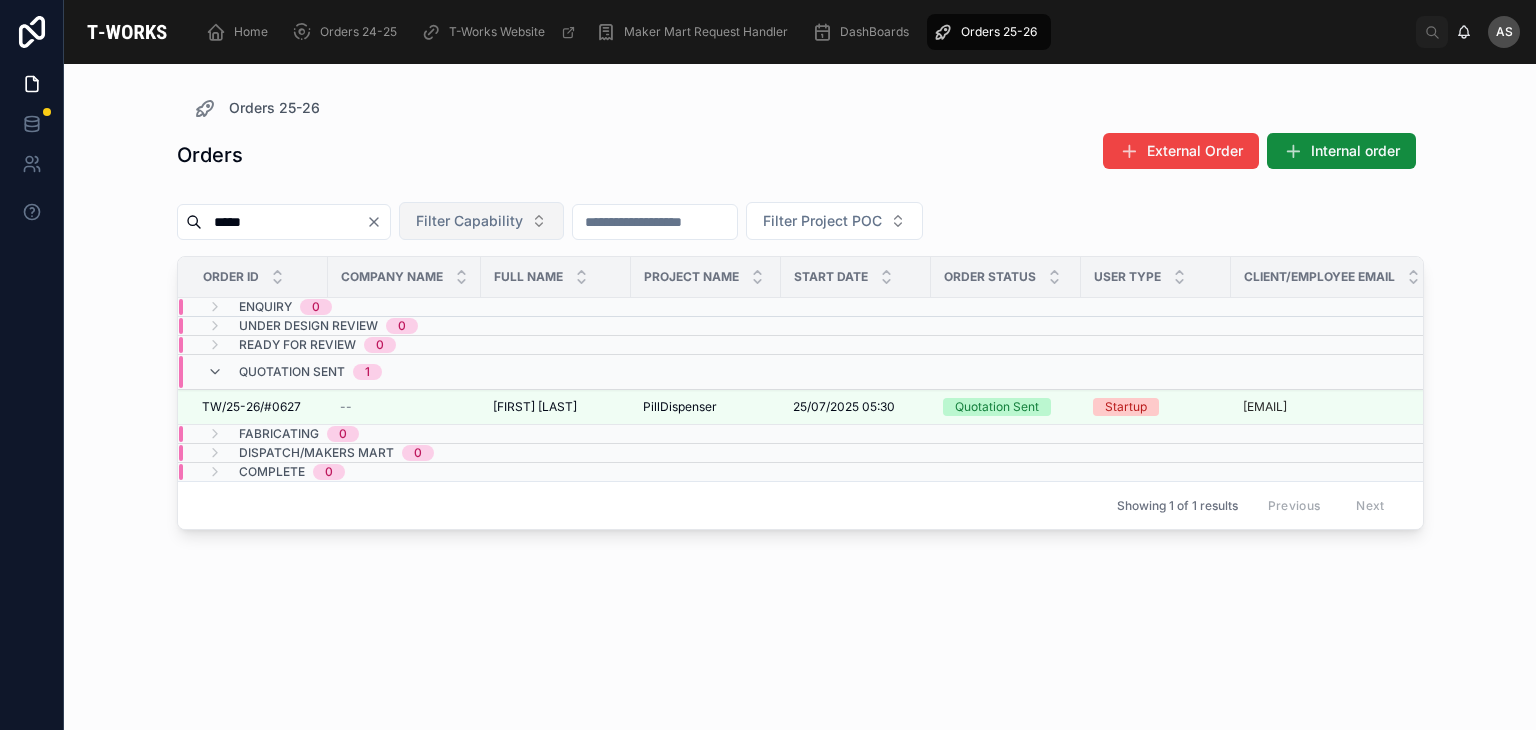 click on "Filter Capability" at bounding box center (481, 221) 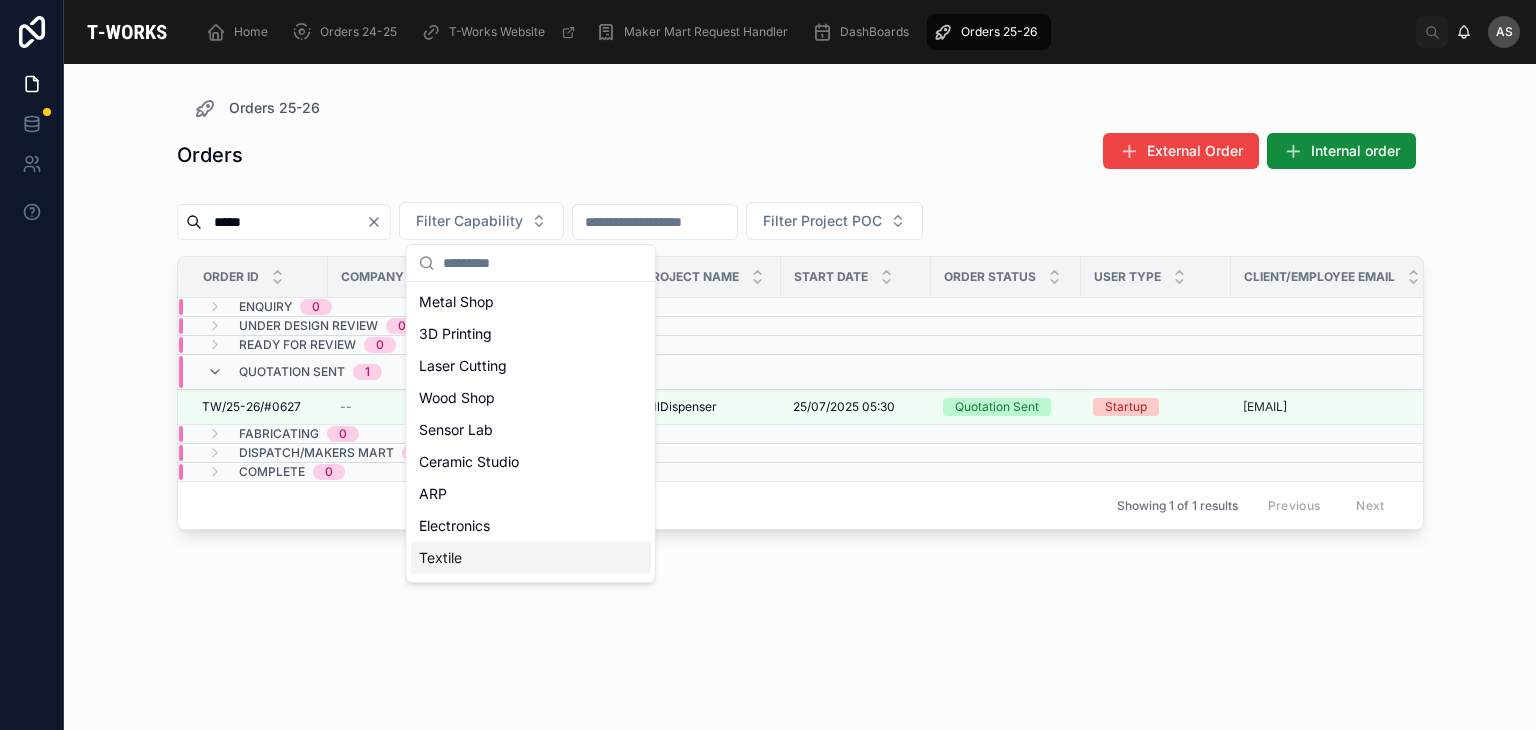 click on "Textile" at bounding box center (531, 558) 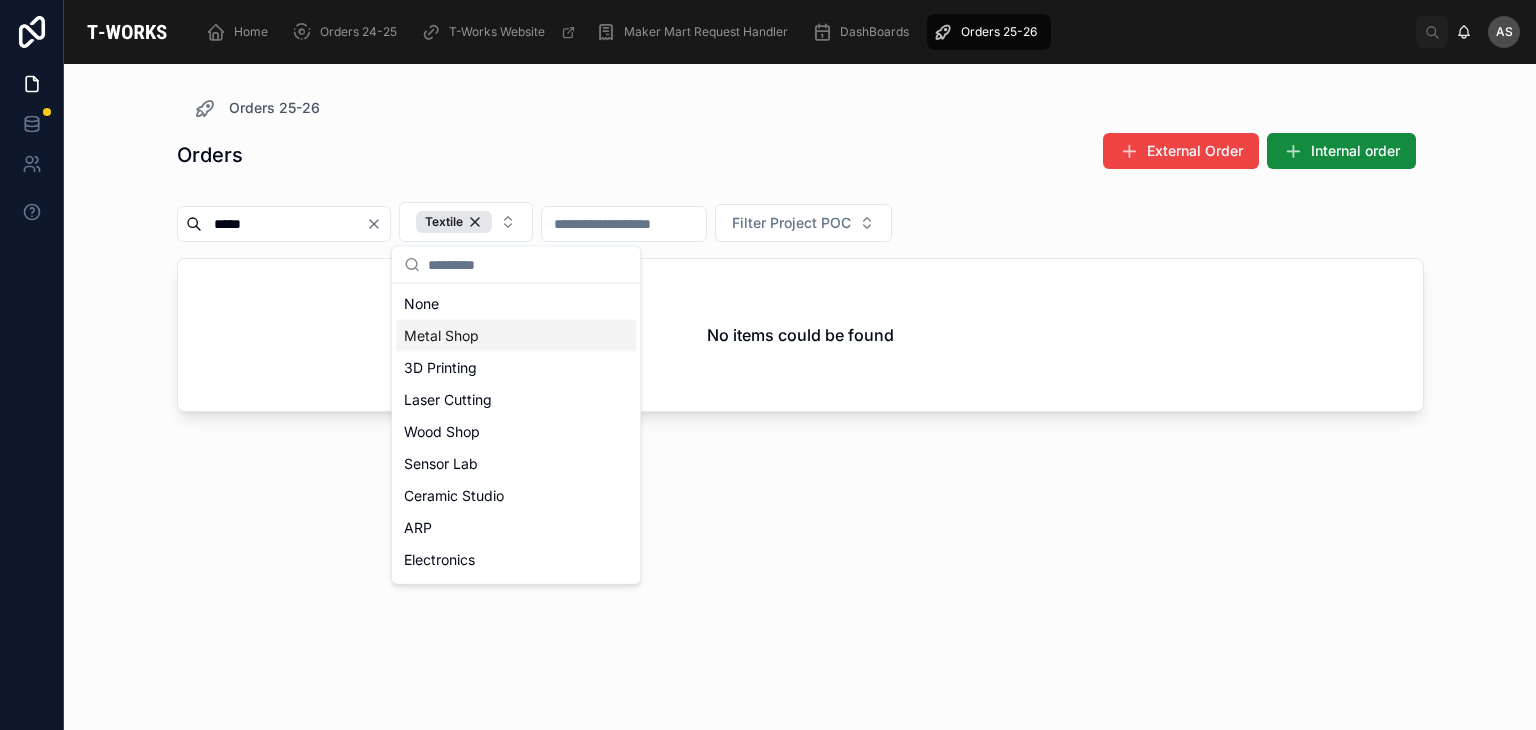 click on "Orders External Order Internal order ***** Textile Filter Project POC No items could be found" at bounding box center [800, 413] 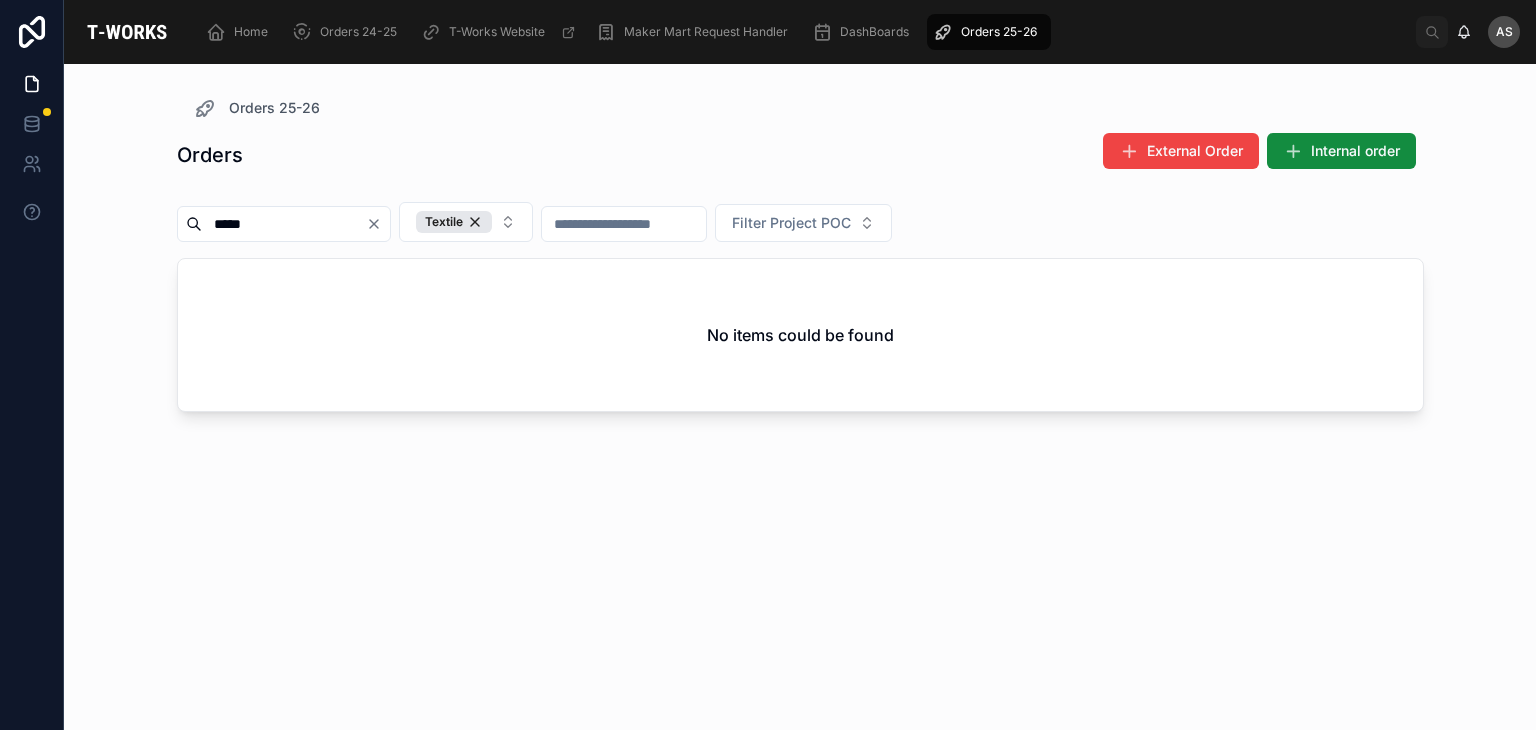 click 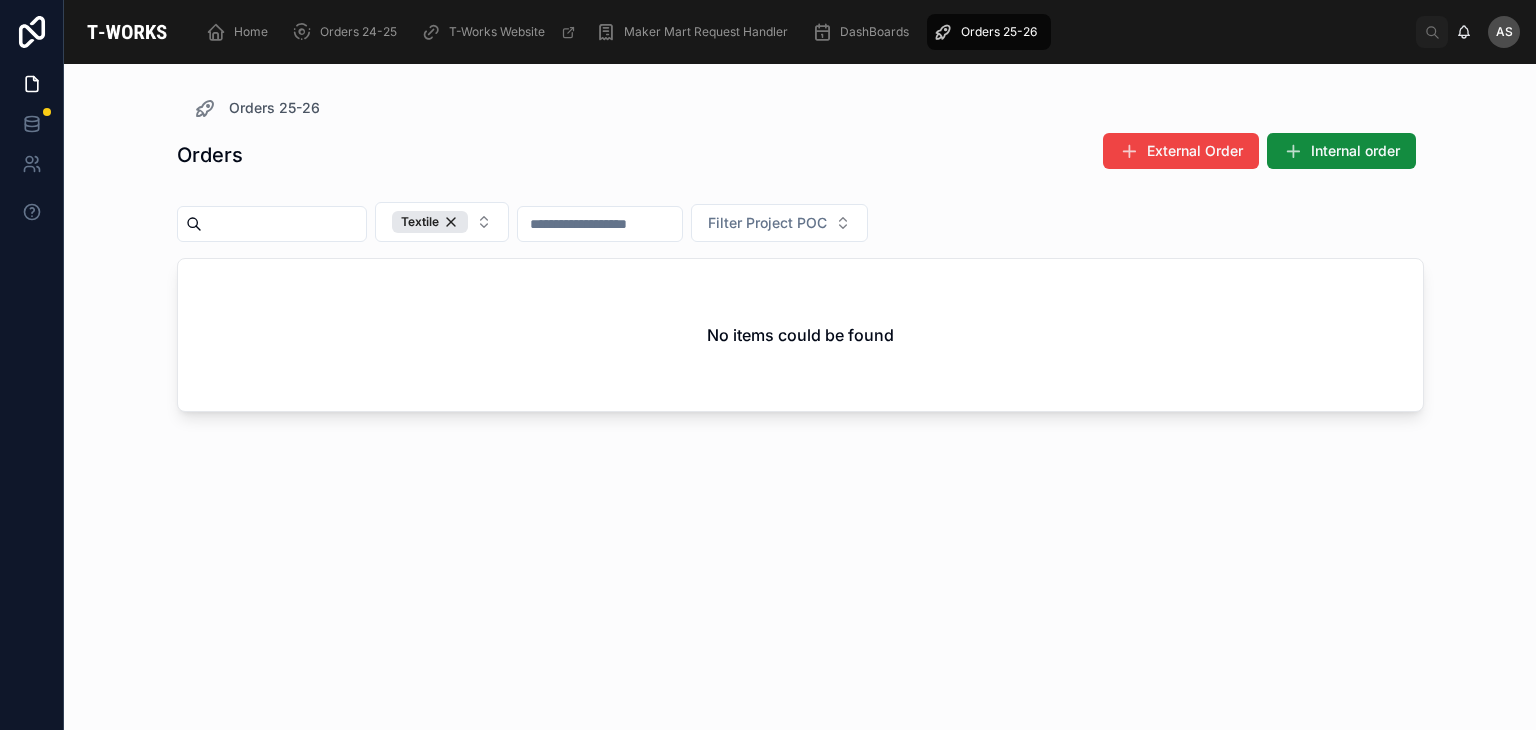 click at bounding box center [284, 224] 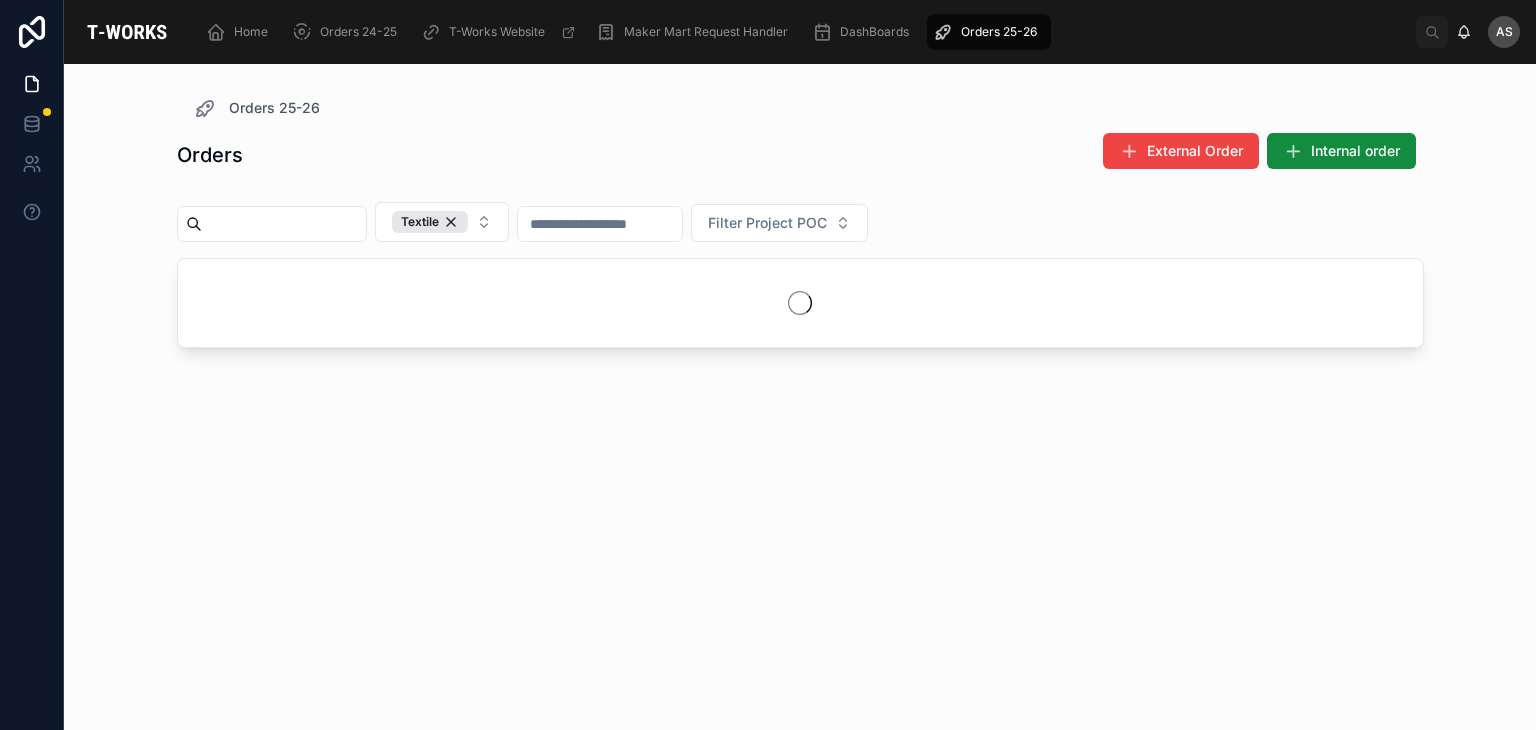 click on "Orders External Order Internal order Textile Filter Project POC" at bounding box center (800, 413) 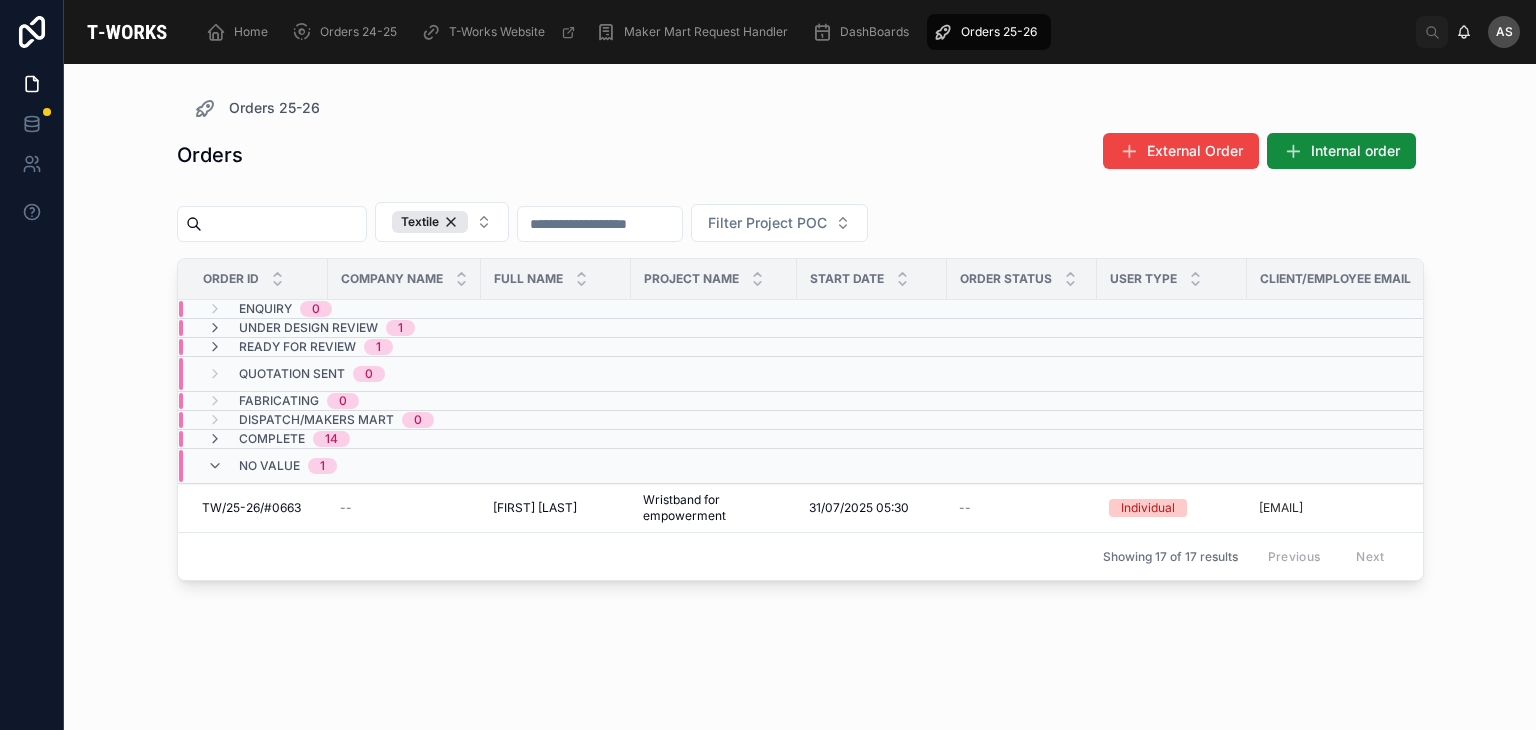 click on "Under Design Review 1" at bounding box center [404, 328] 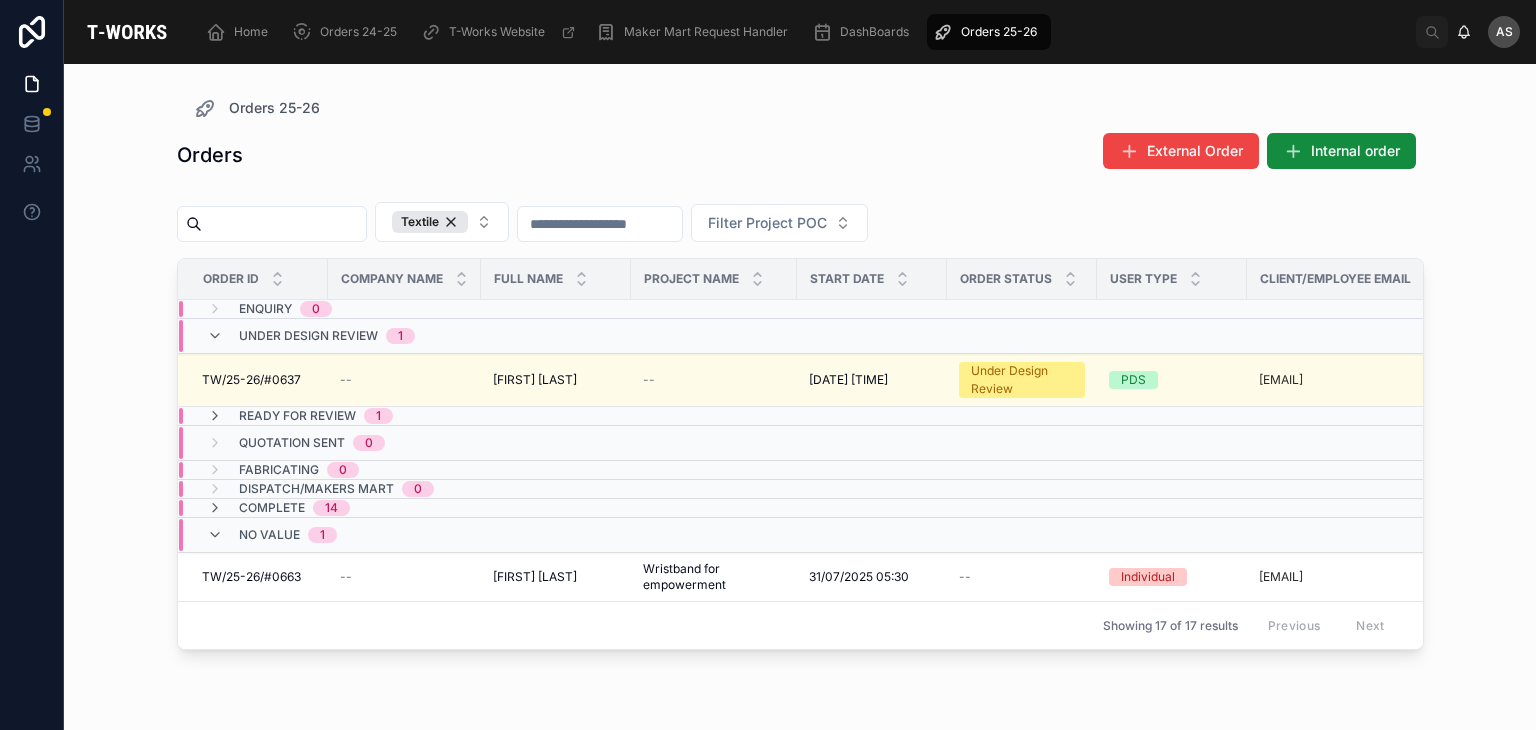 click on "Under Design Review 1" at bounding box center (404, 336) 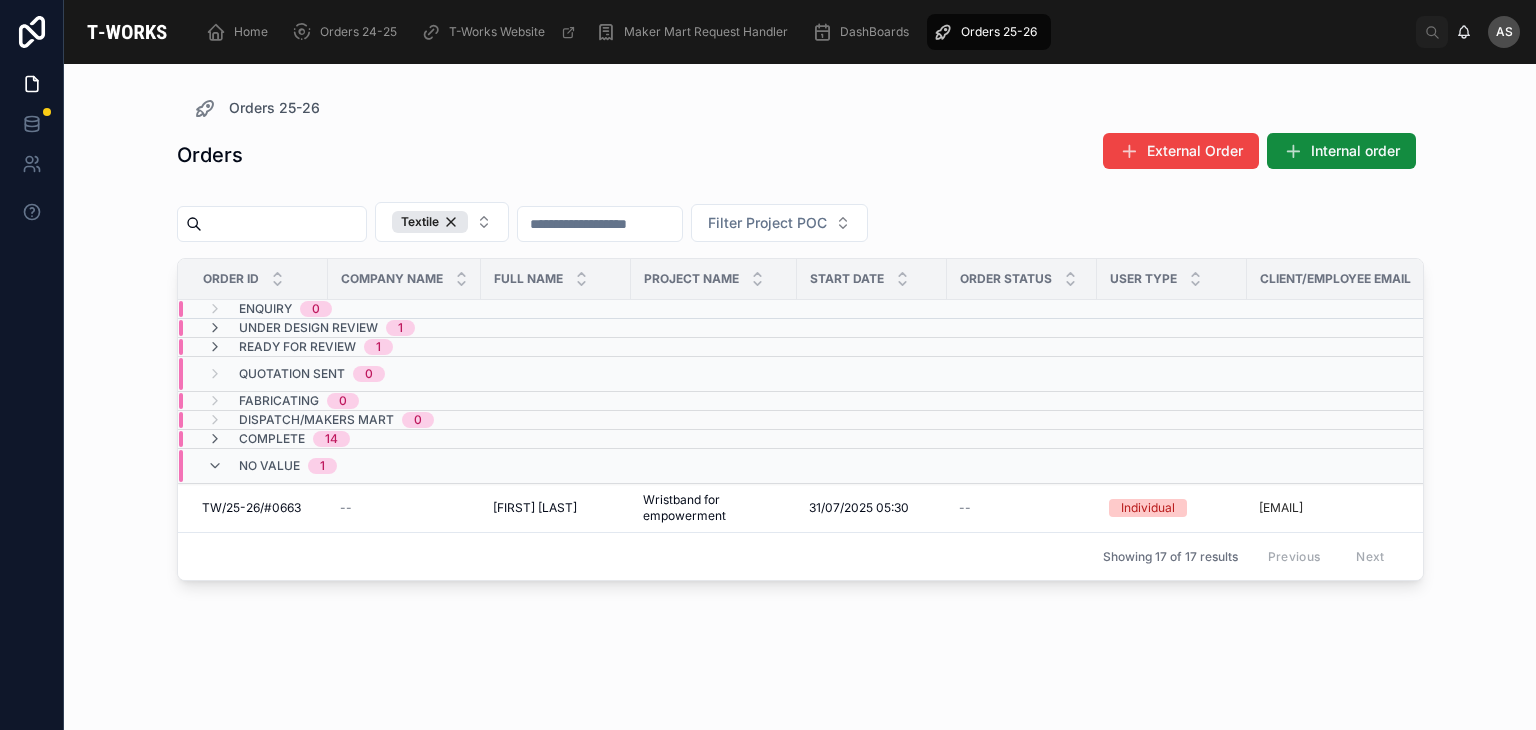 click on "Ready for Review 1" at bounding box center [404, 347] 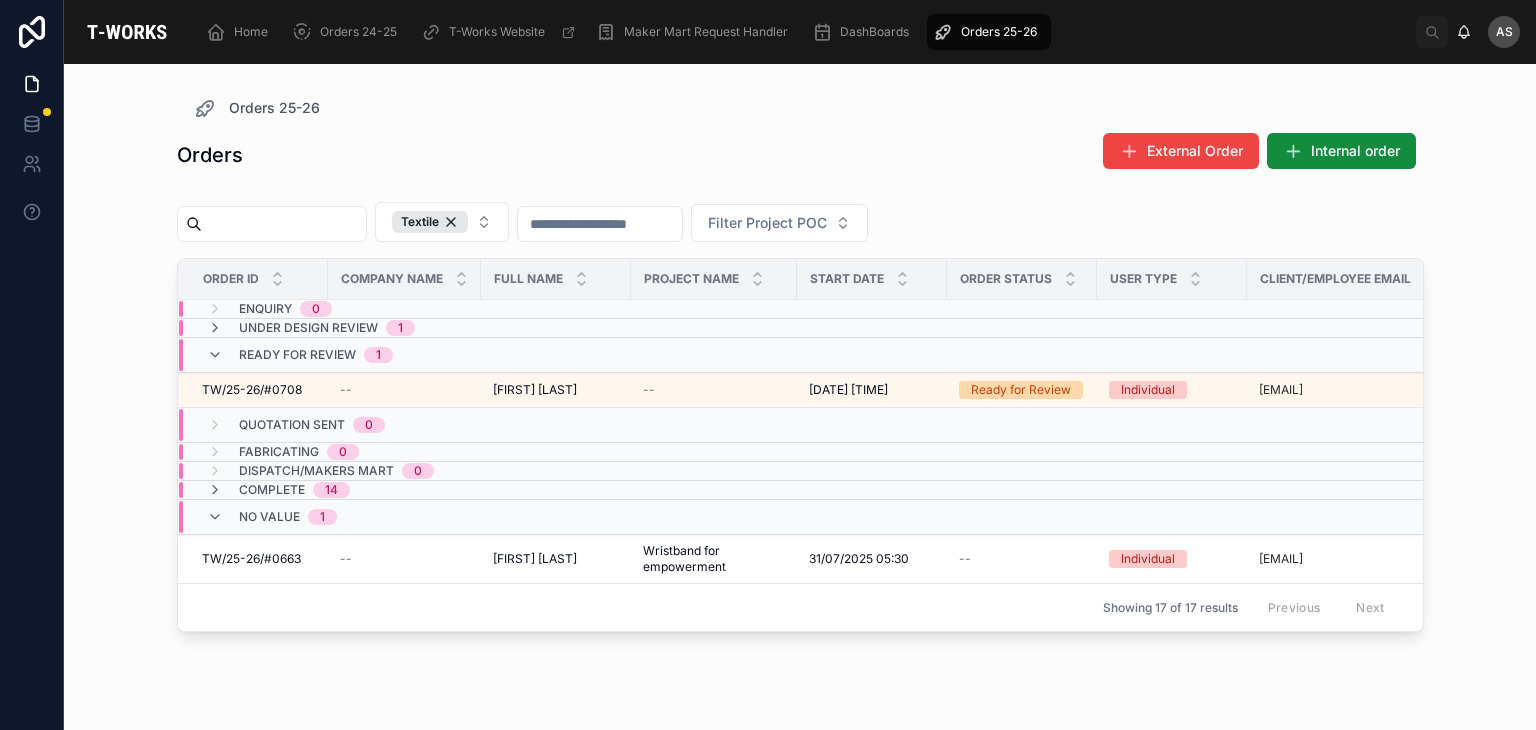 click on "Under Design Review 1" at bounding box center (404, 328) 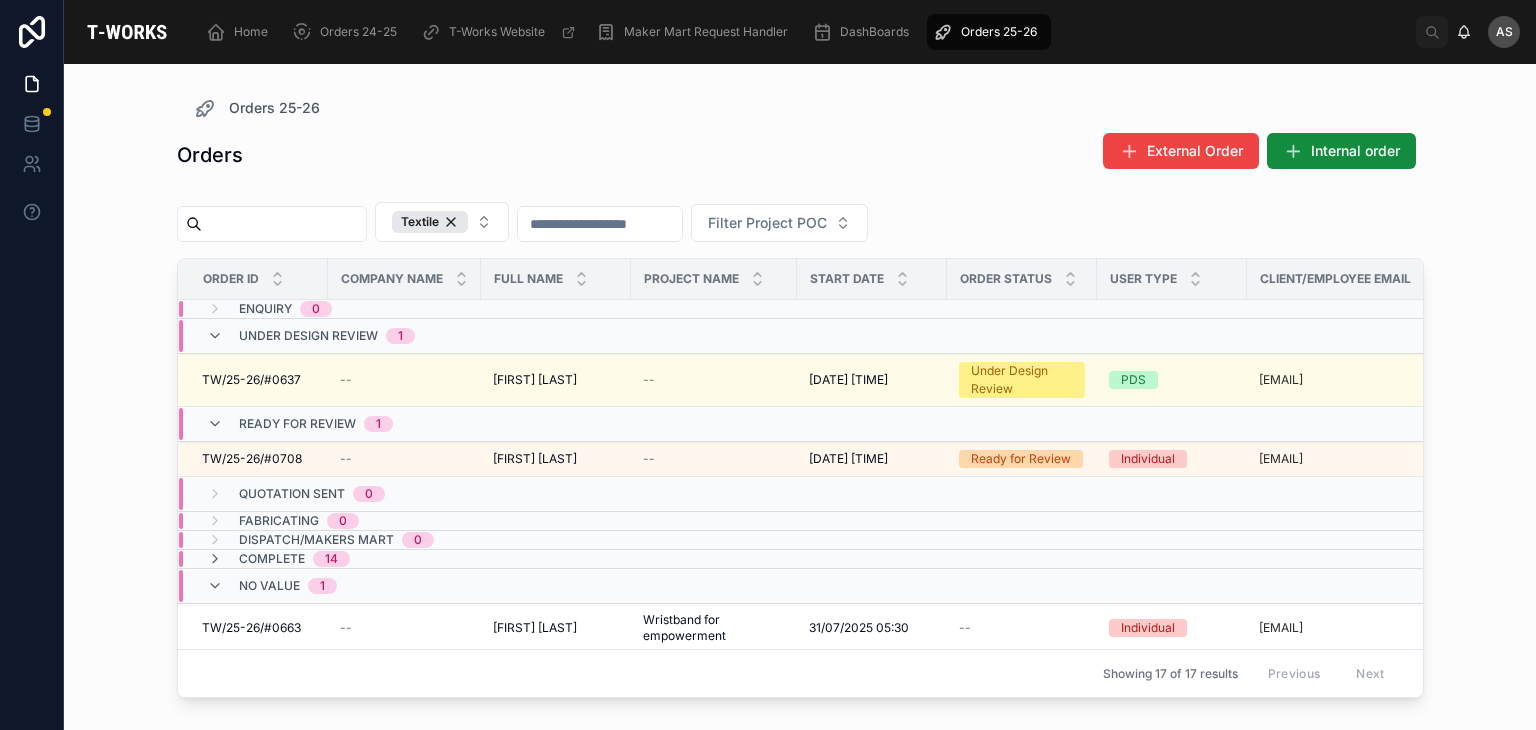 click on "Under Design Review 1" at bounding box center [404, 336] 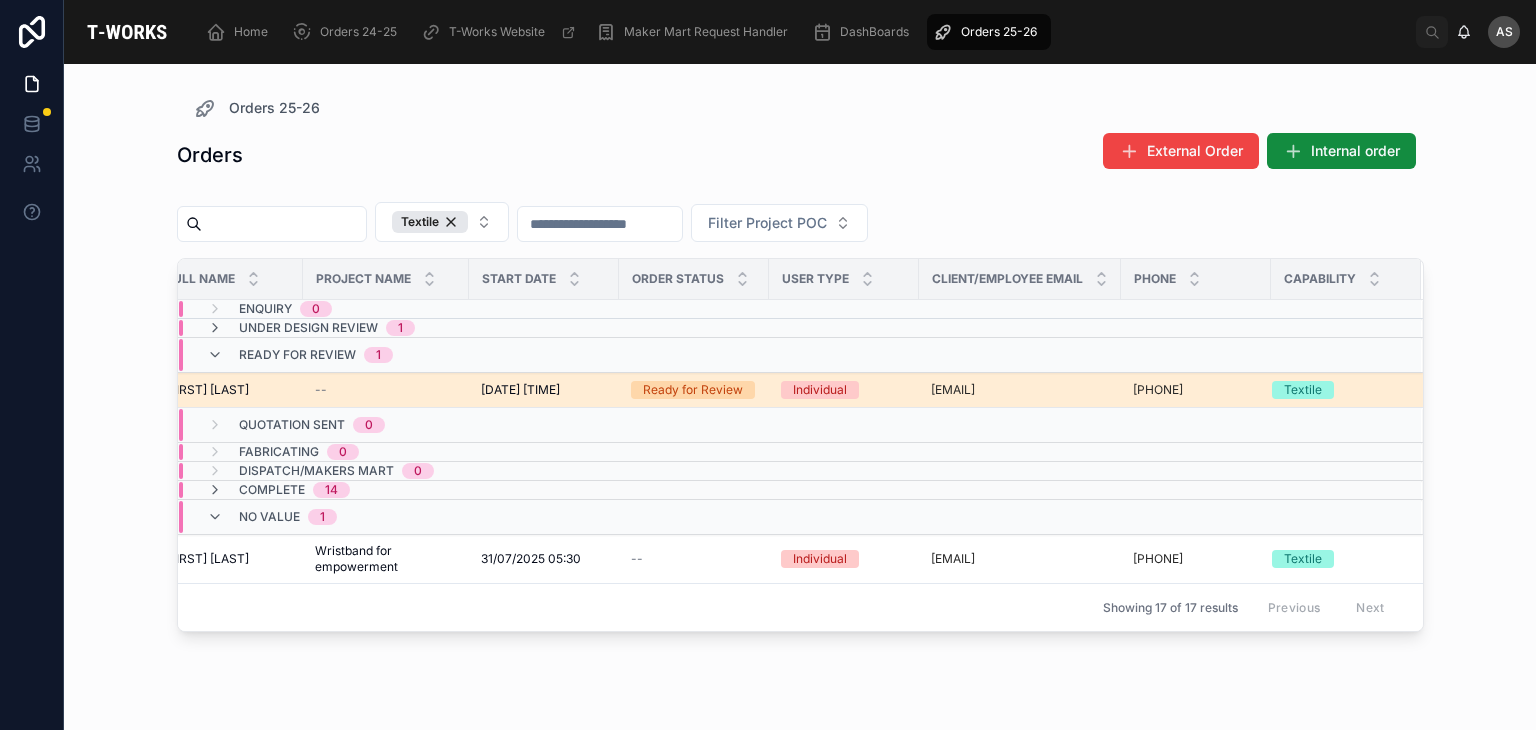 scroll, scrollTop: 0, scrollLeft: 0, axis: both 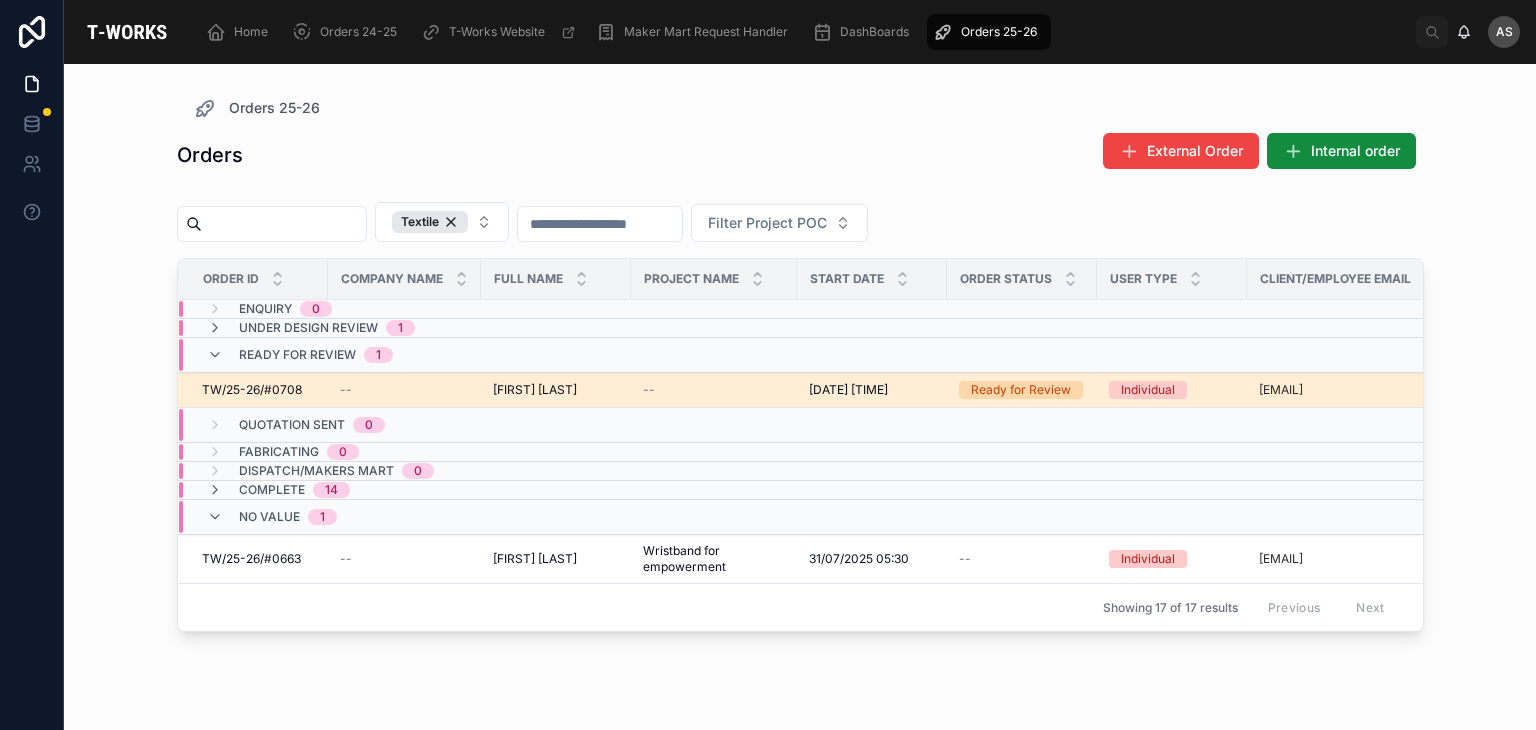 click on "[FIRST] [LAST]" at bounding box center [535, 390] 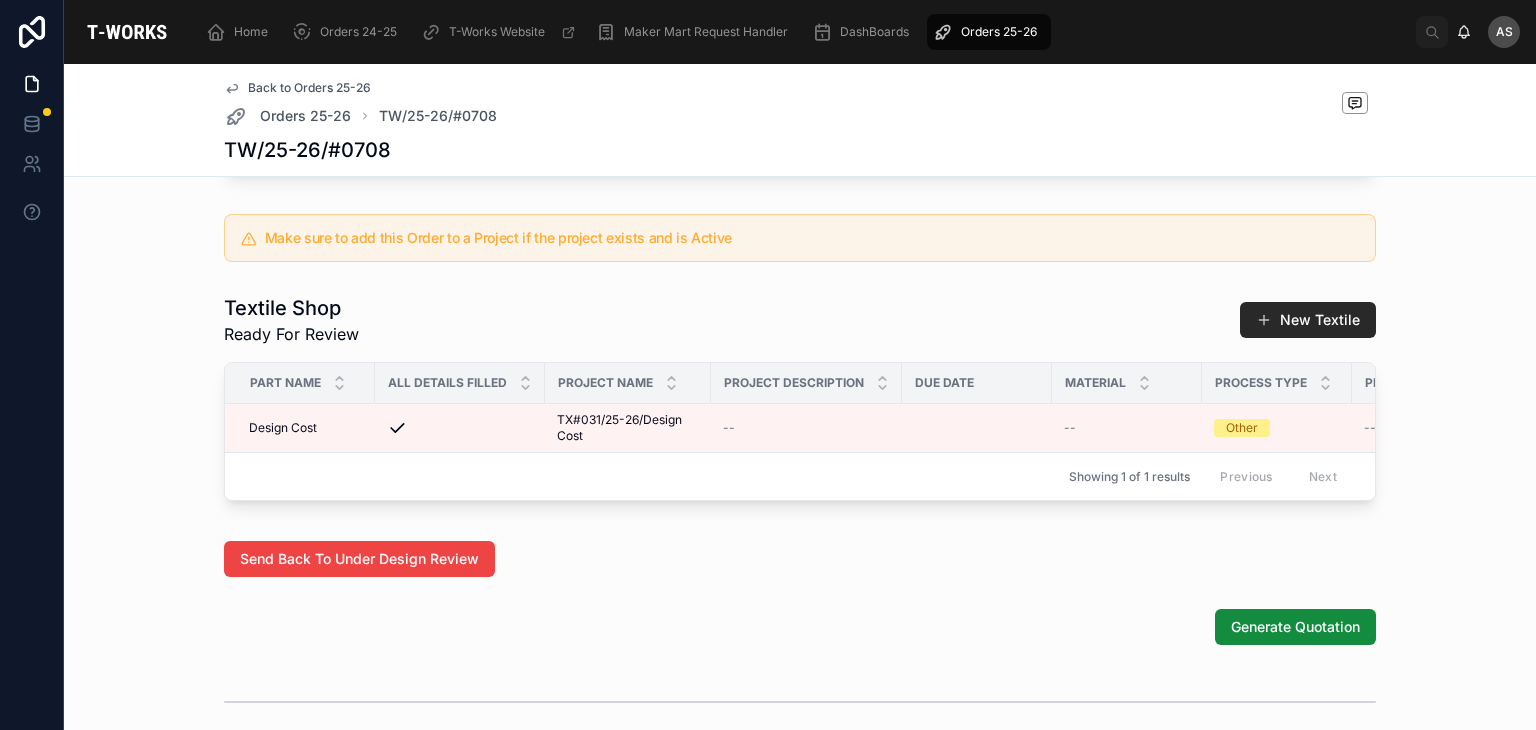 scroll, scrollTop: 895, scrollLeft: 0, axis: vertical 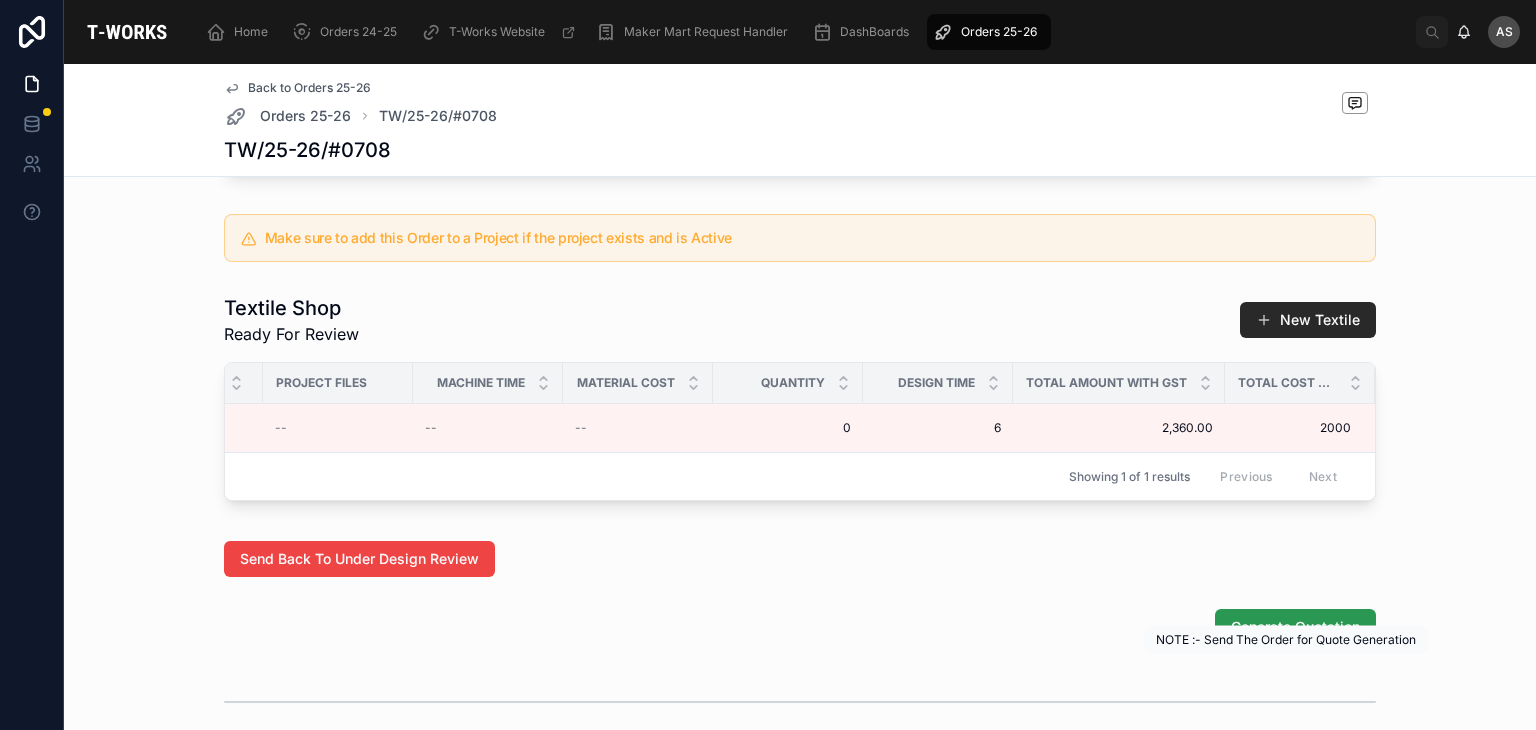 click on "Generate Quotation" at bounding box center (1295, 627) 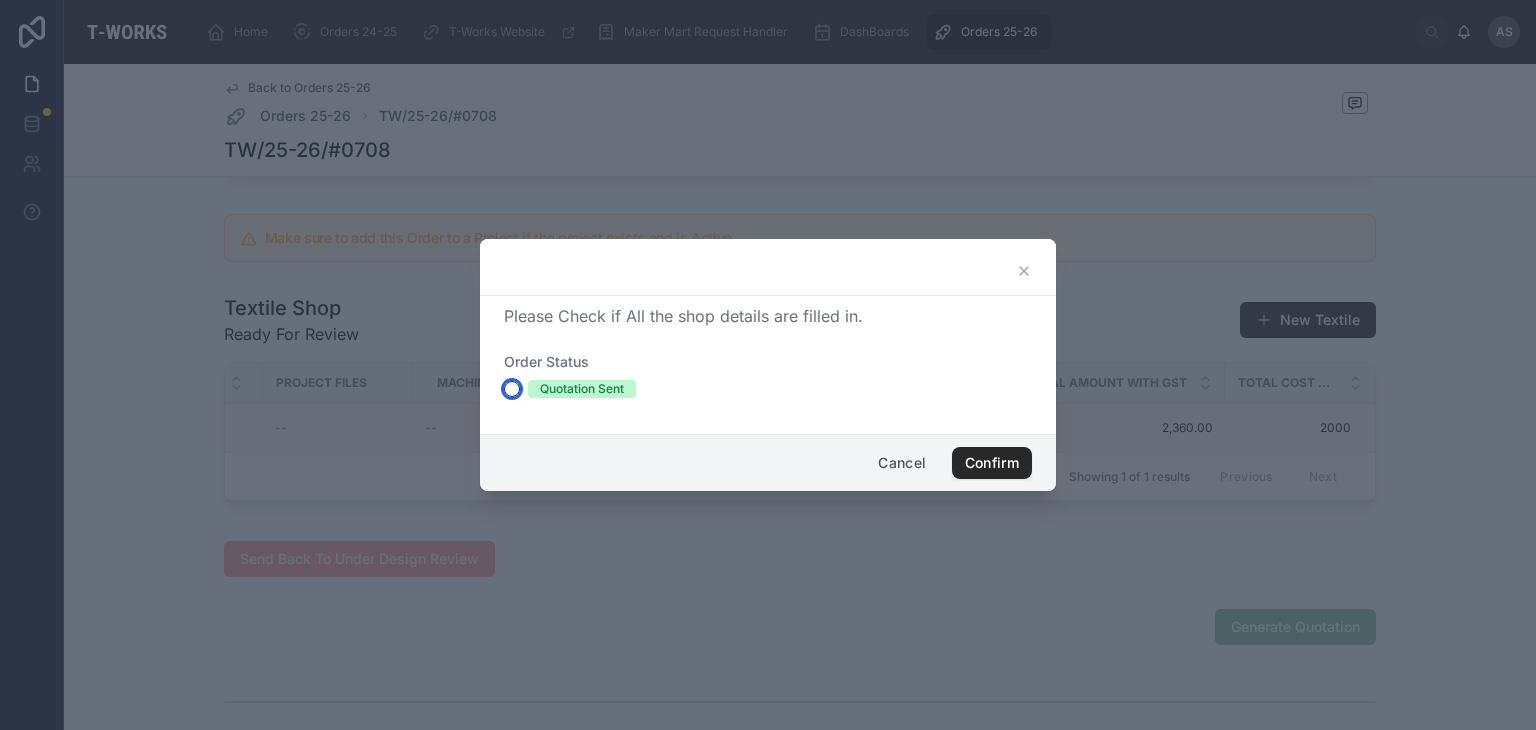 click on "Quotation Sent" at bounding box center (512, 389) 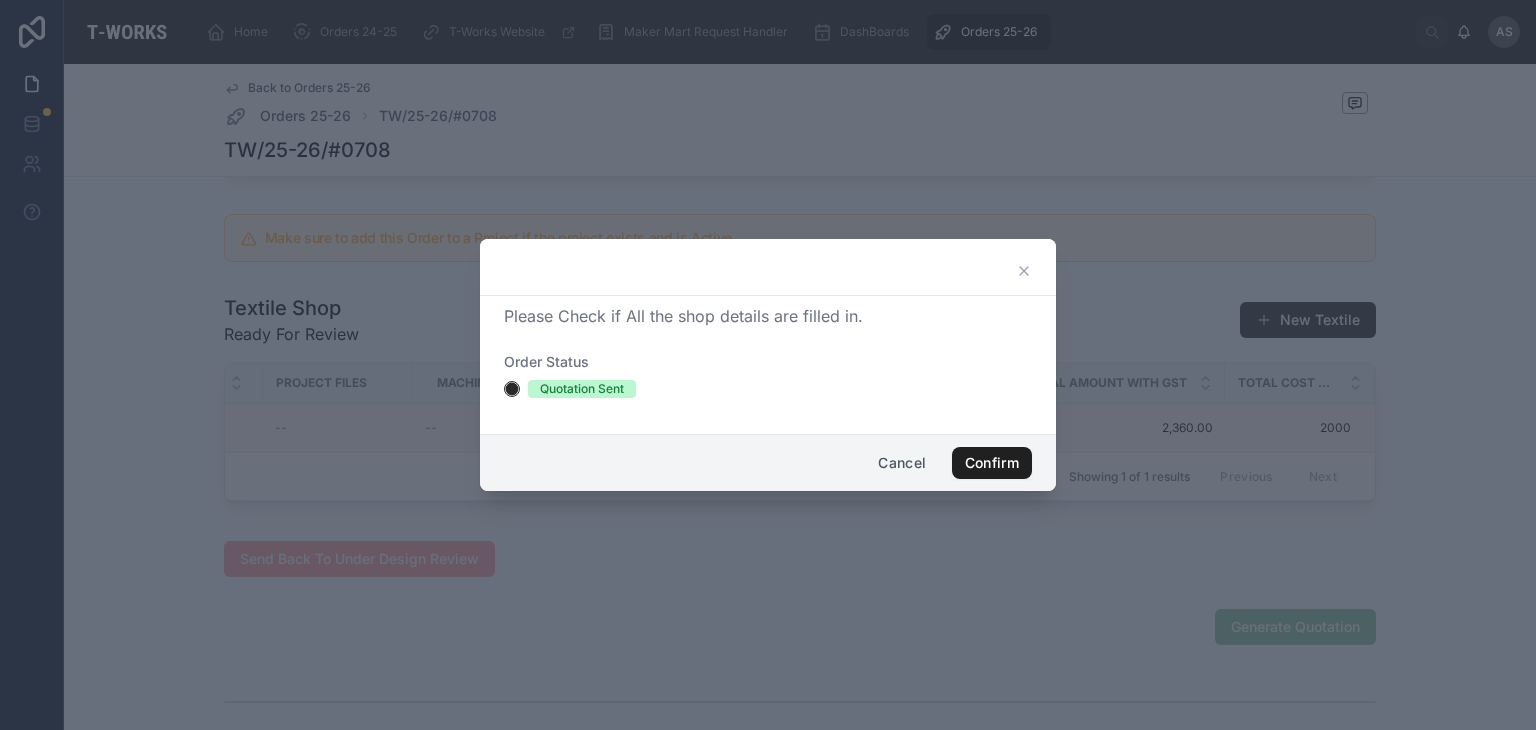 click on "Confirm" at bounding box center (992, 463) 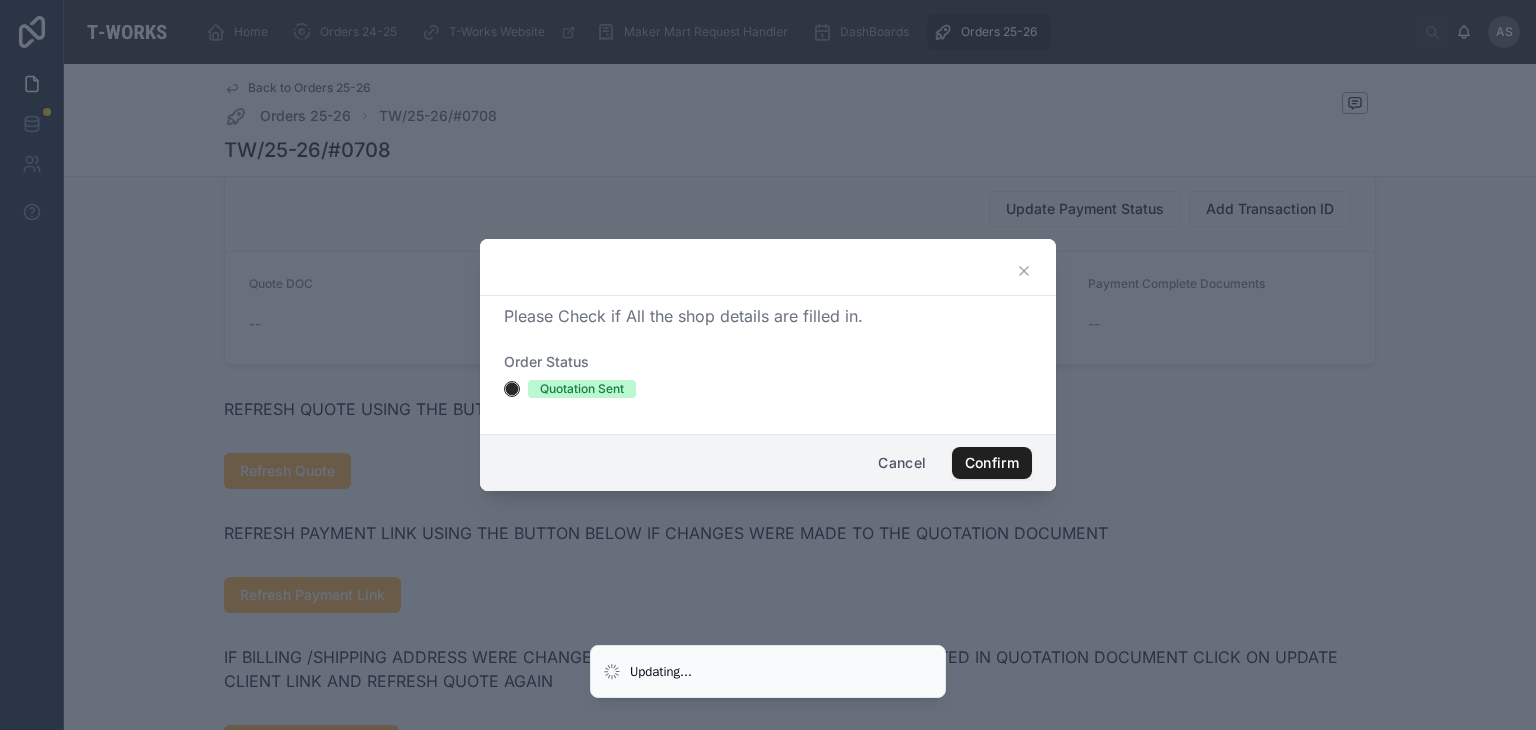 scroll, scrollTop: 451, scrollLeft: 0, axis: vertical 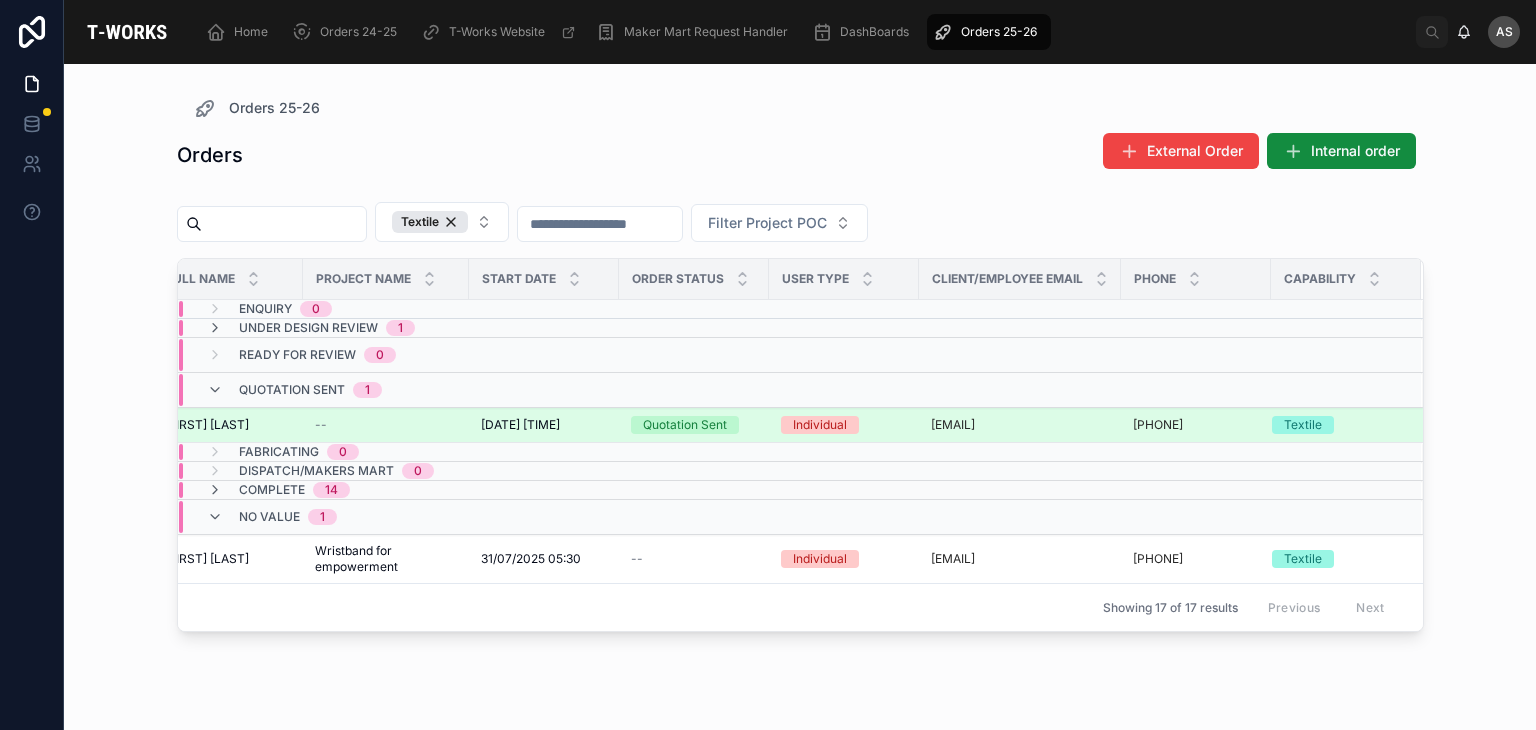 click on "[DATE] [TIME]" at bounding box center [520, 425] 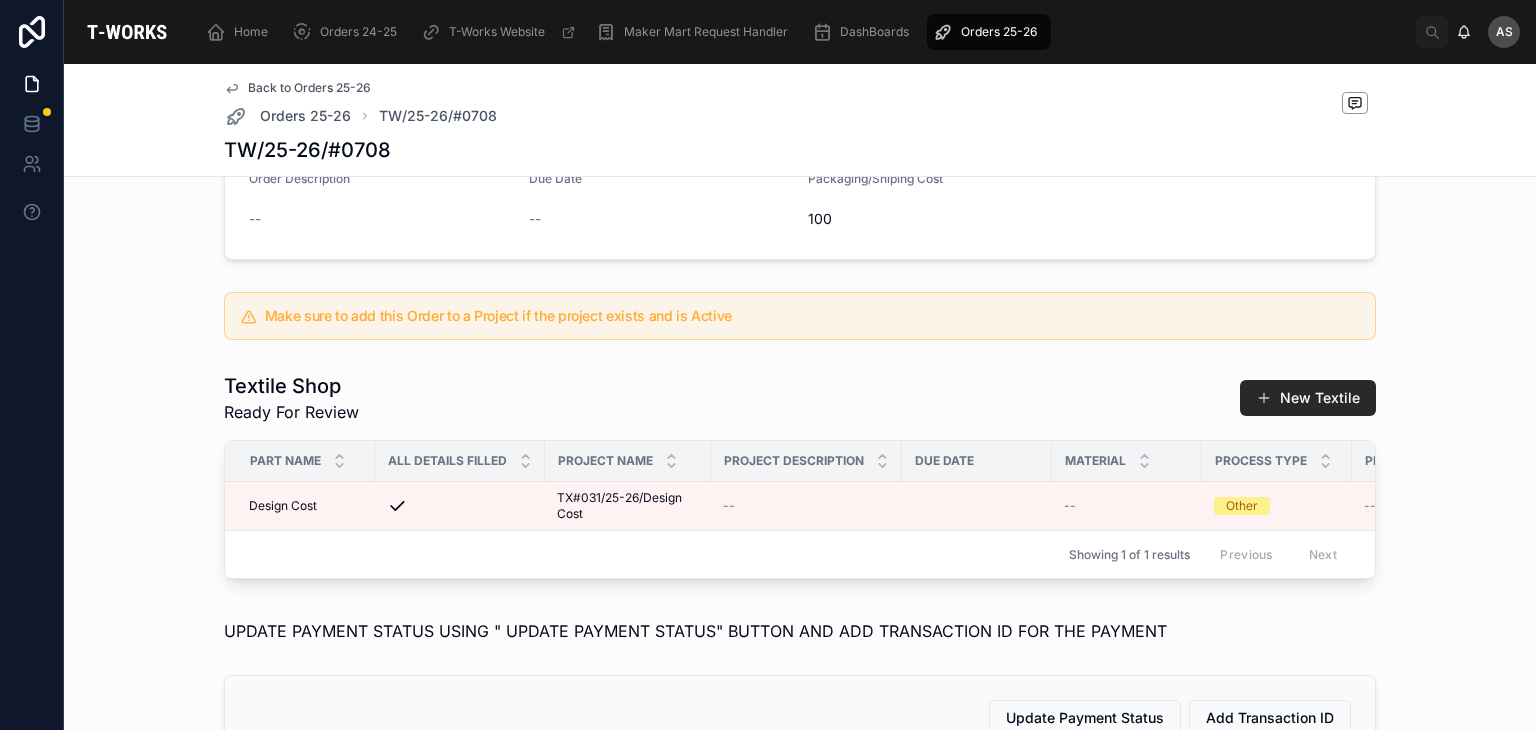 scroll, scrollTop: 495, scrollLeft: 0, axis: vertical 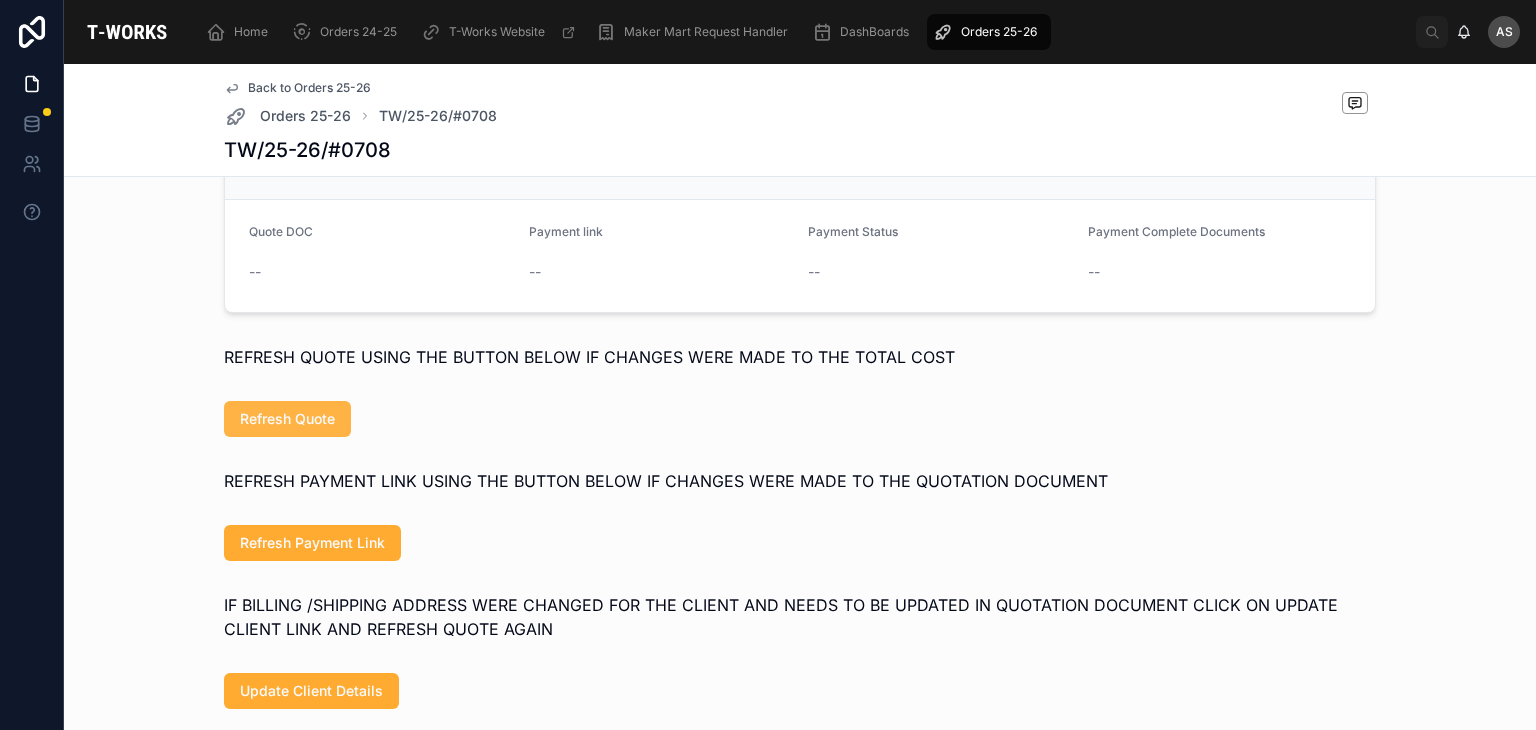 click on "Refresh Quote" at bounding box center (287, 419) 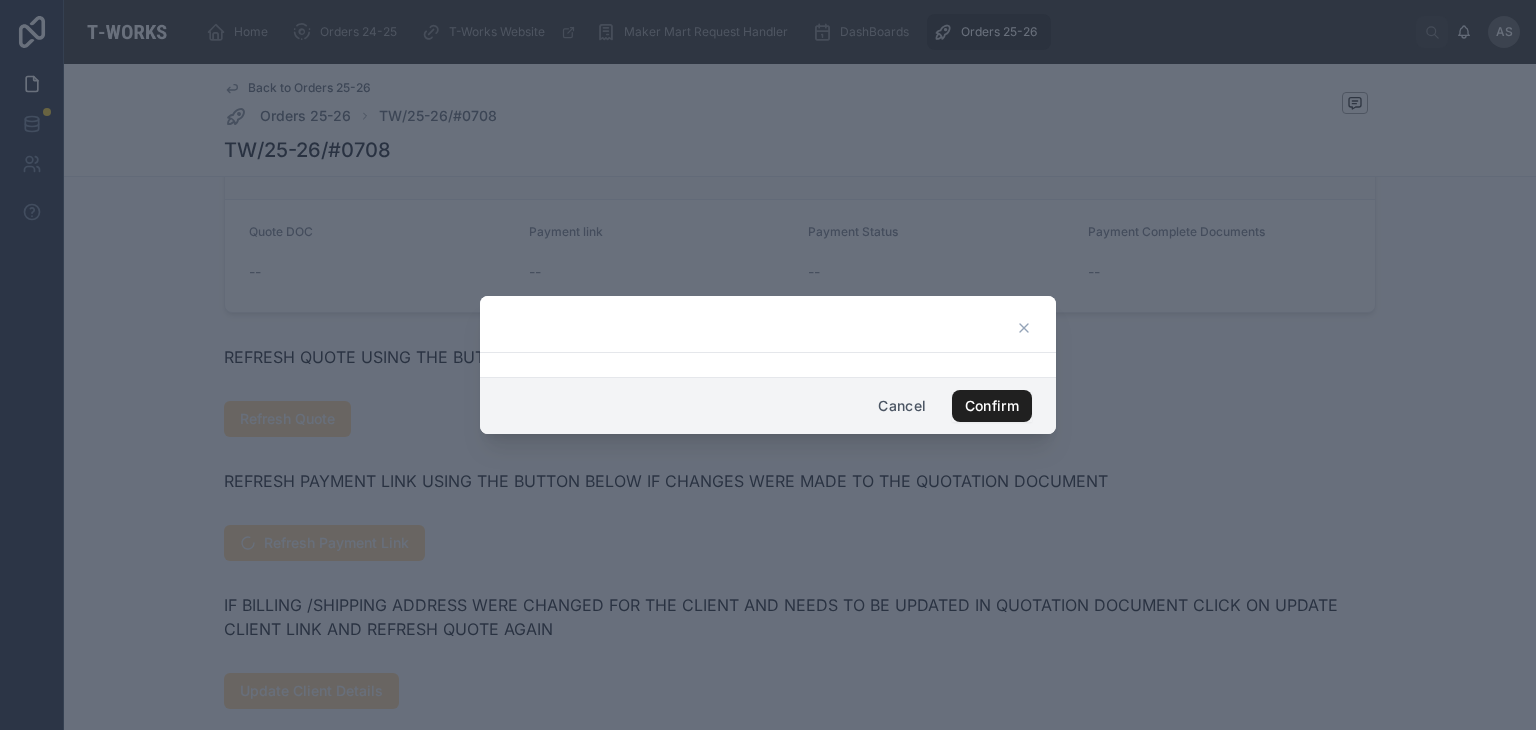 click on "Confirm" at bounding box center [992, 406] 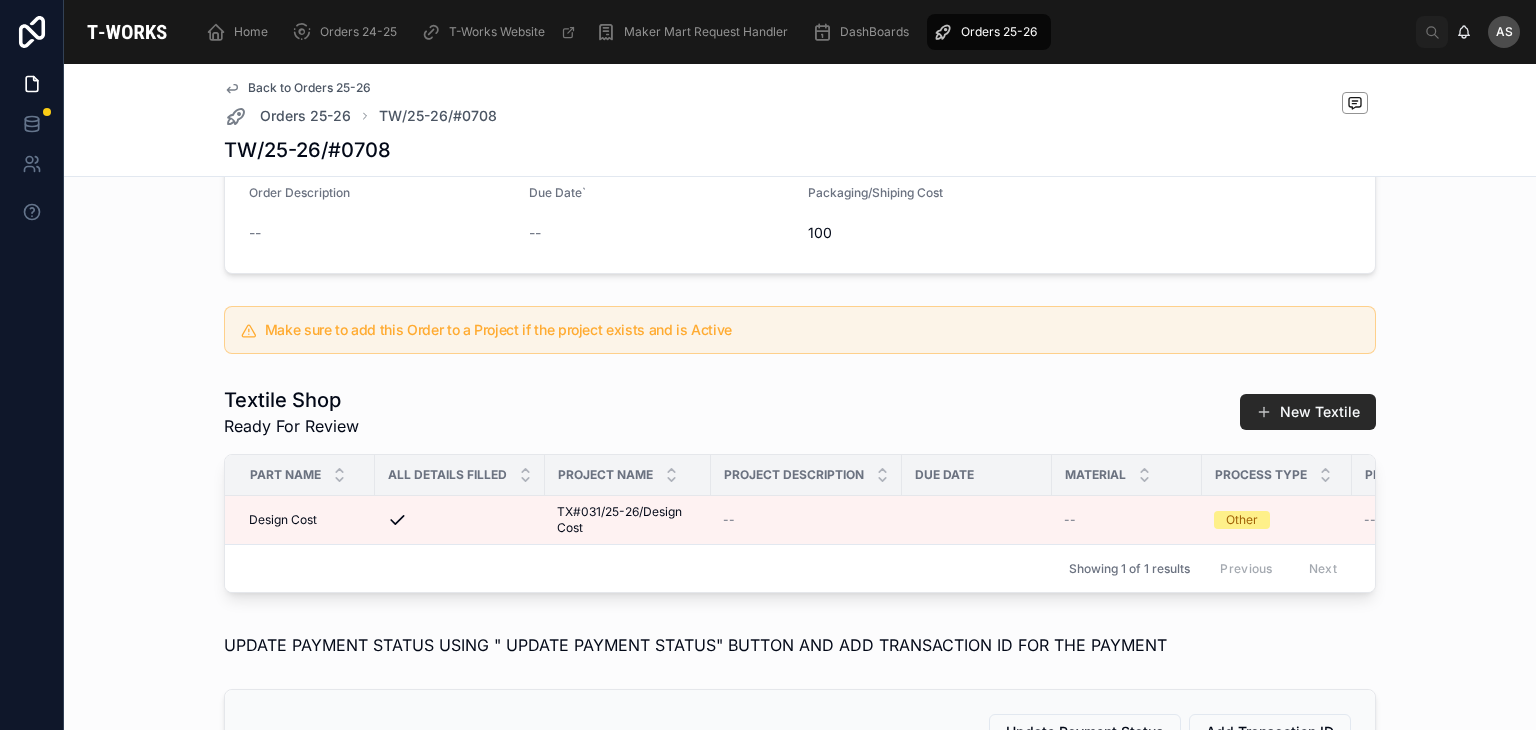 scroll, scrollTop: 375, scrollLeft: 0, axis: vertical 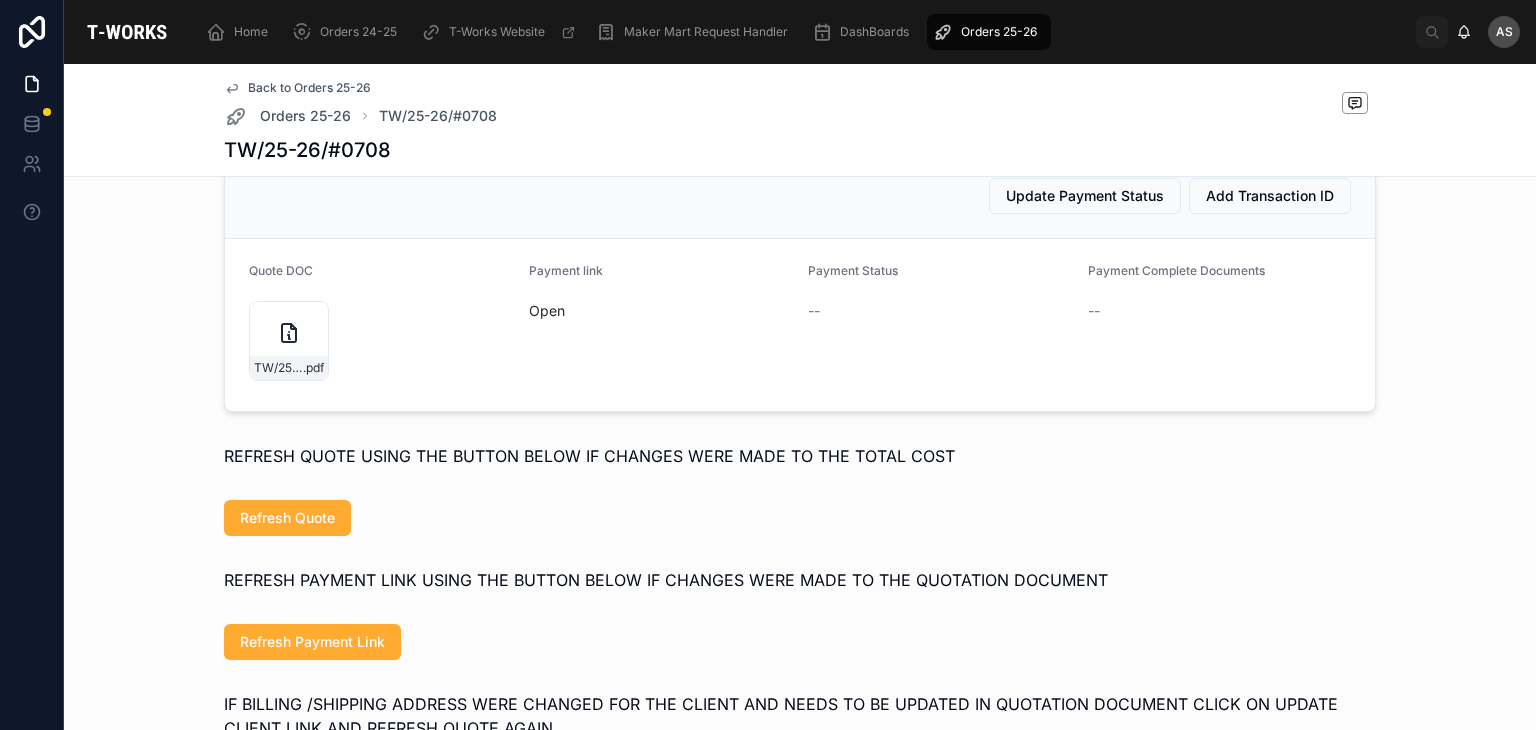 click on "TW/25-26/#0708 .pdf" at bounding box center (289, 341) 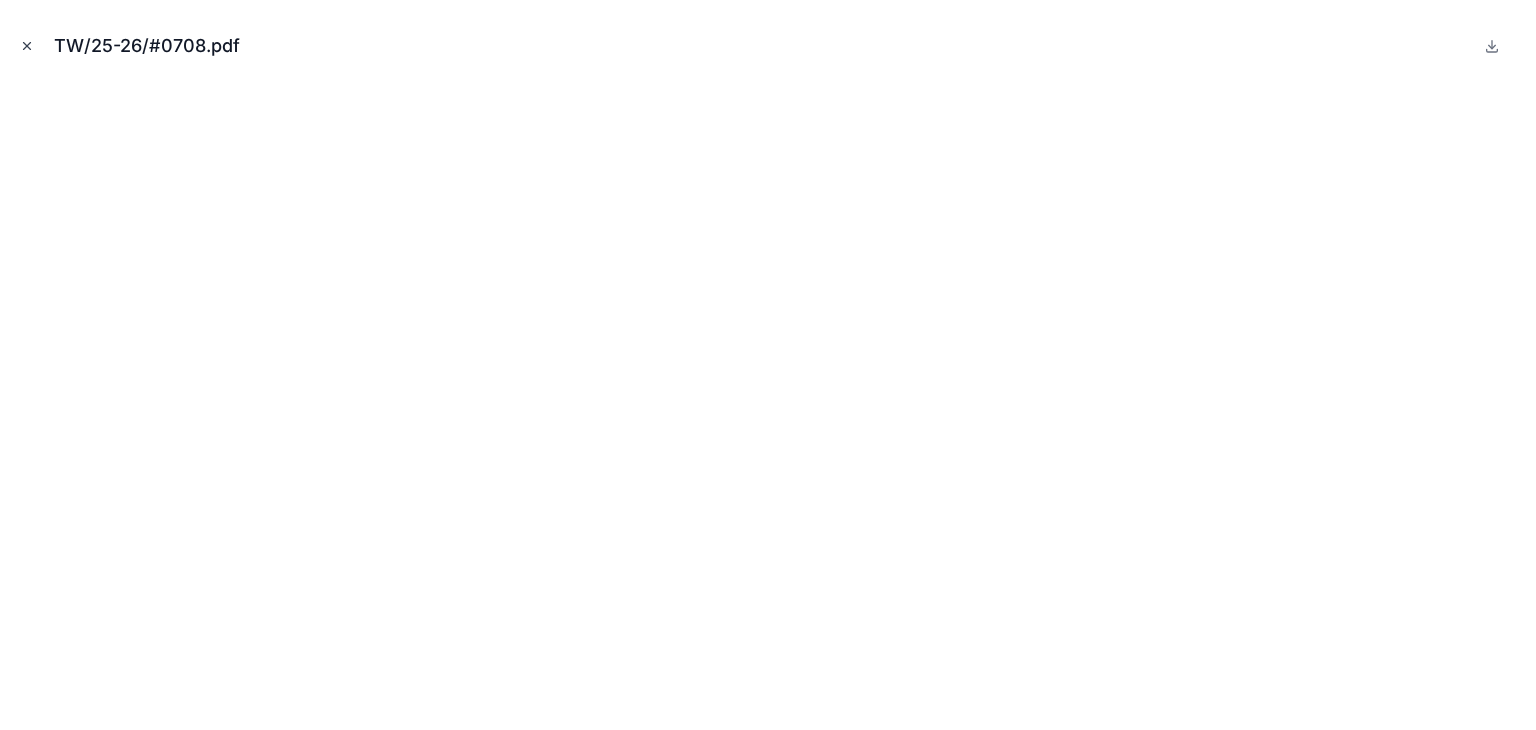 click at bounding box center [27, 46] 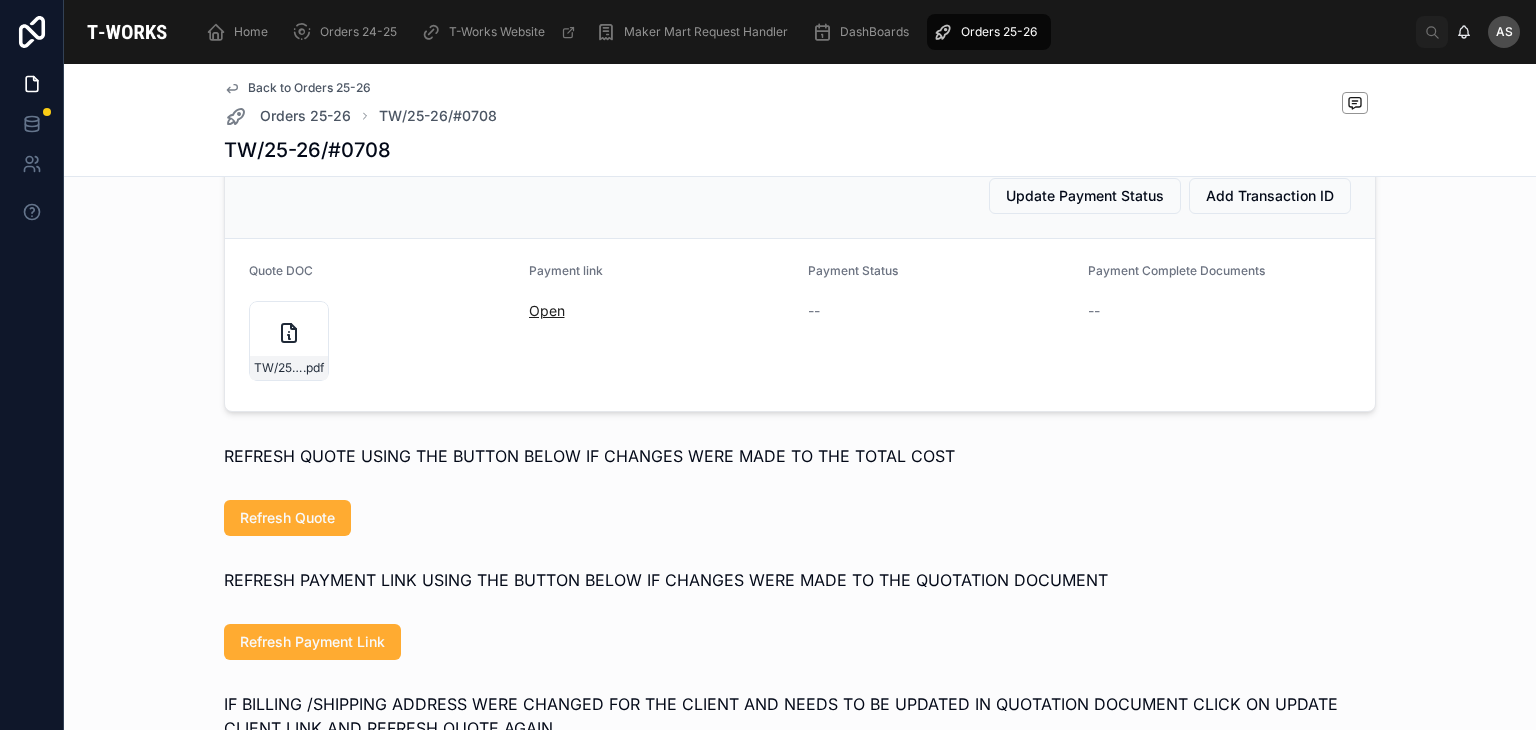 click on "Open" at bounding box center [547, 310] 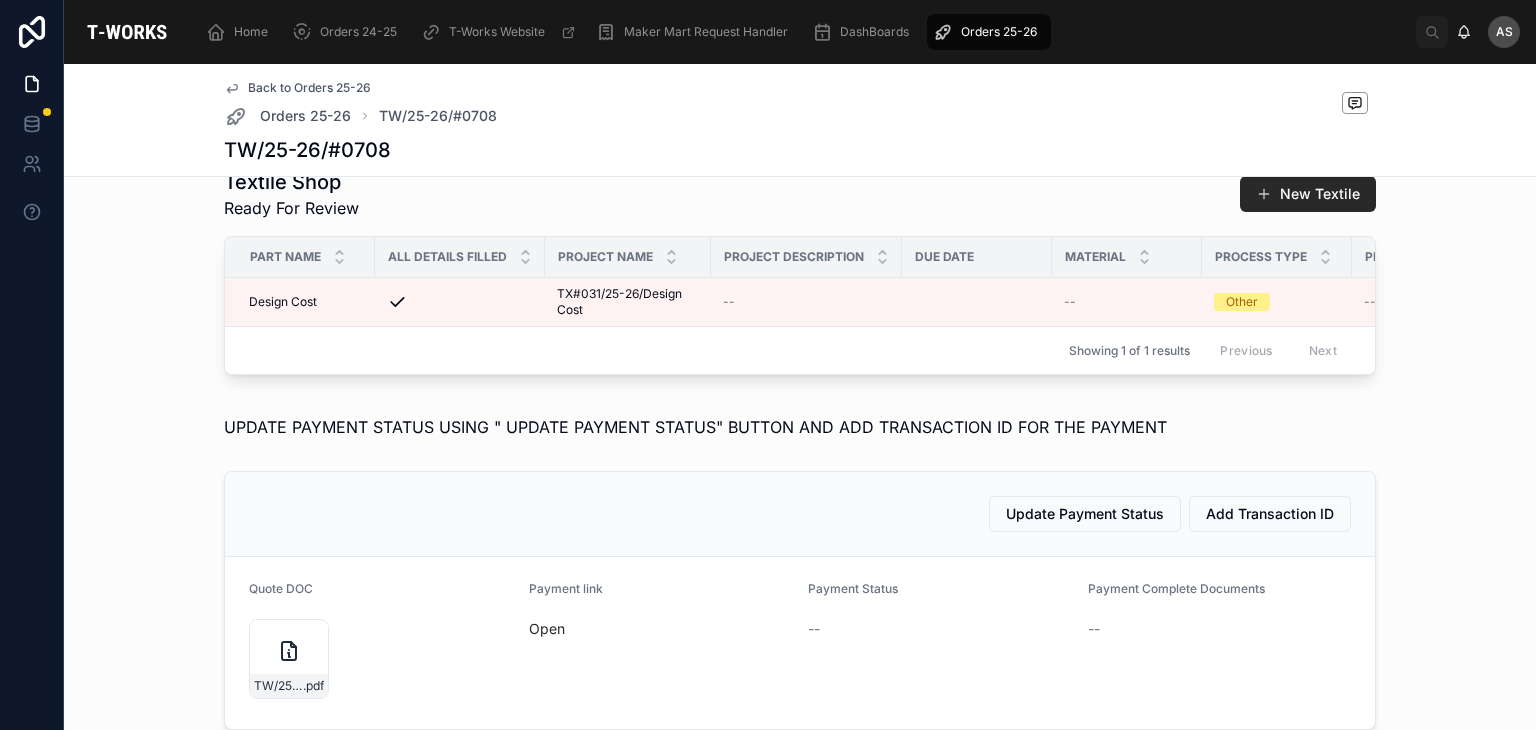 scroll, scrollTop: 596, scrollLeft: 0, axis: vertical 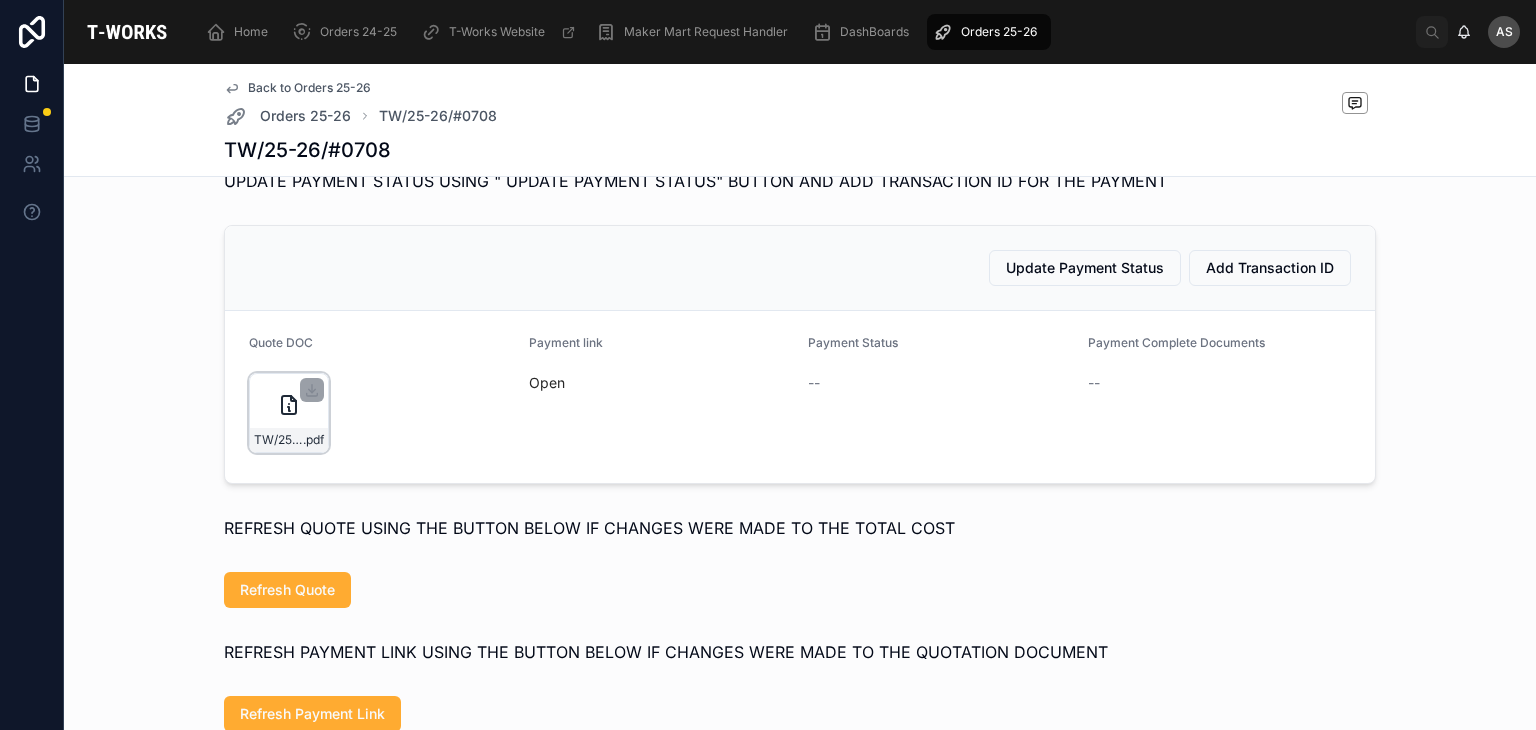 click on "TW/25-26/#0708 .pdf" at bounding box center (289, 413) 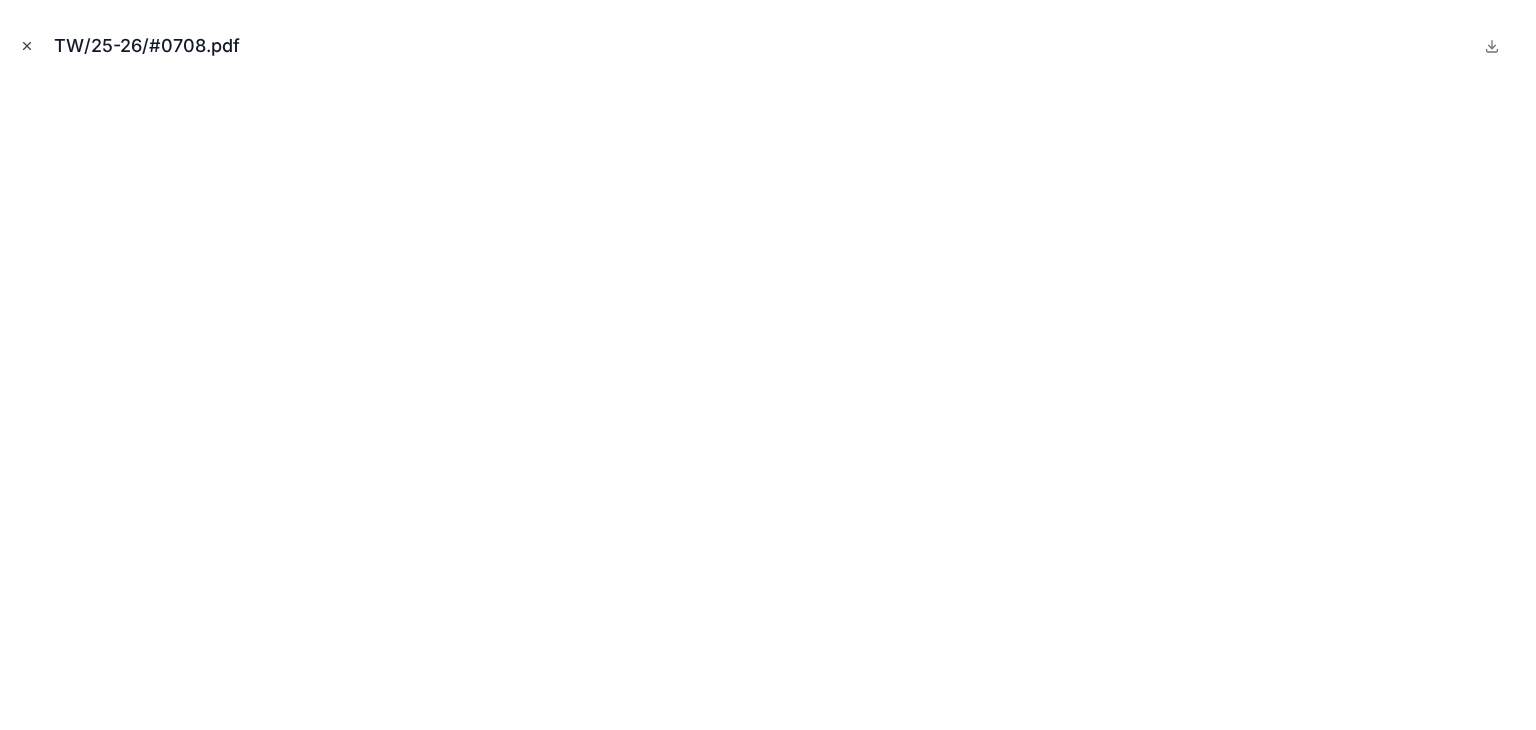 click at bounding box center (27, 46) 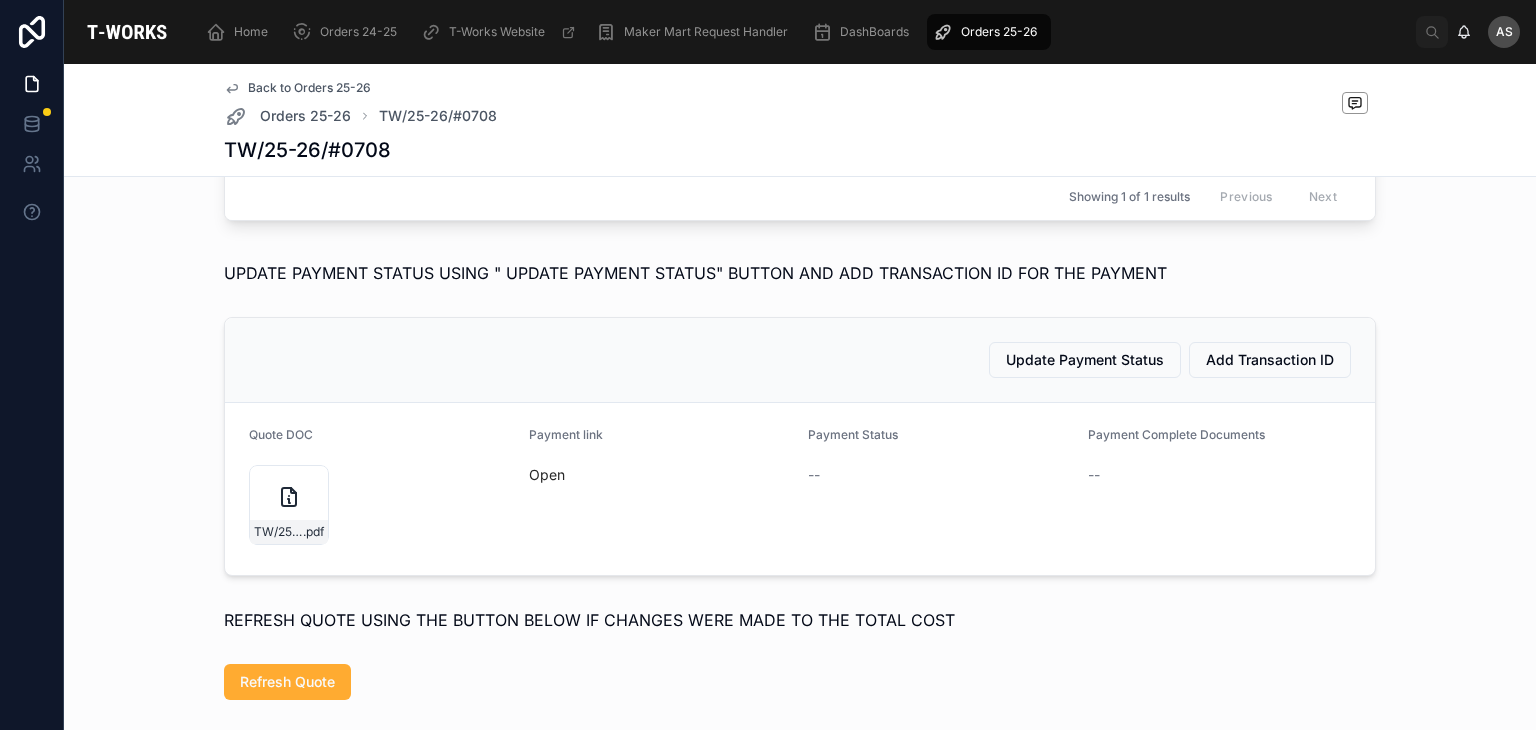 scroll, scrollTop: 746, scrollLeft: 0, axis: vertical 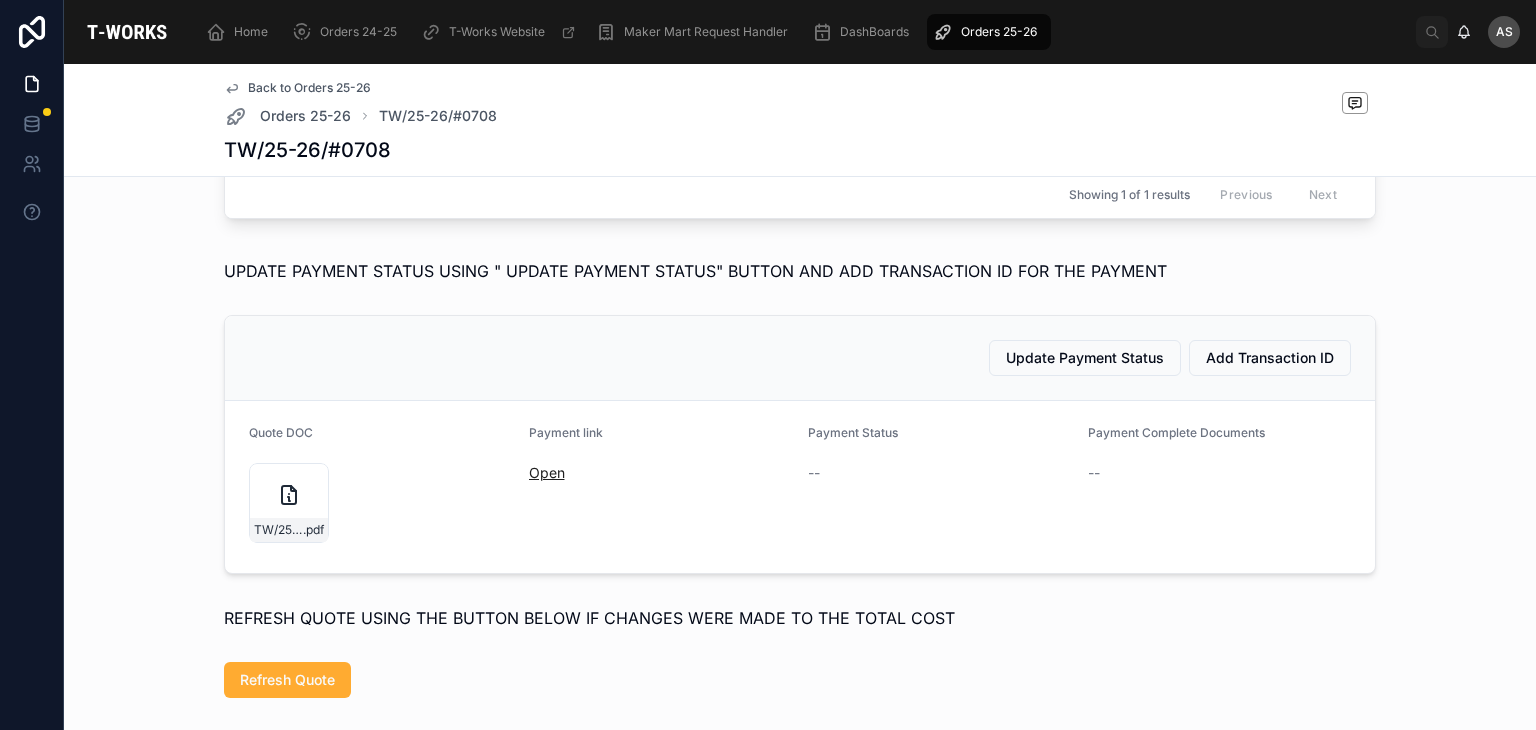 click on "Open" at bounding box center (547, 472) 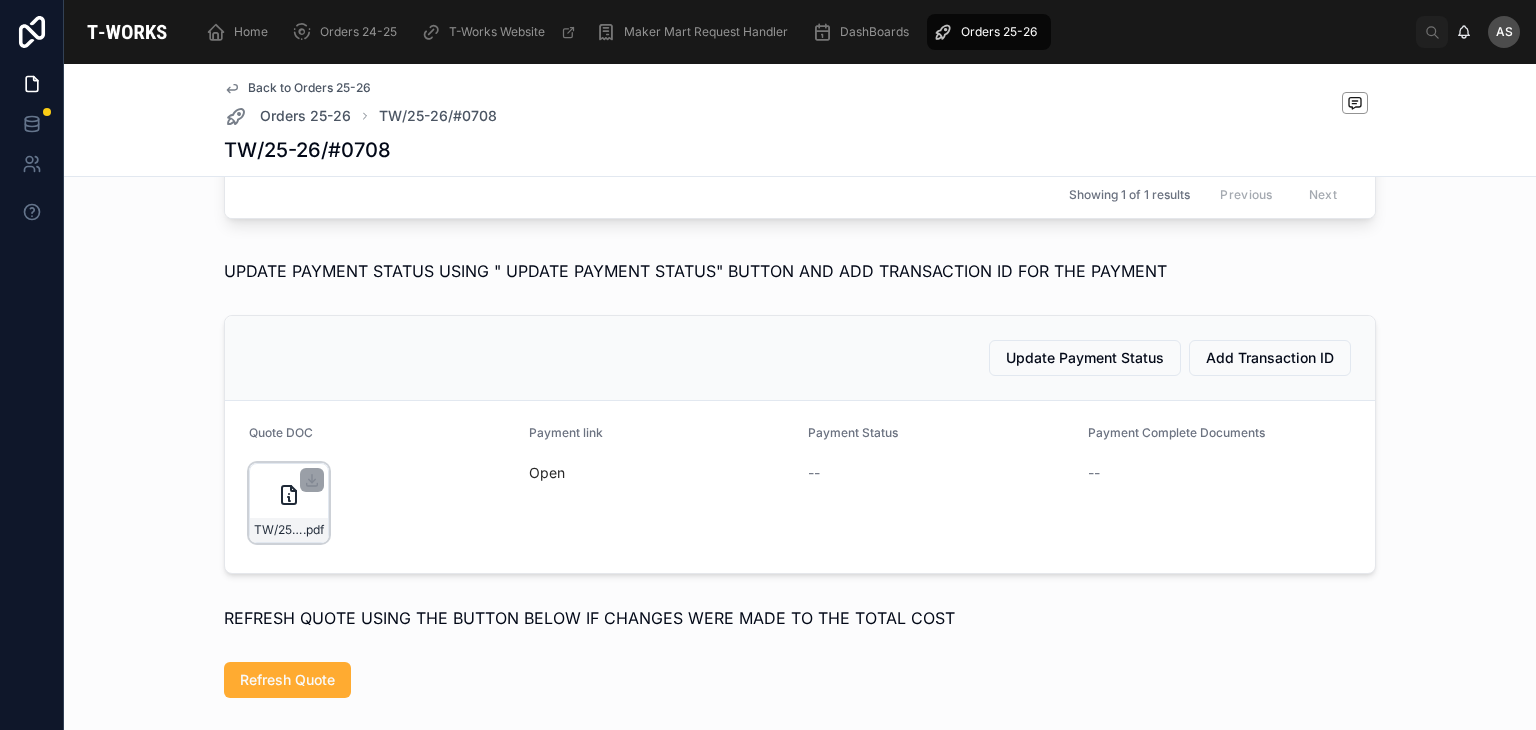 click 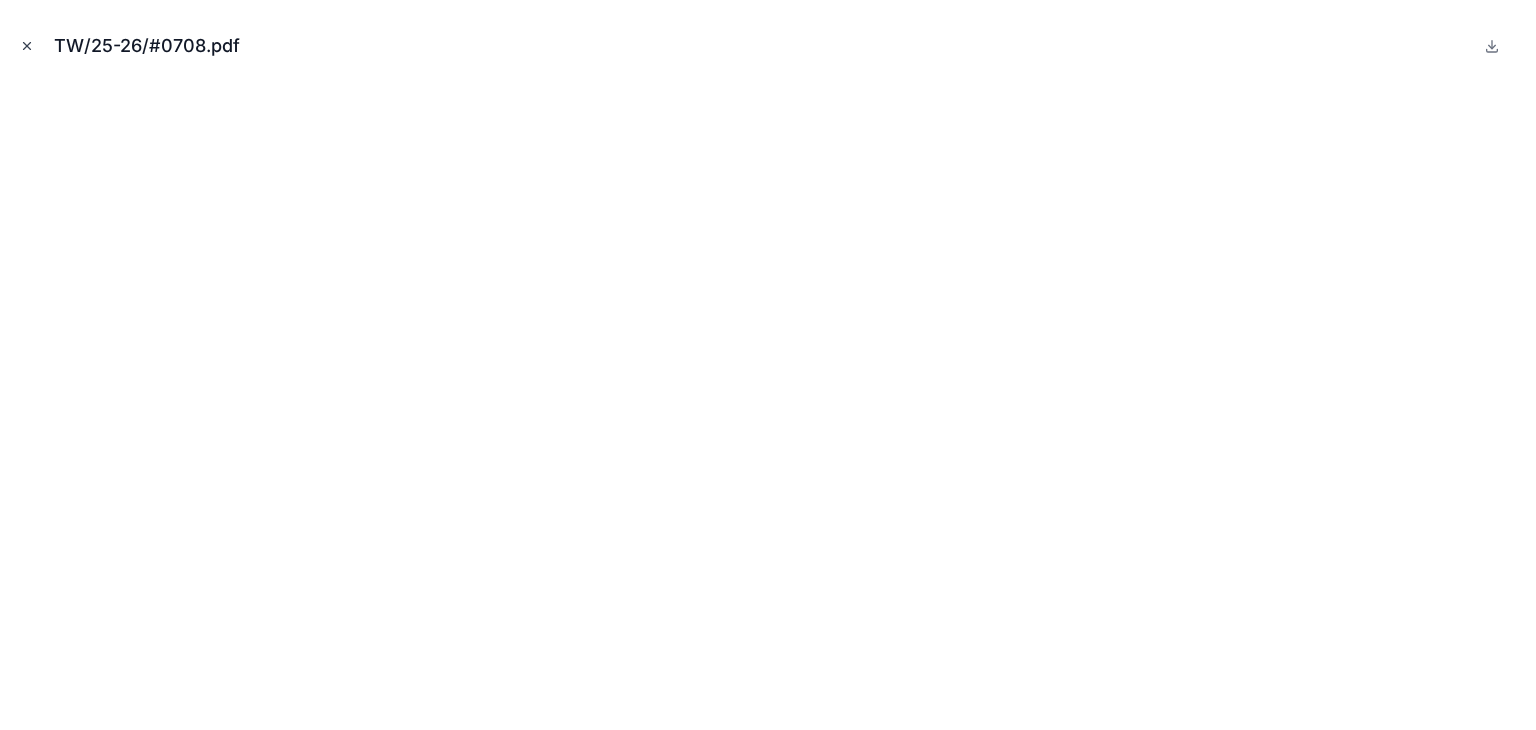 click 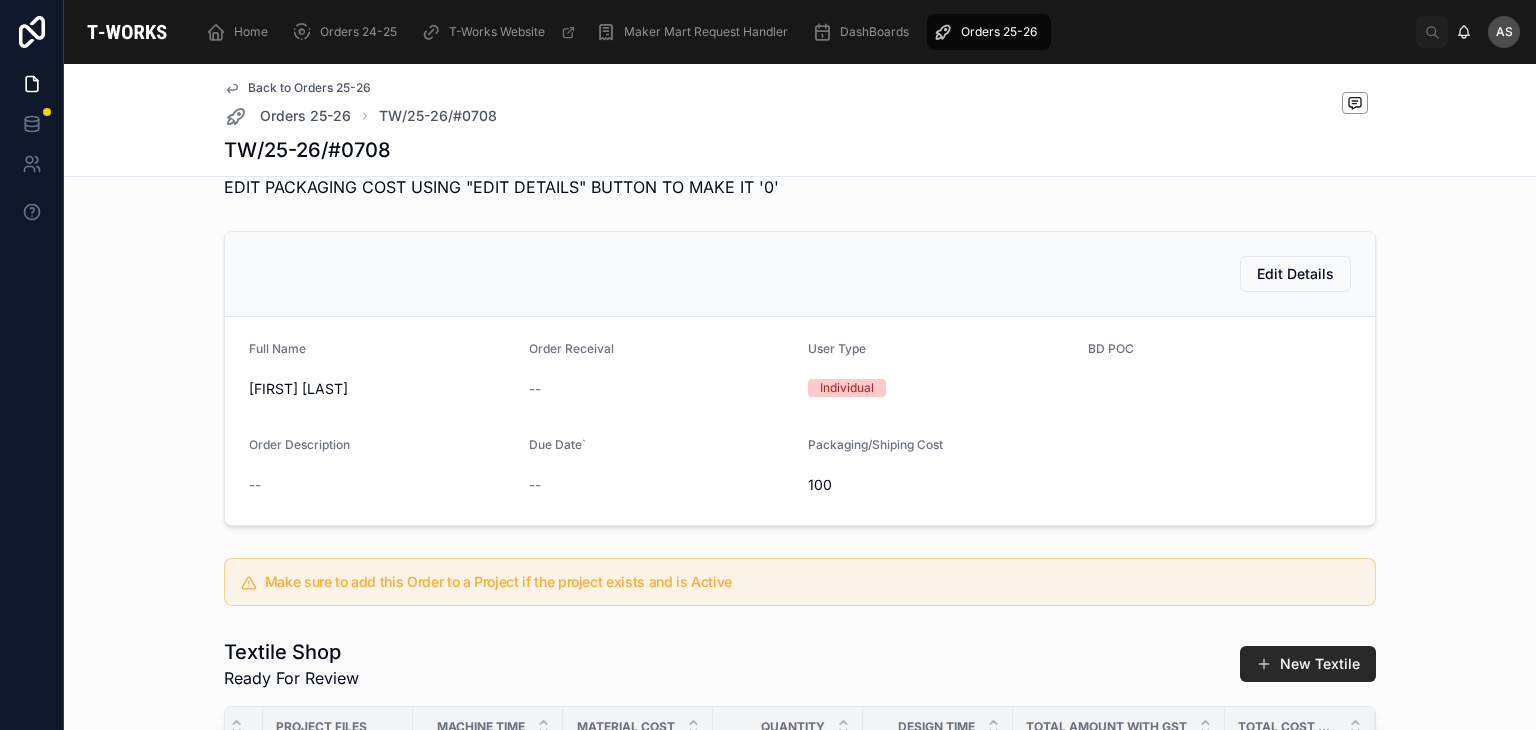 scroll, scrollTop: 0, scrollLeft: 0, axis: both 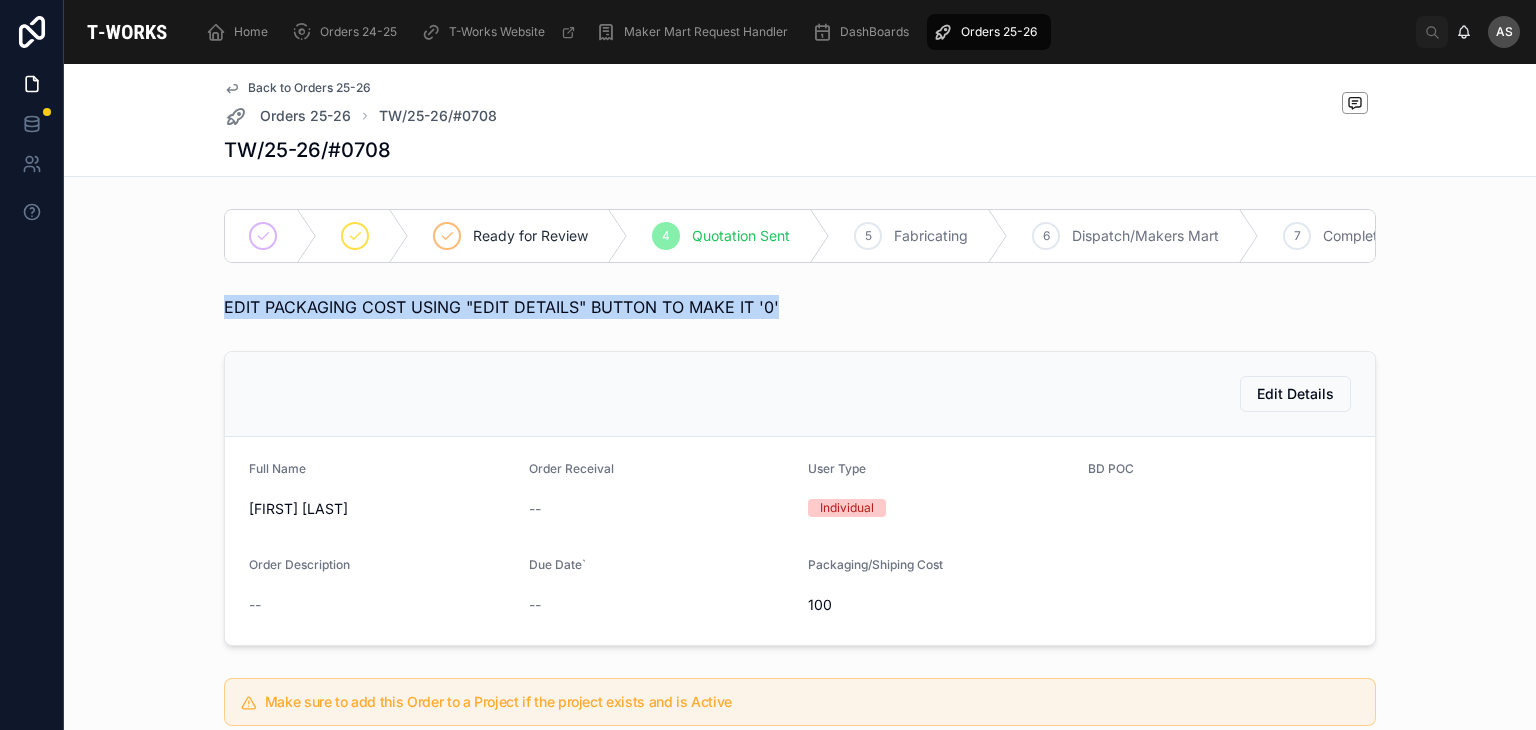 drag, startPoint x: 215, startPoint y: 321, endPoint x: 809, endPoint y: 346, distance: 594.5259 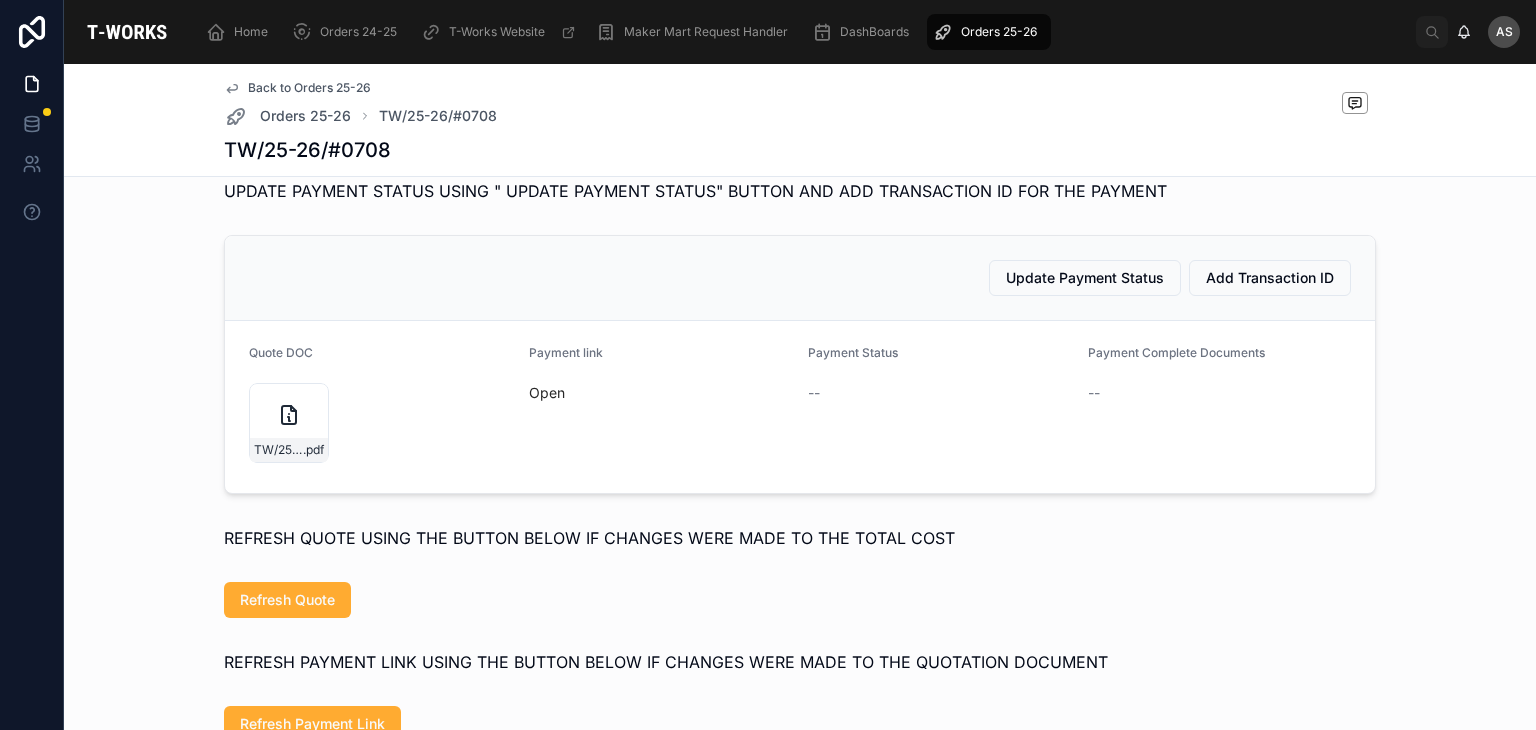scroll, scrollTop: 824, scrollLeft: 0, axis: vertical 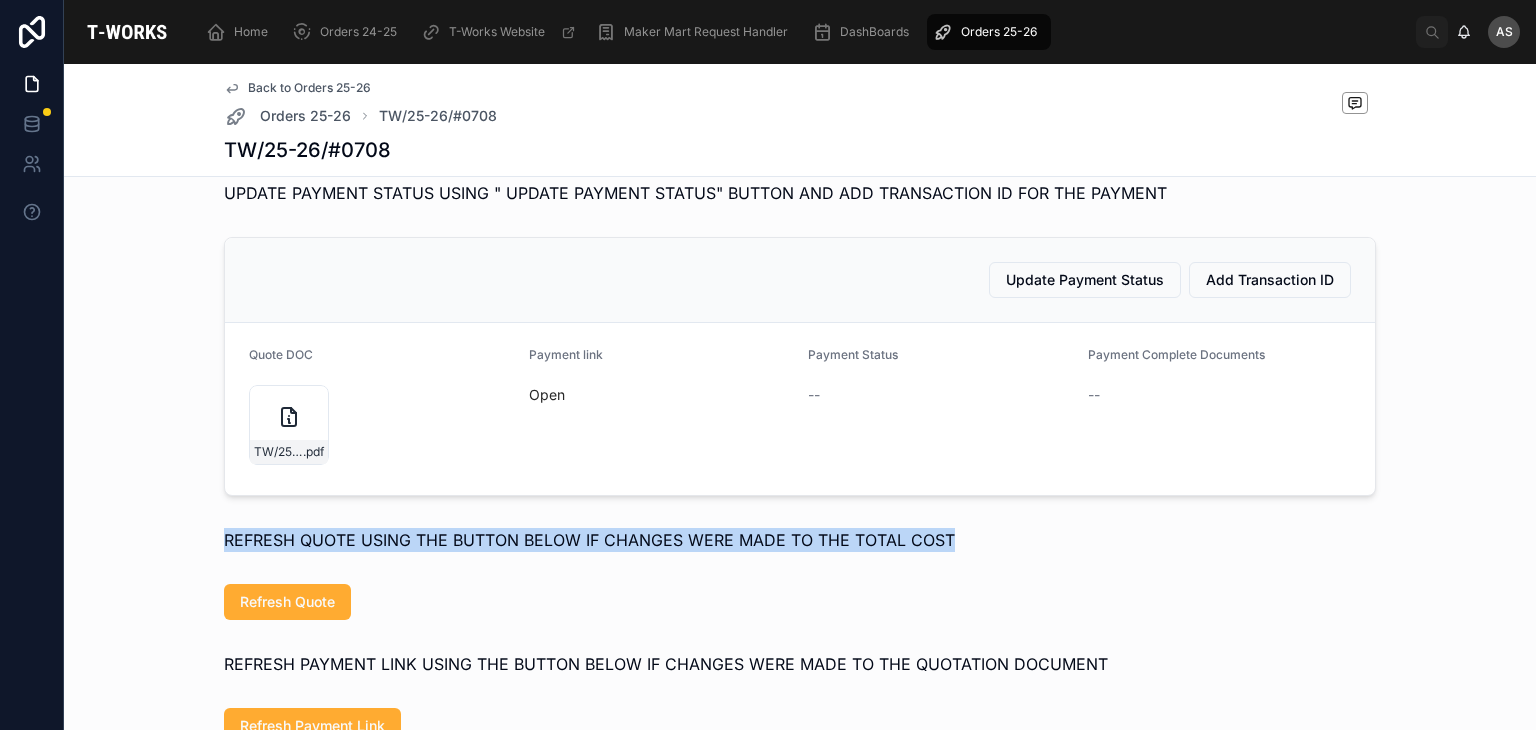 drag, startPoint x: 946, startPoint y: 564, endPoint x: 213, endPoint y: 566, distance: 733.00275 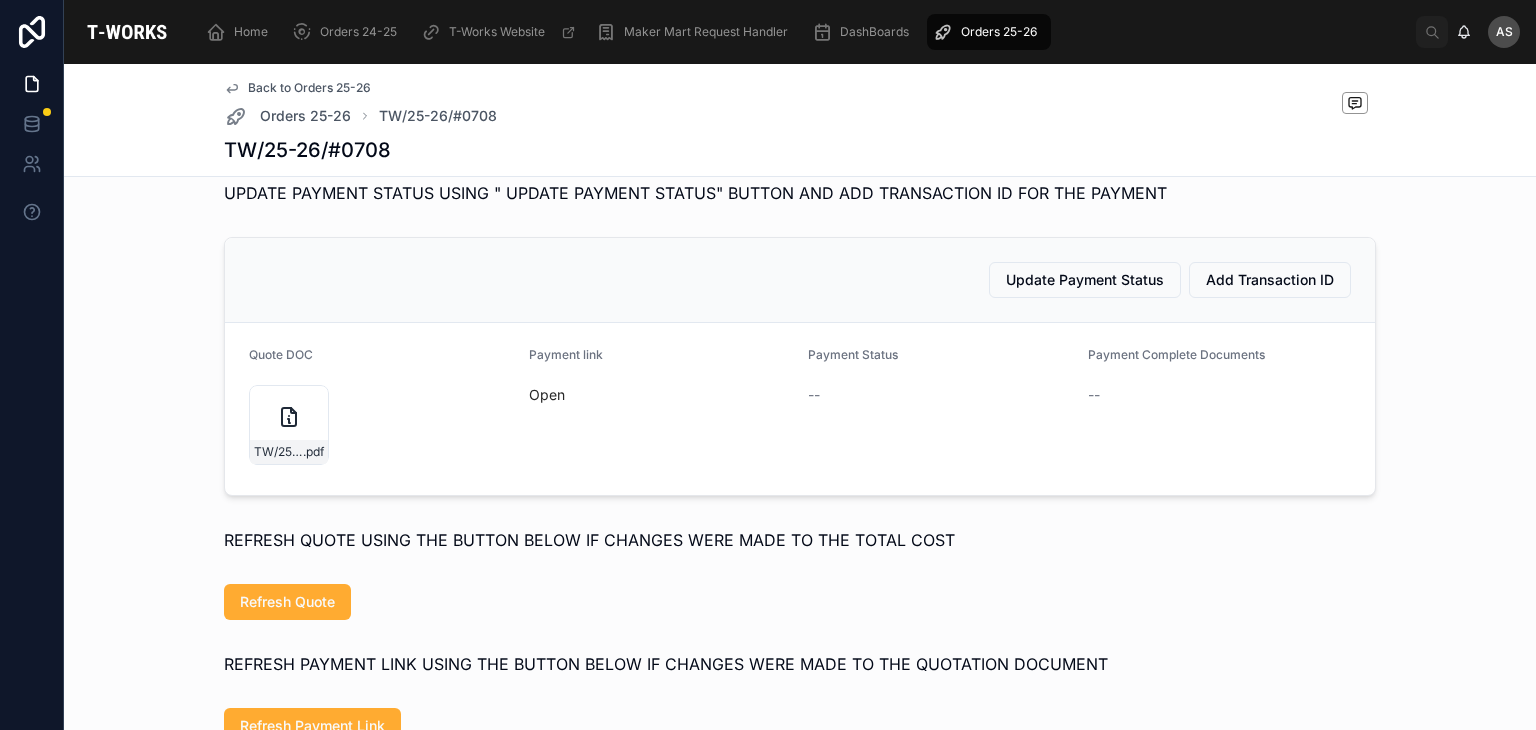 click on "Refresh Quote" at bounding box center [800, 602] 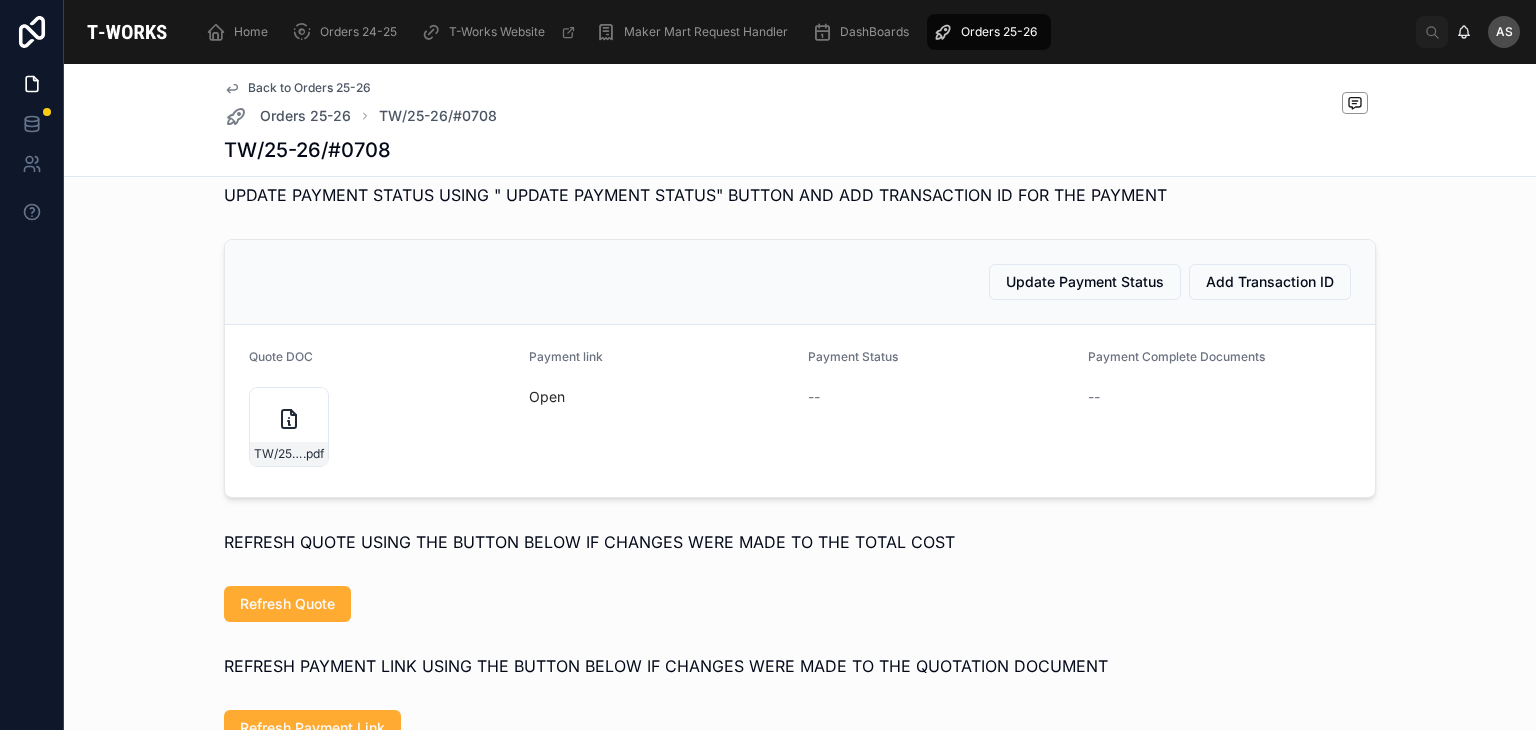 drag, startPoint x: 208, startPoint y: 217, endPoint x: 197, endPoint y: 212, distance: 12.083046 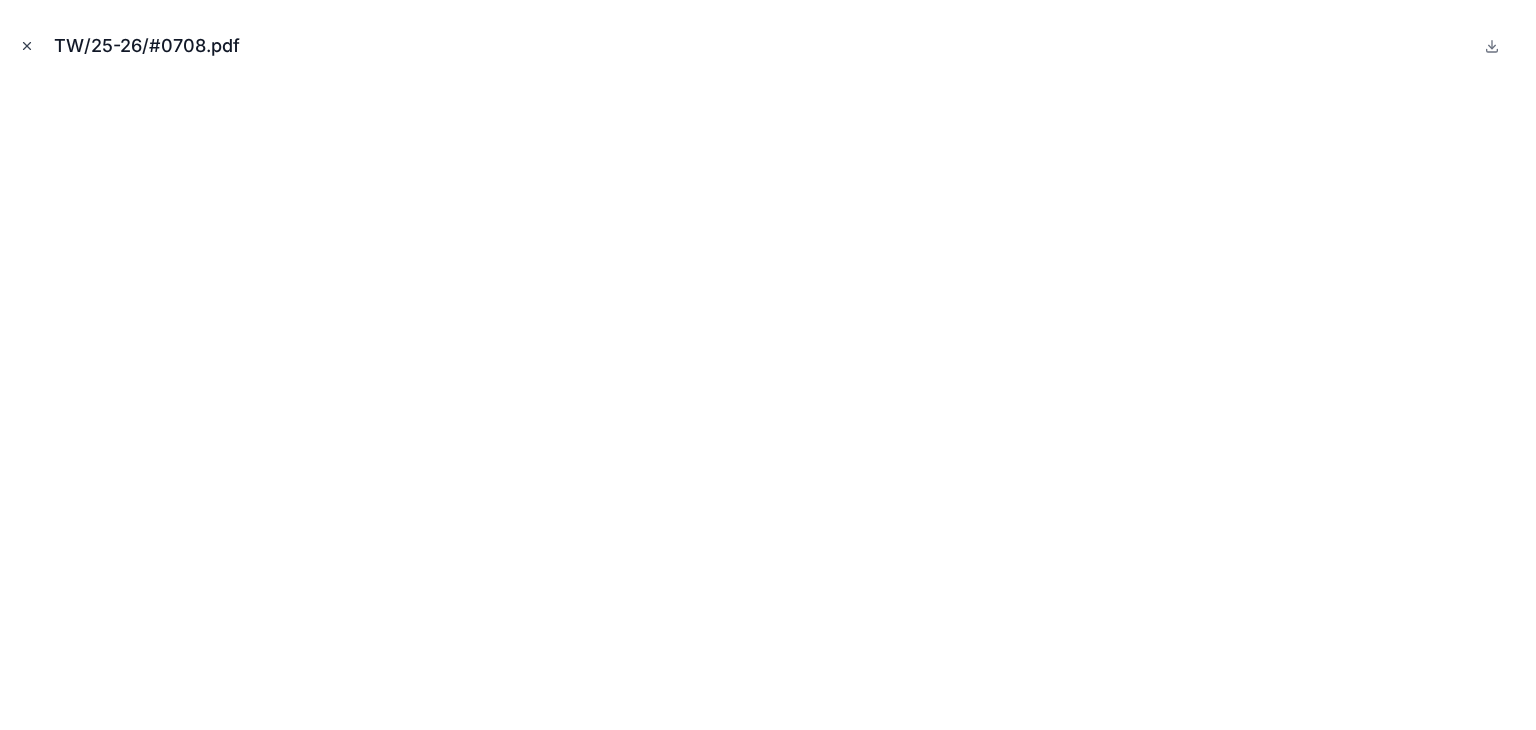 click 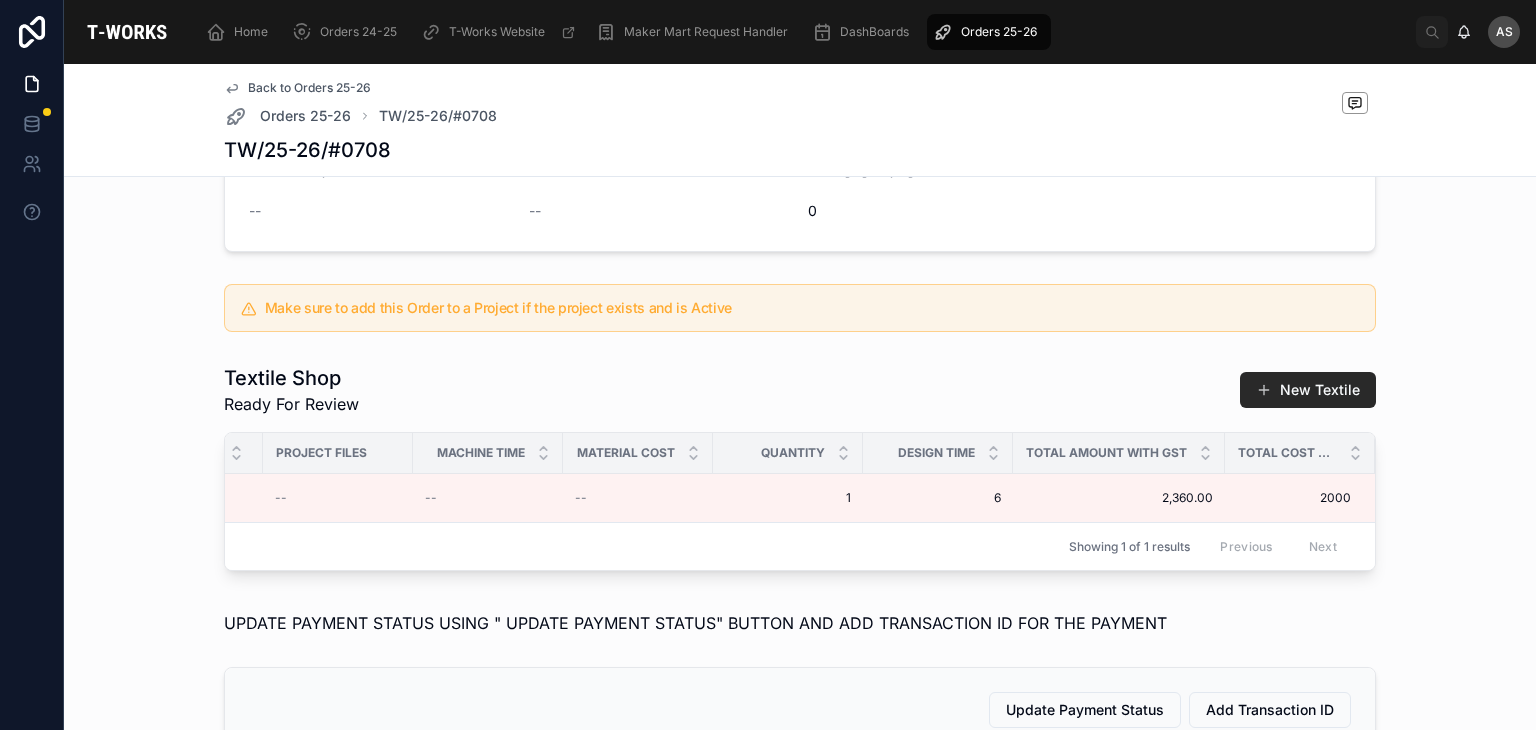 scroll, scrollTop: 567, scrollLeft: 0, axis: vertical 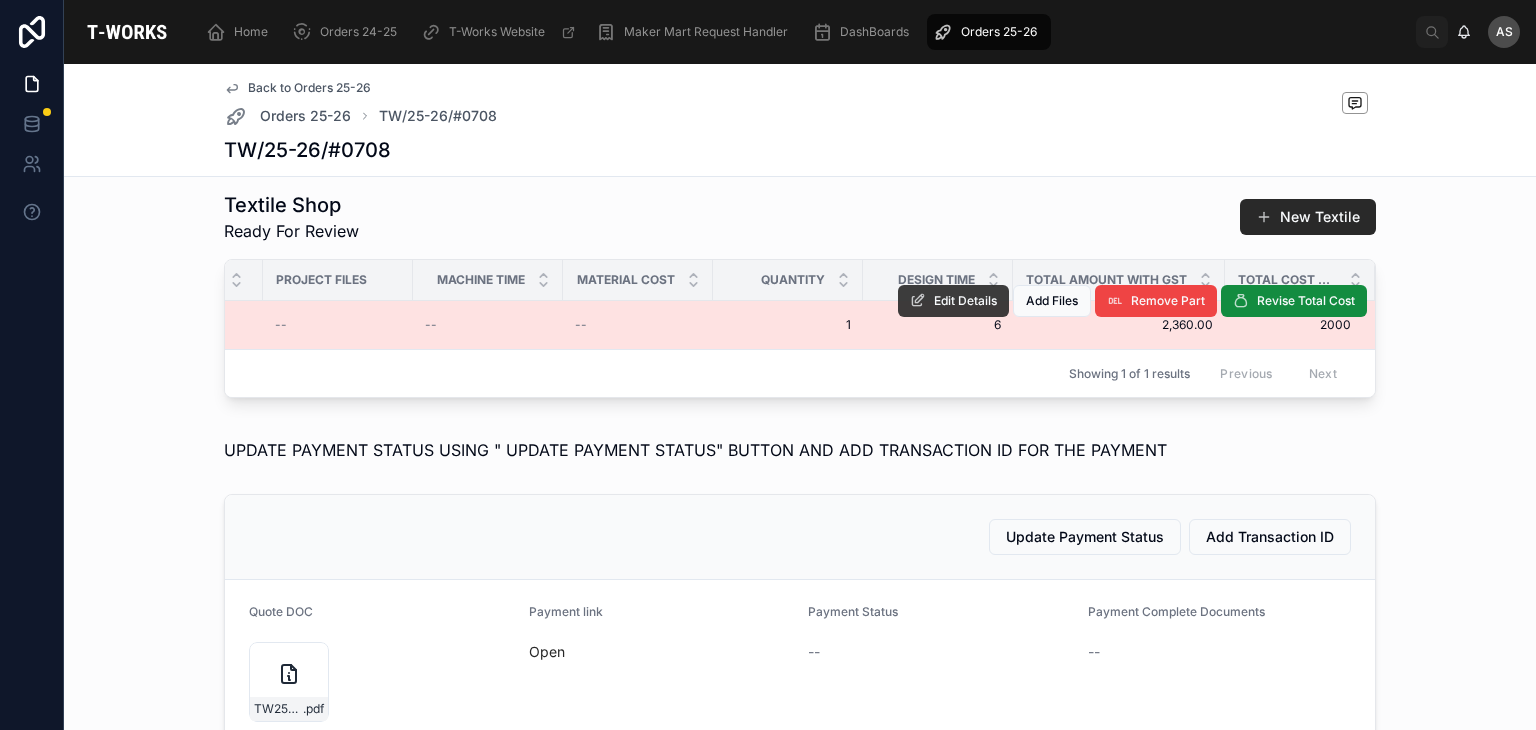 click at bounding box center (918, 301) 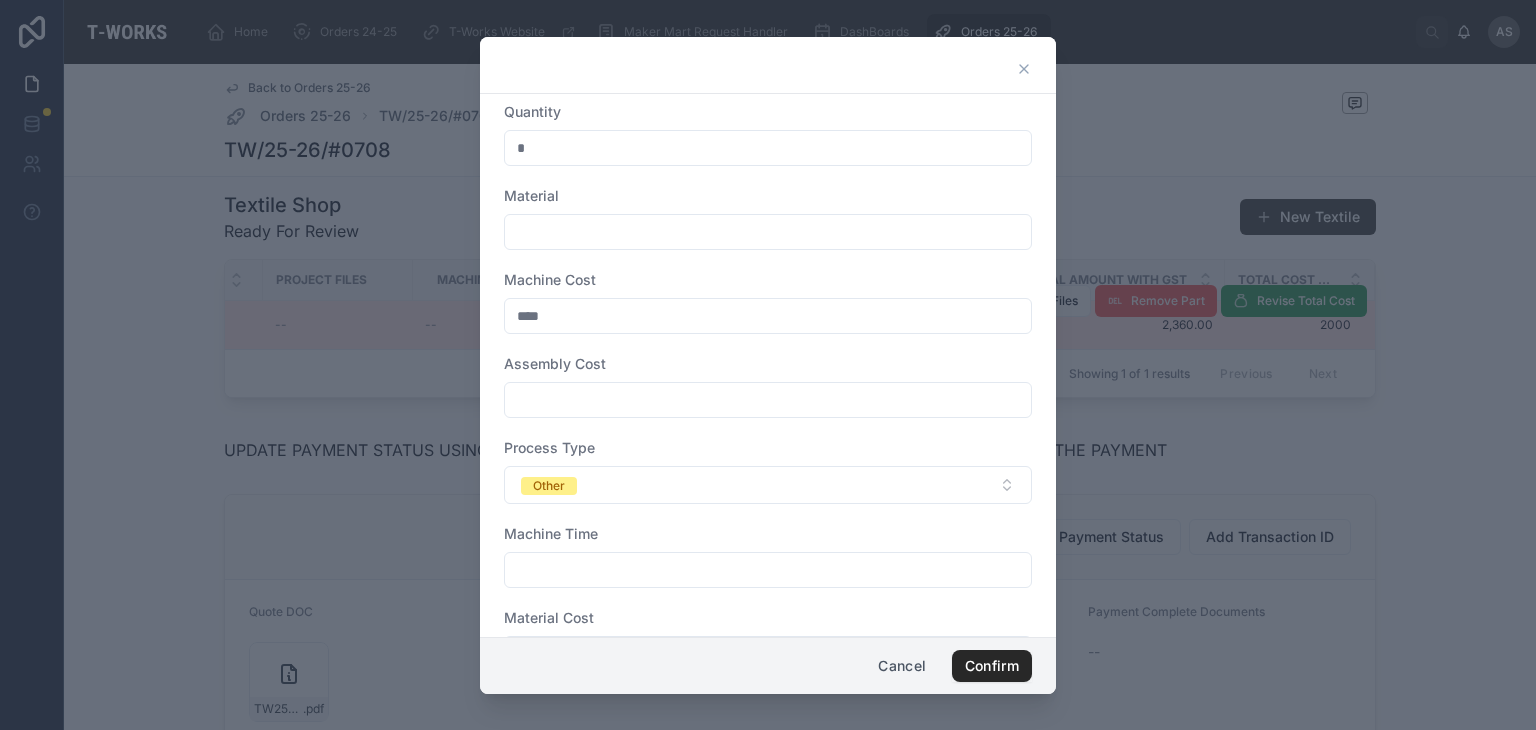 click on "*" at bounding box center (768, 148) 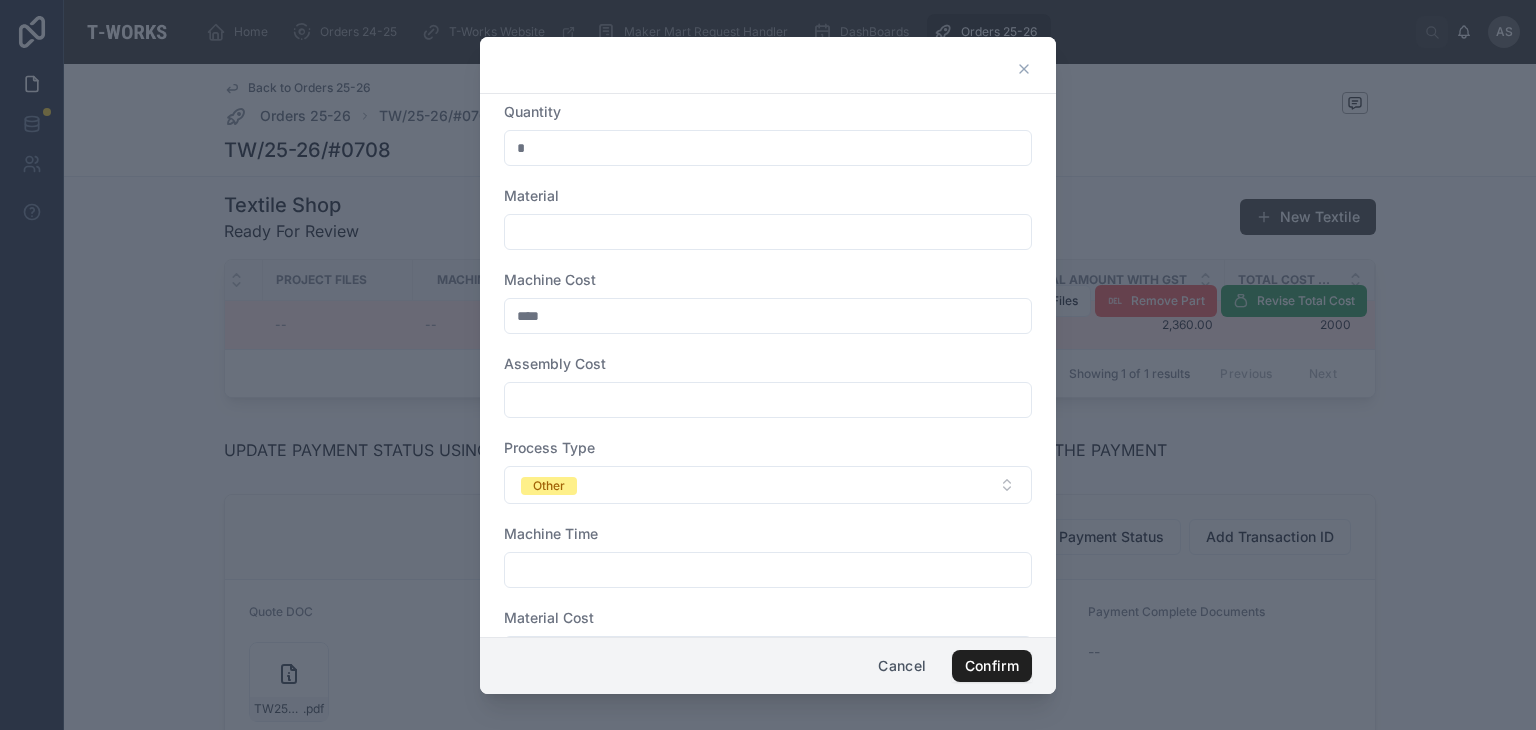 type on "*" 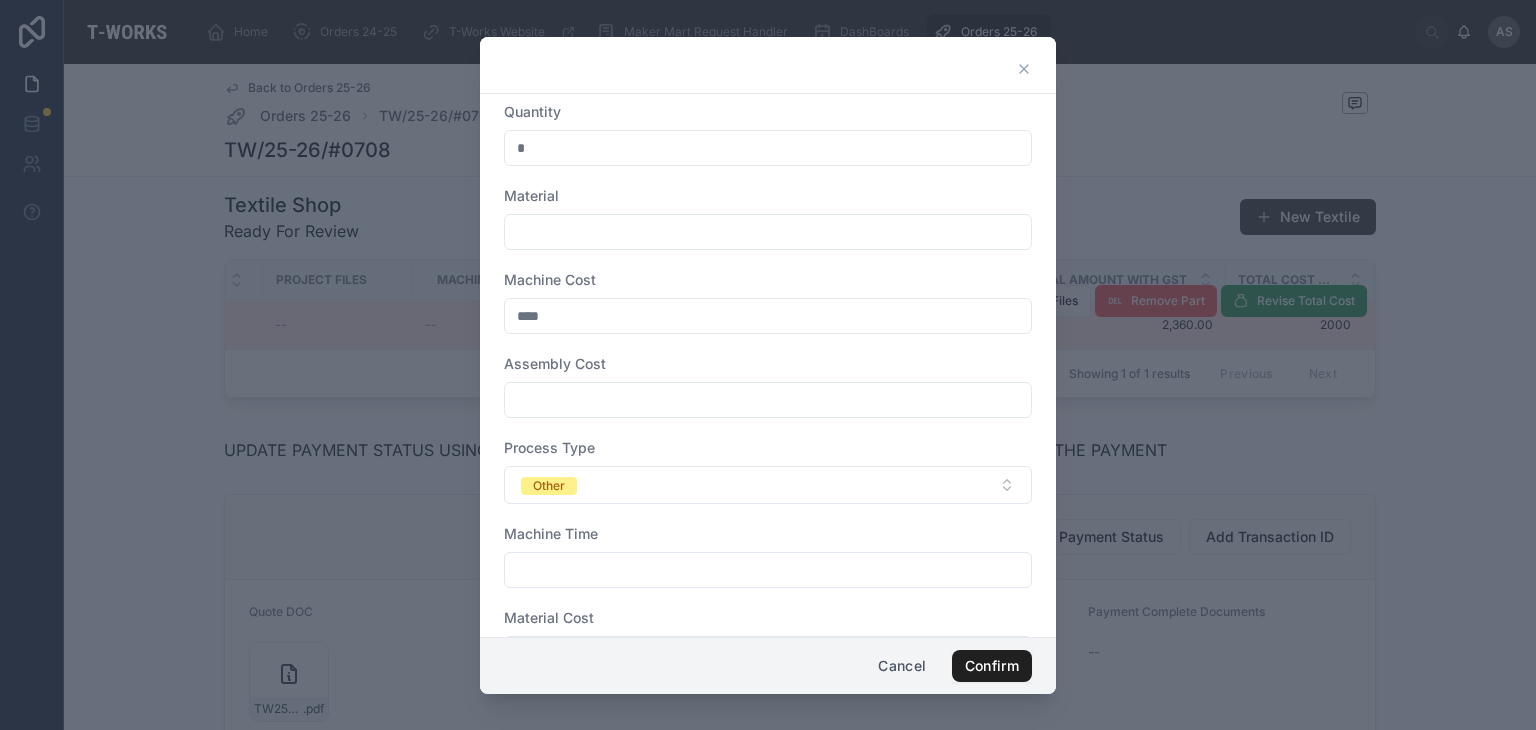 click on "Confirm" at bounding box center (992, 666) 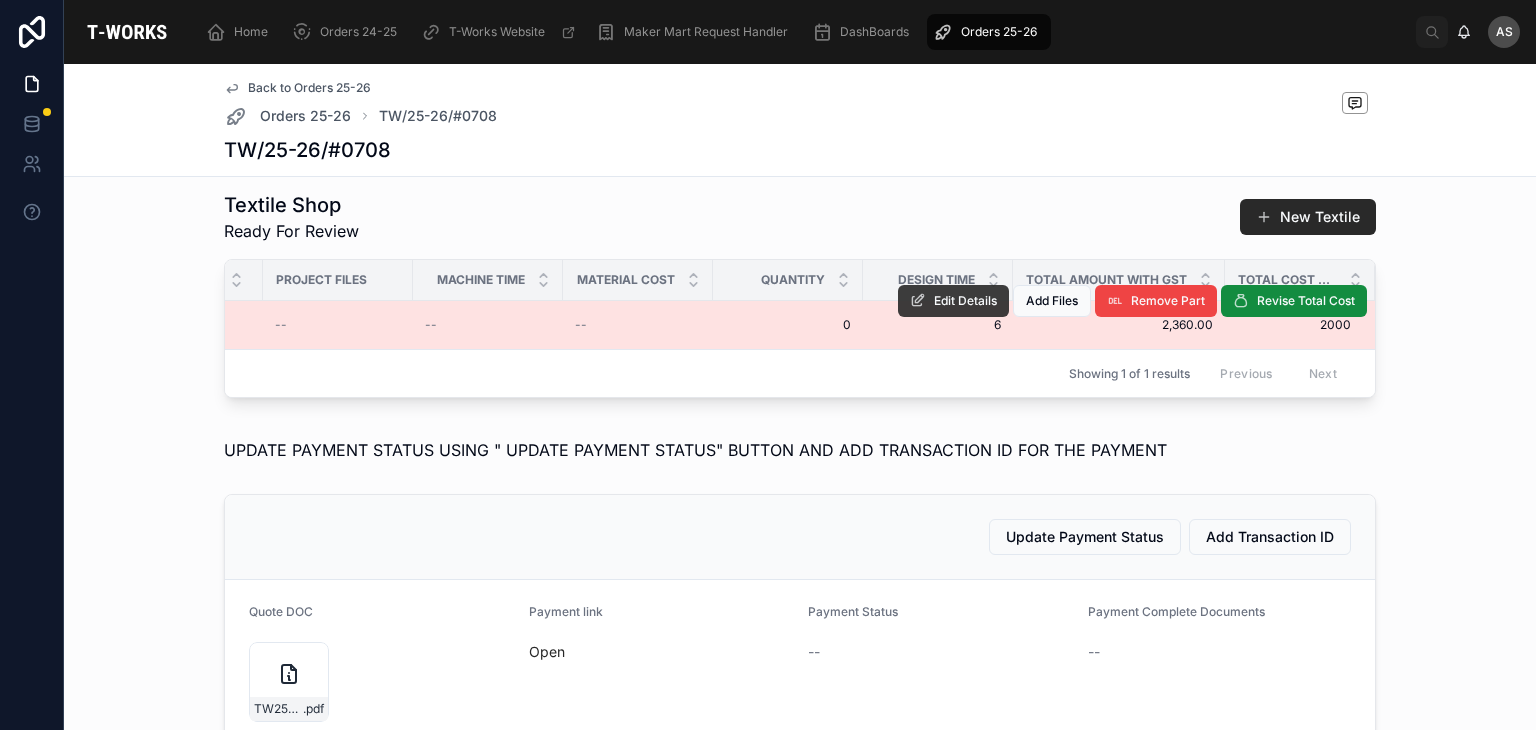 click on "Edit Details" at bounding box center (965, 301) 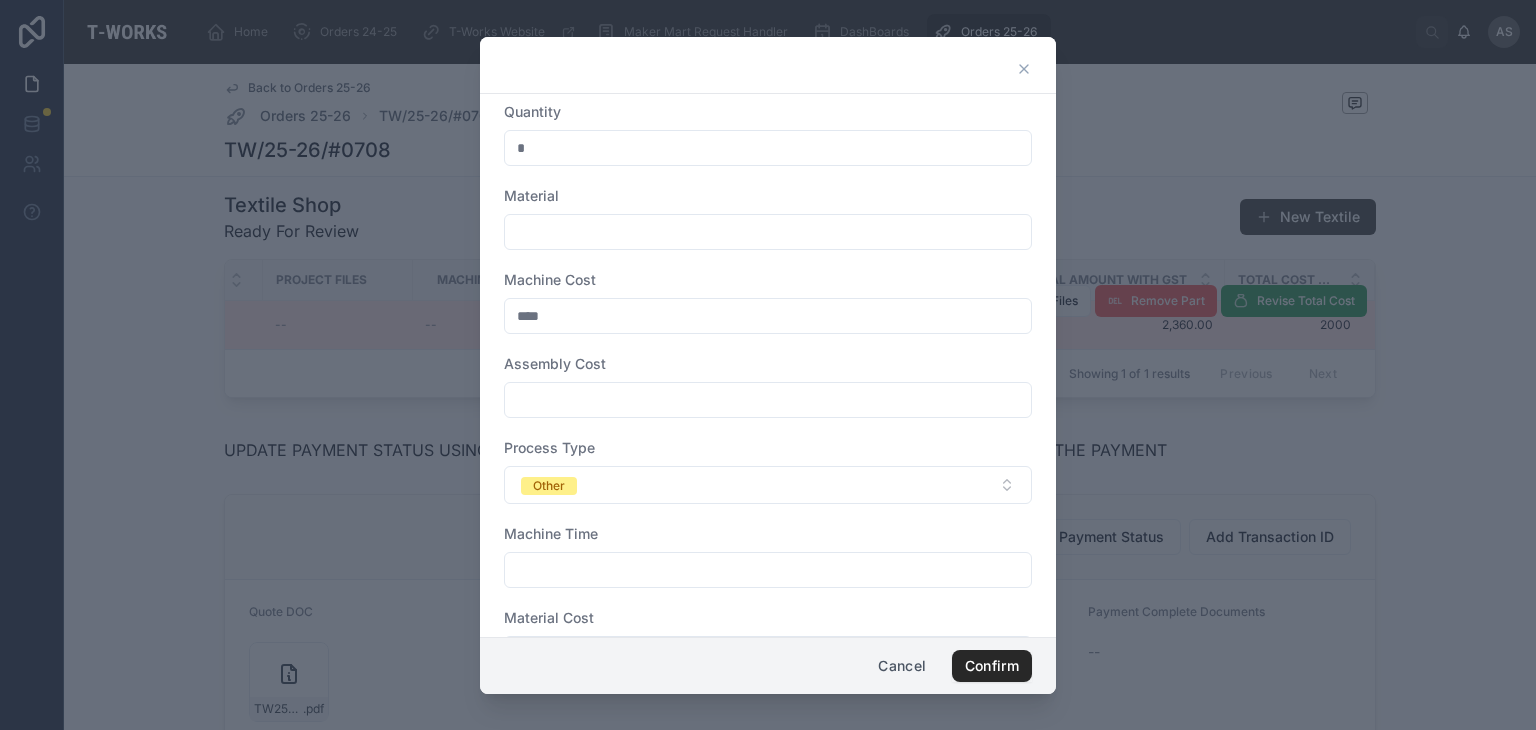 click on "*" at bounding box center (768, 148) 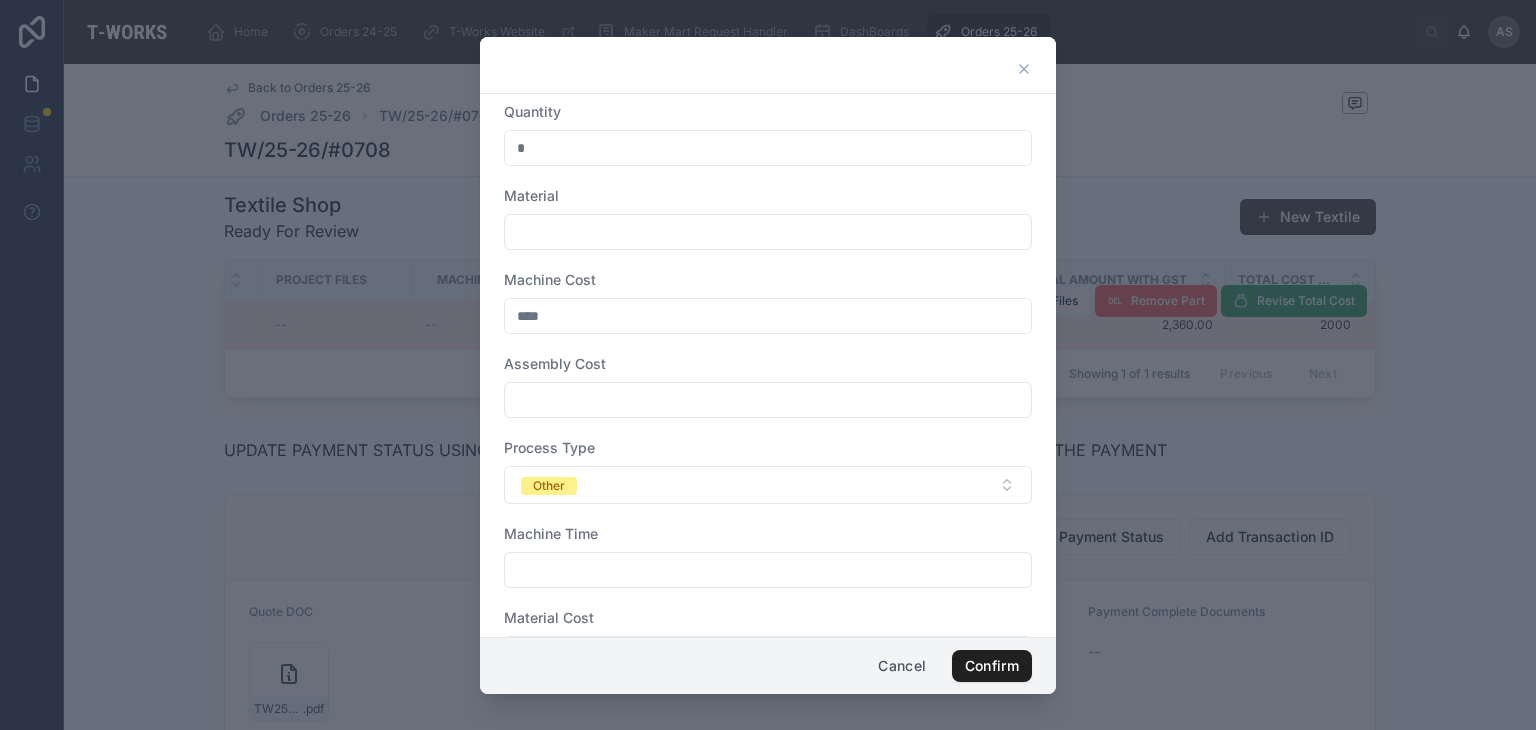 type on "*" 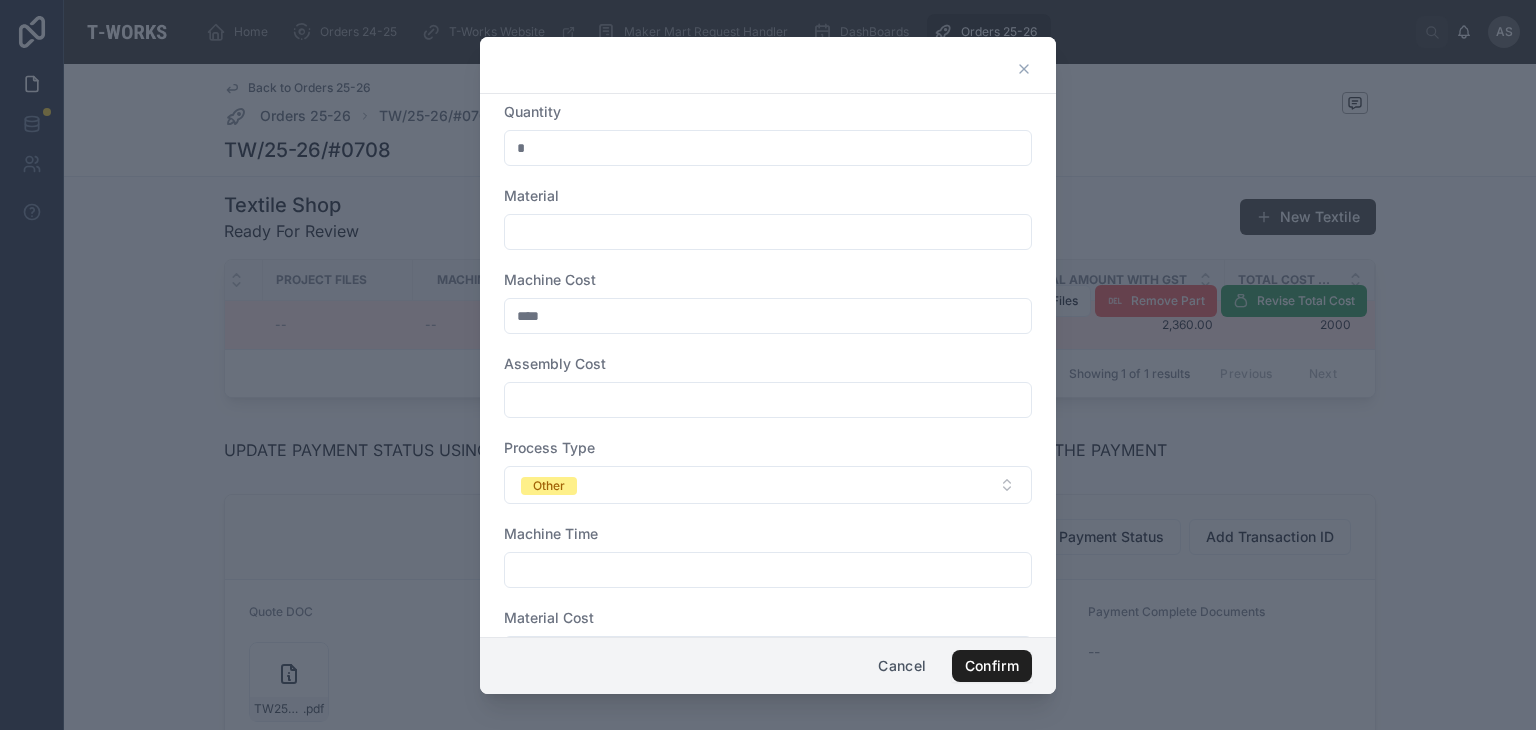 click on "Confirm" at bounding box center (992, 666) 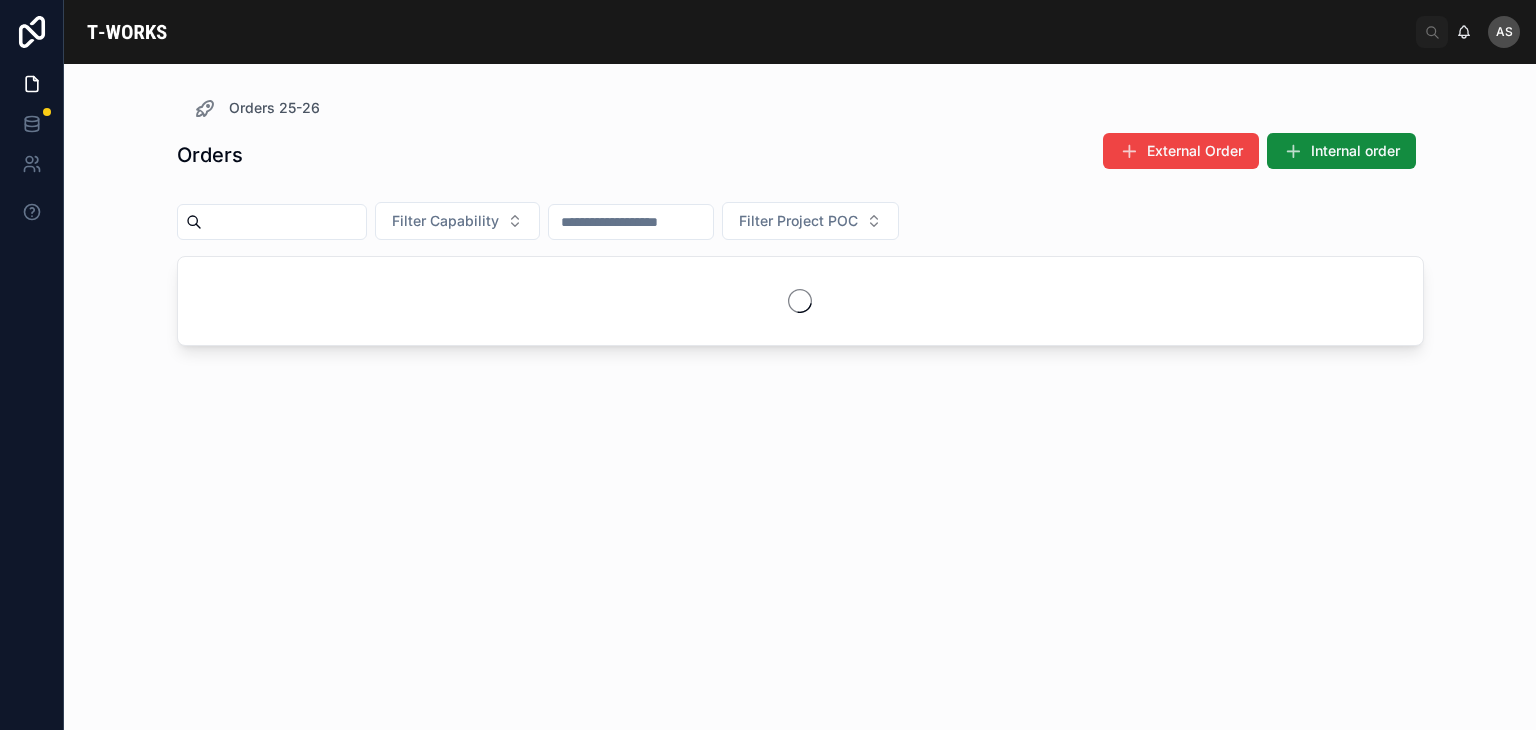 scroll, scrollTop: 0, scrollLeft: 0, axis: both 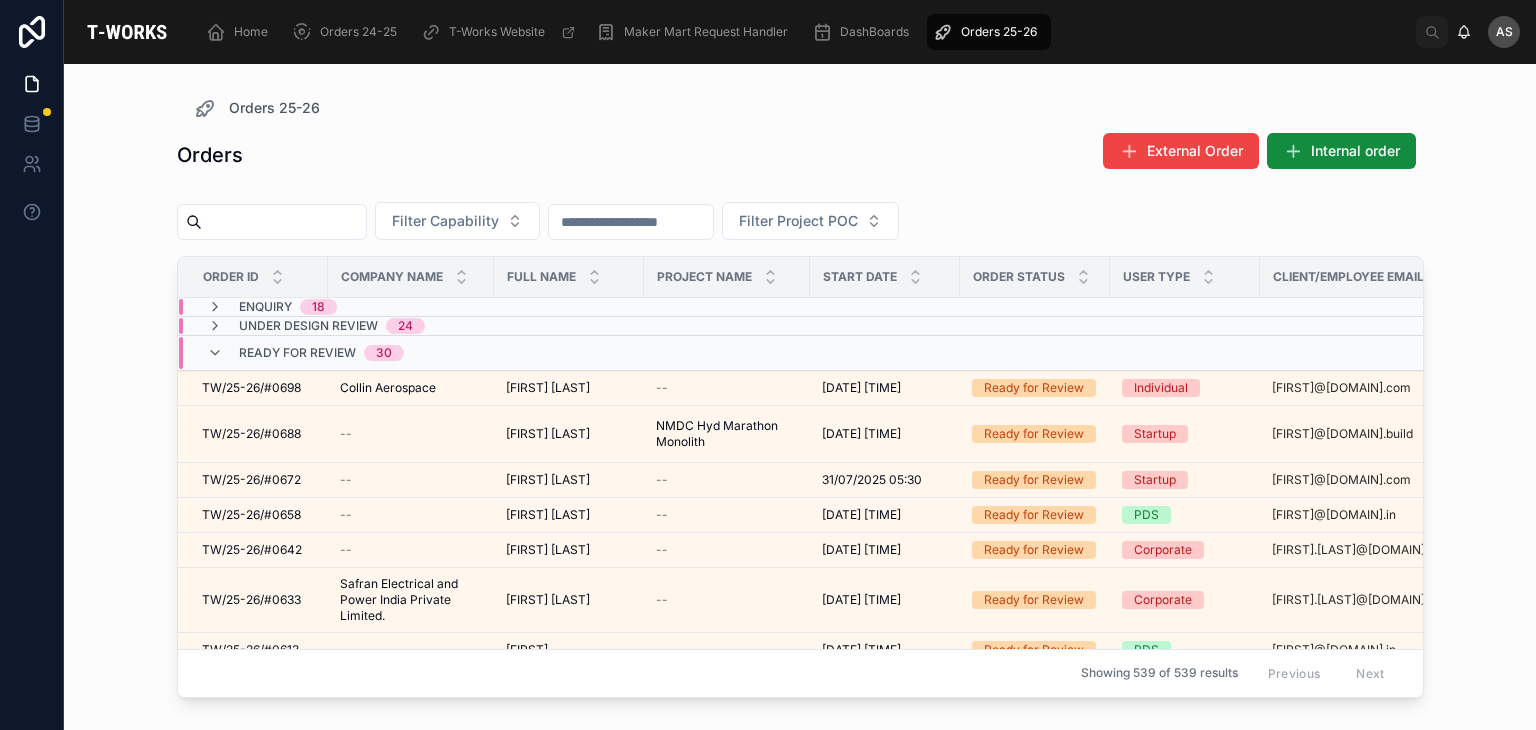 click at bounding box center [284, 222] 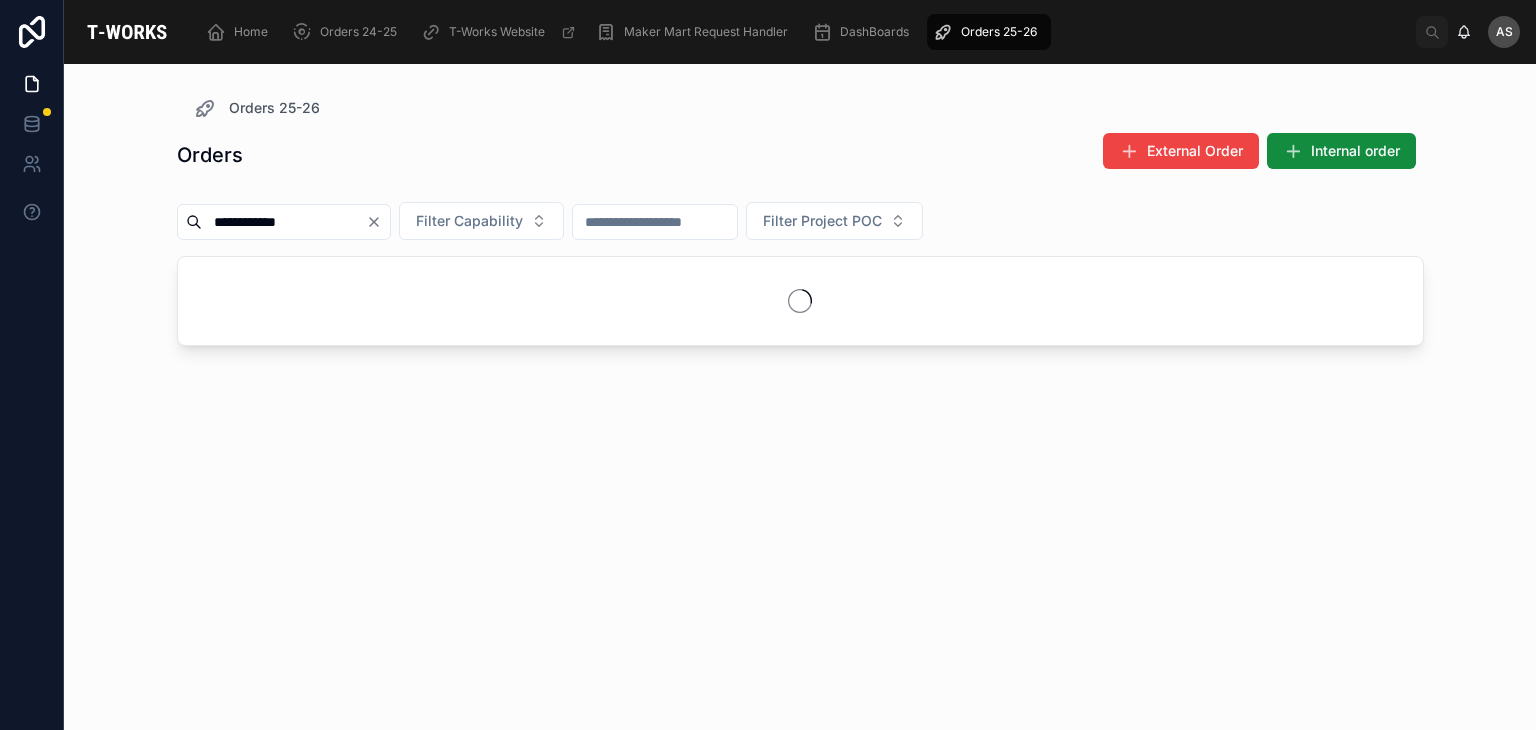 type on "**********" 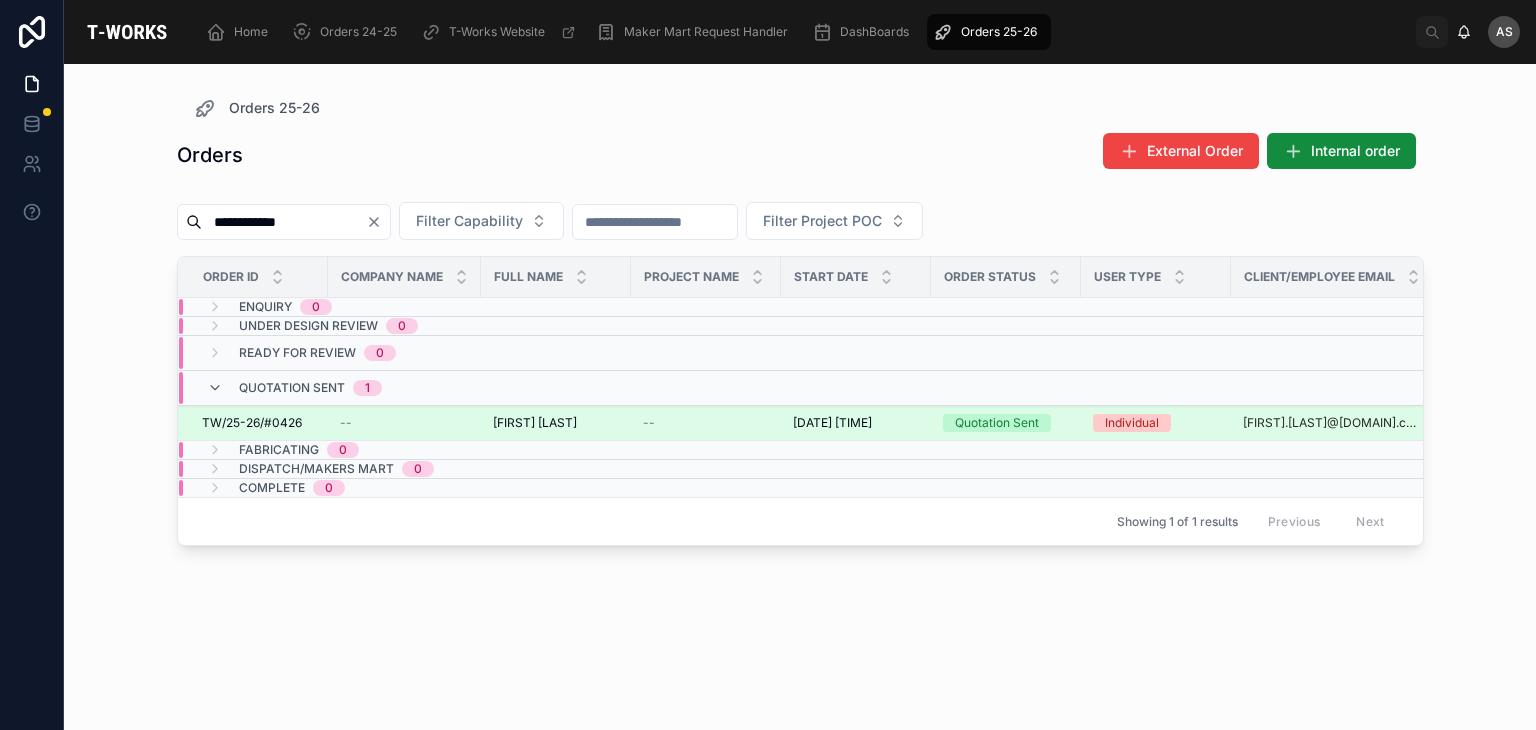 click on "Indu Kummari" at bounding box center [535, 423] 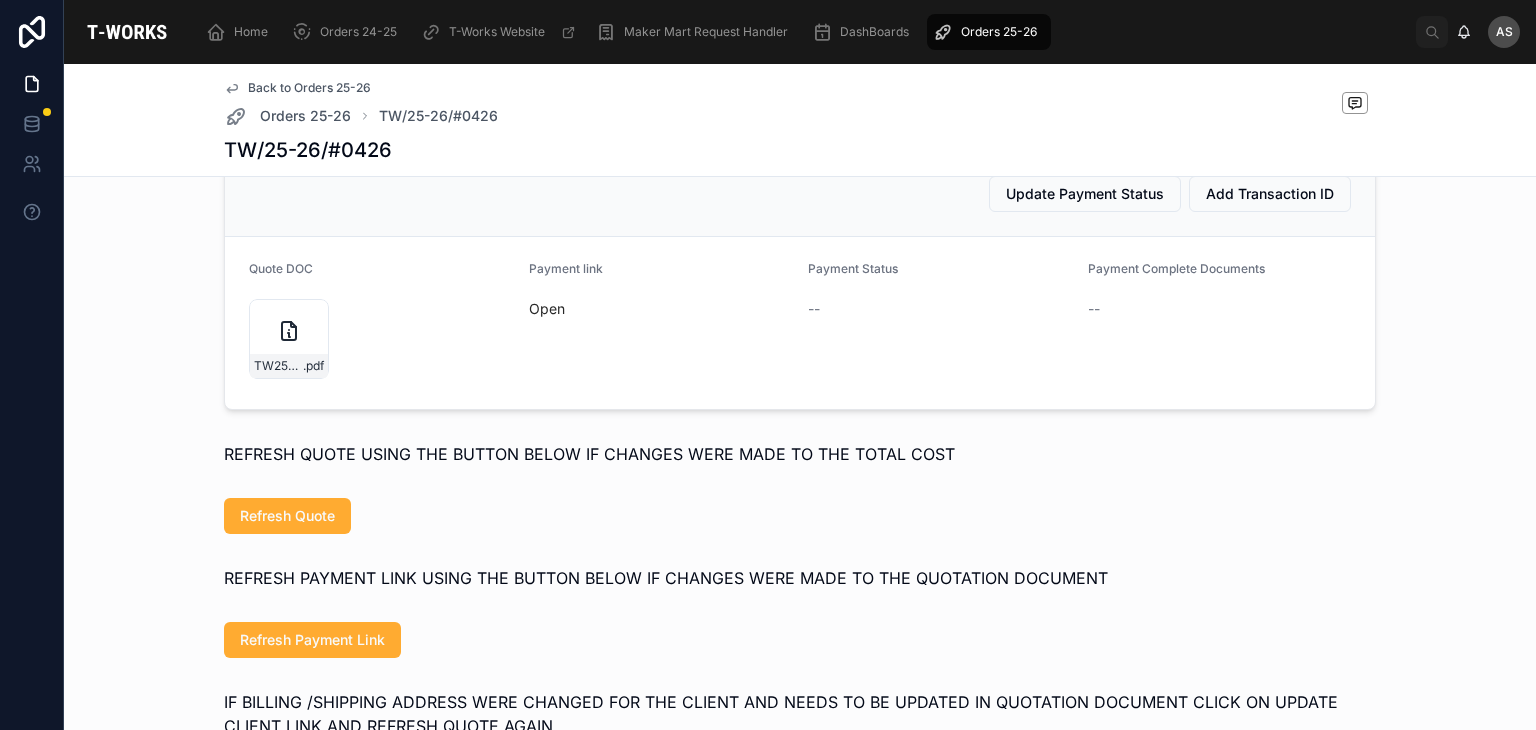 scroll, scrollTop: 928, scrollLeft: 0, axis: vertical 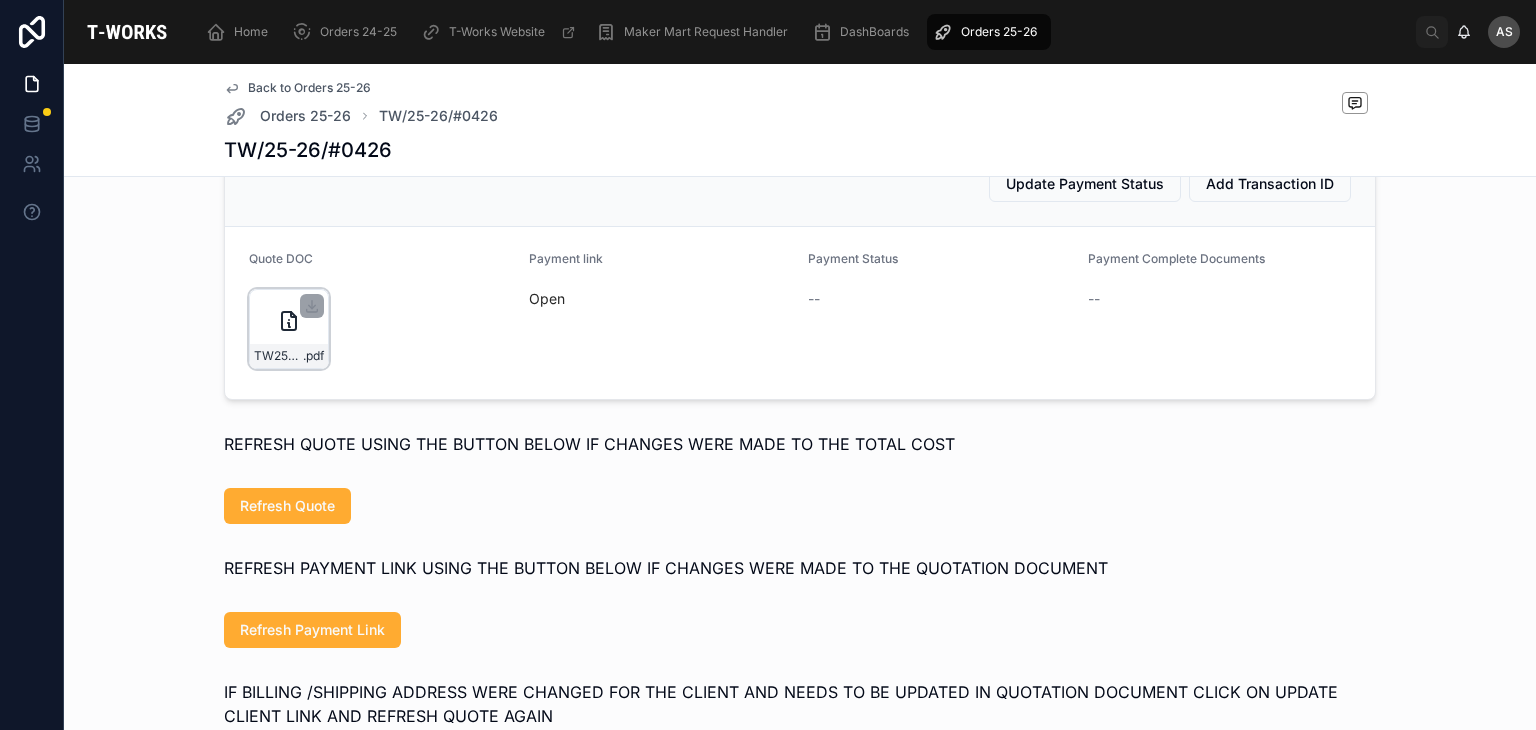 click 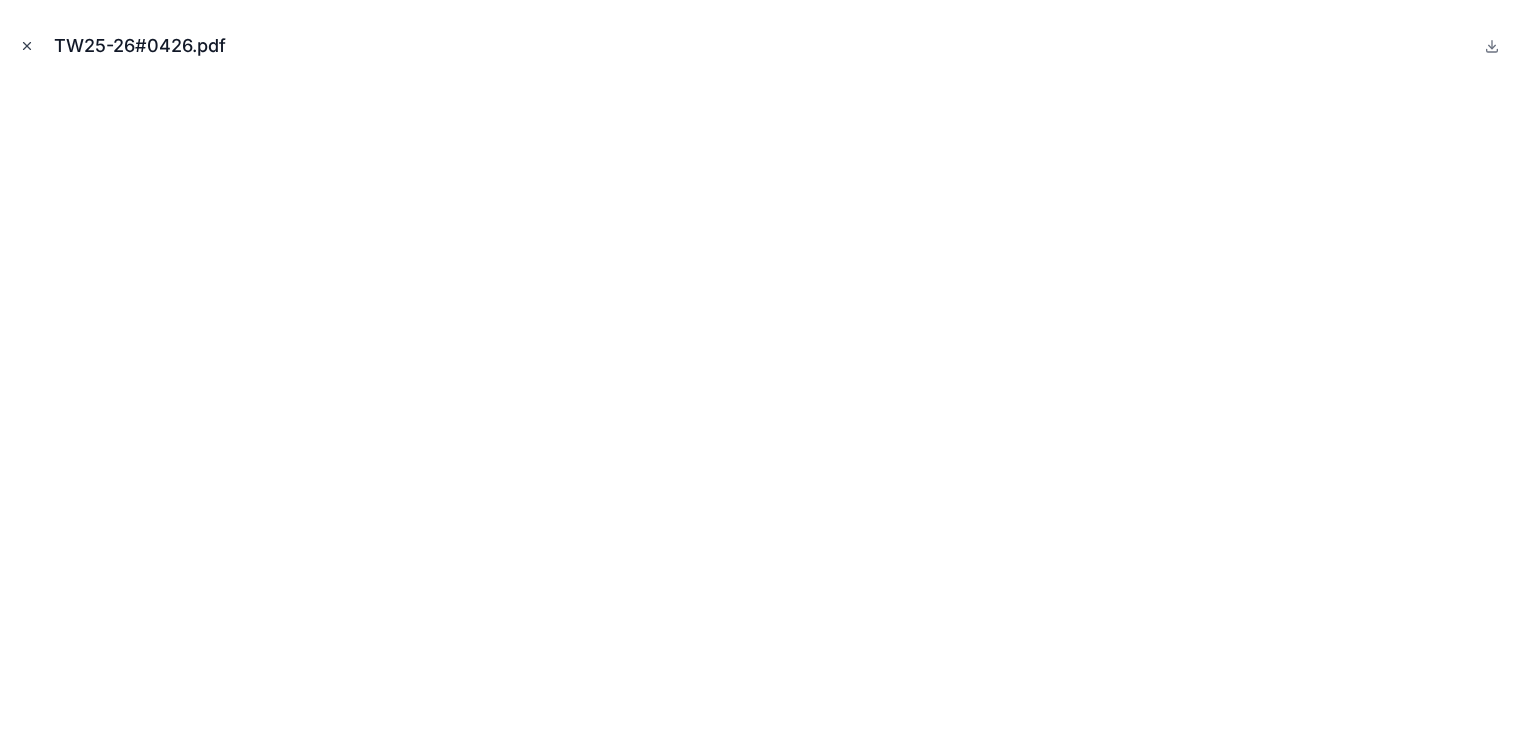 click at bounding box center [27, 46] 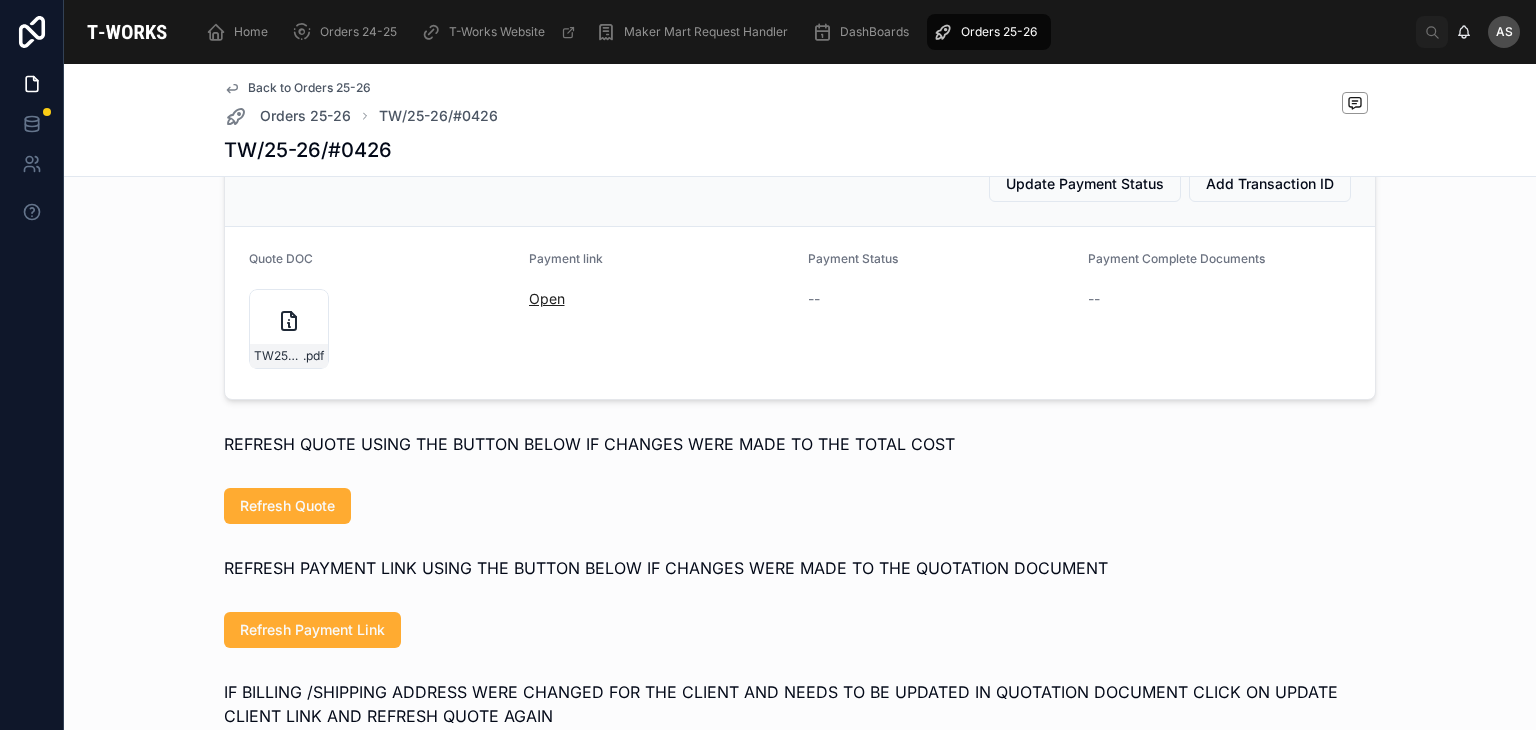 click on "Open" at bounding box center [547, 298] 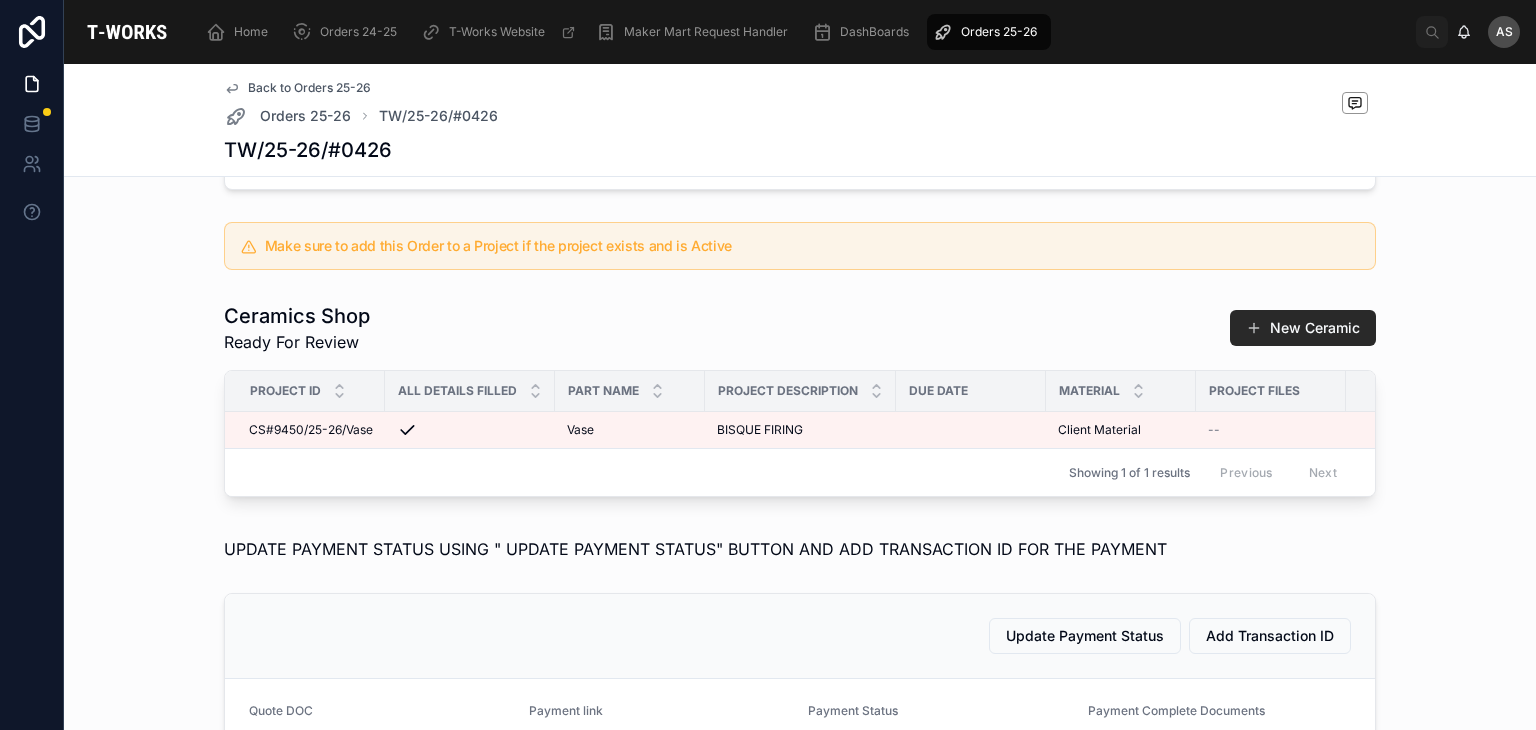 scroll, scrollTop: 475, scrollLeft: 0, axis: vertical 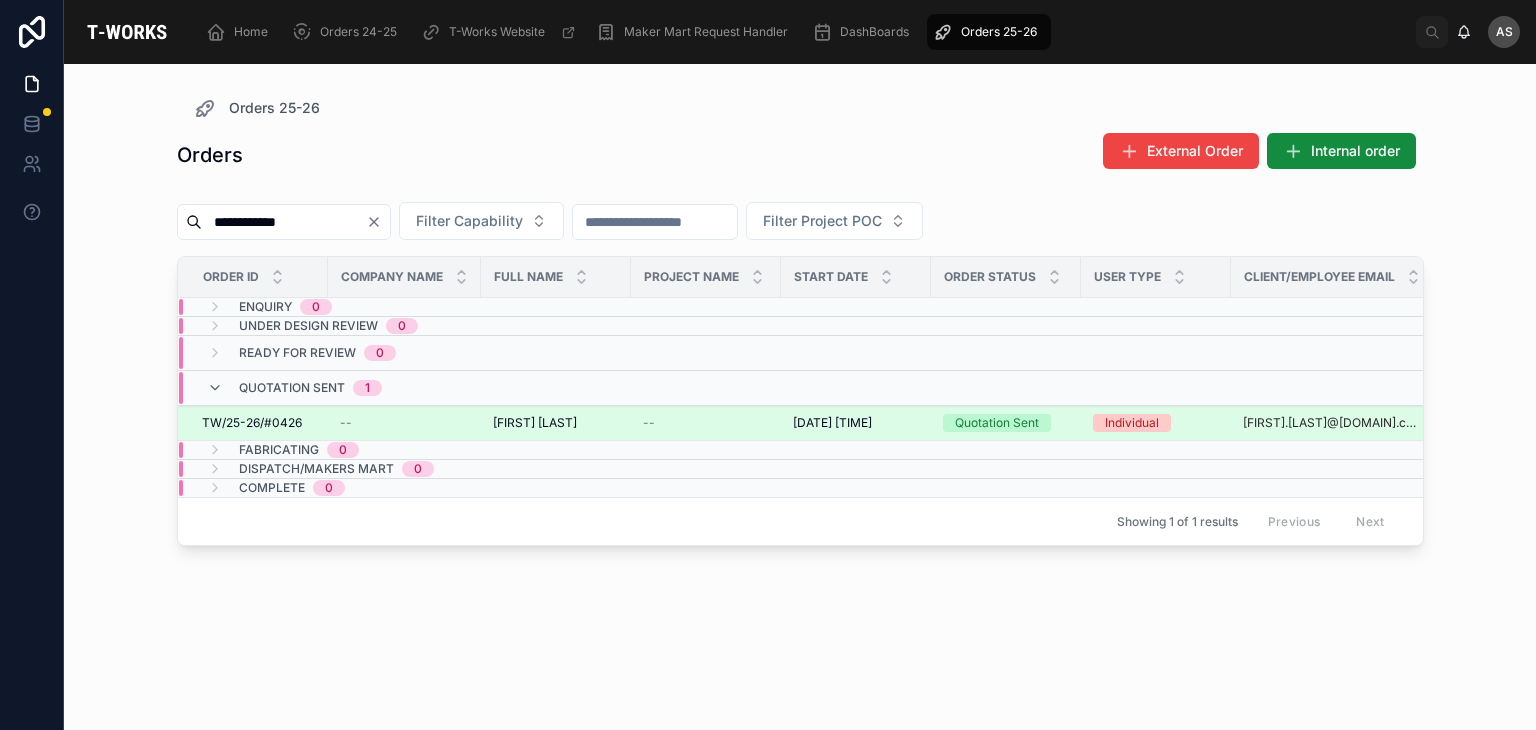 click on "Indu Kummari" at bounding box center [535, 423] 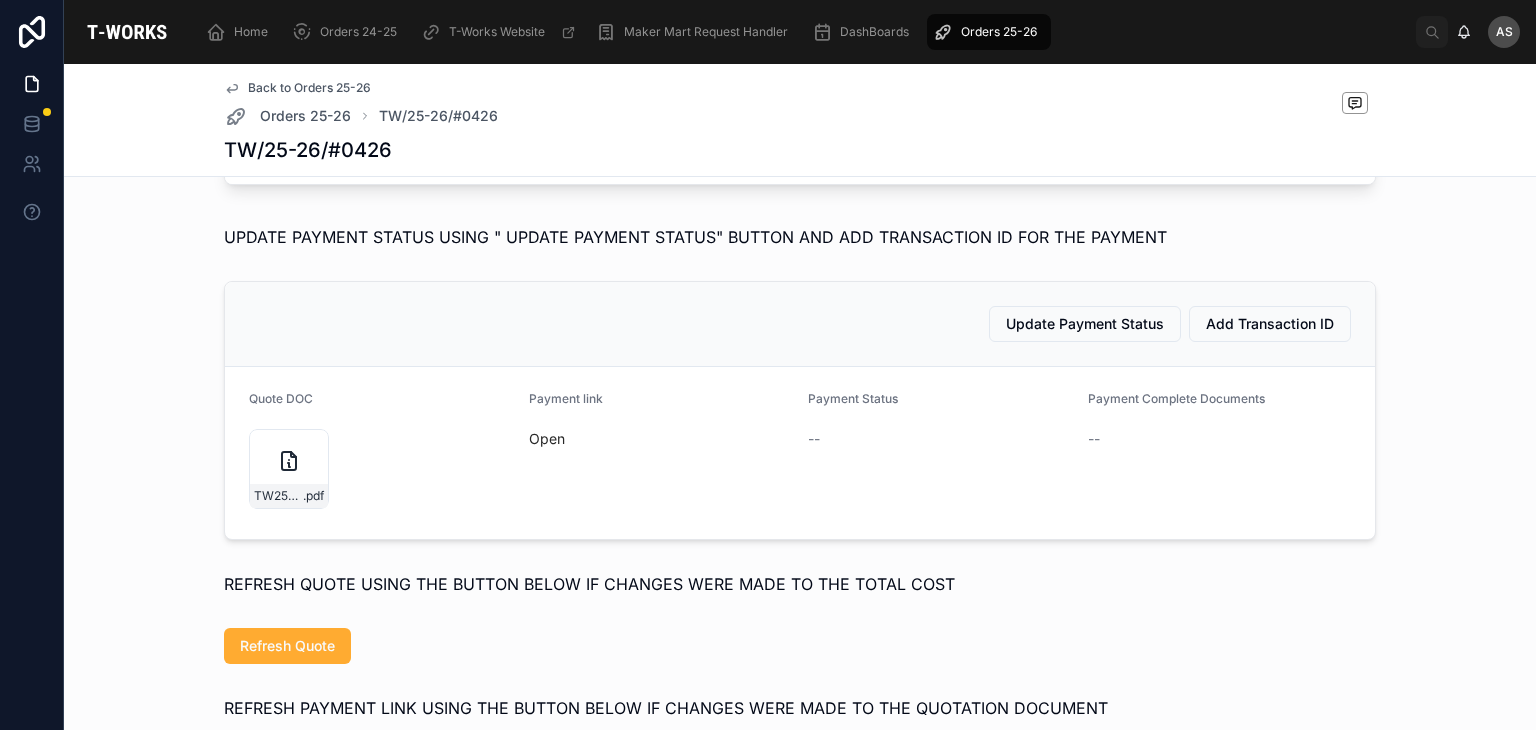 scroll, scrollTop: 796, scrollLeft: 0, axis: vertical 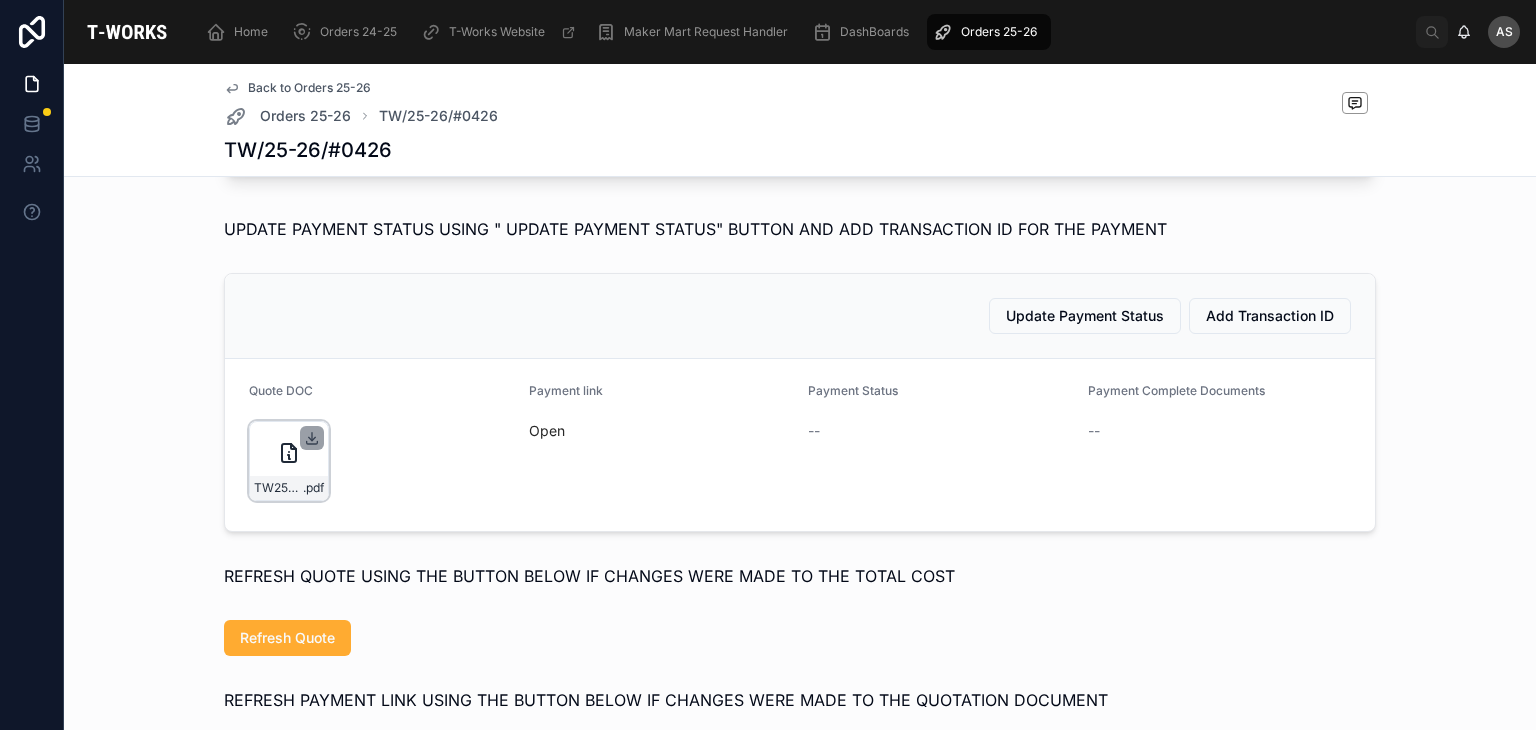 click 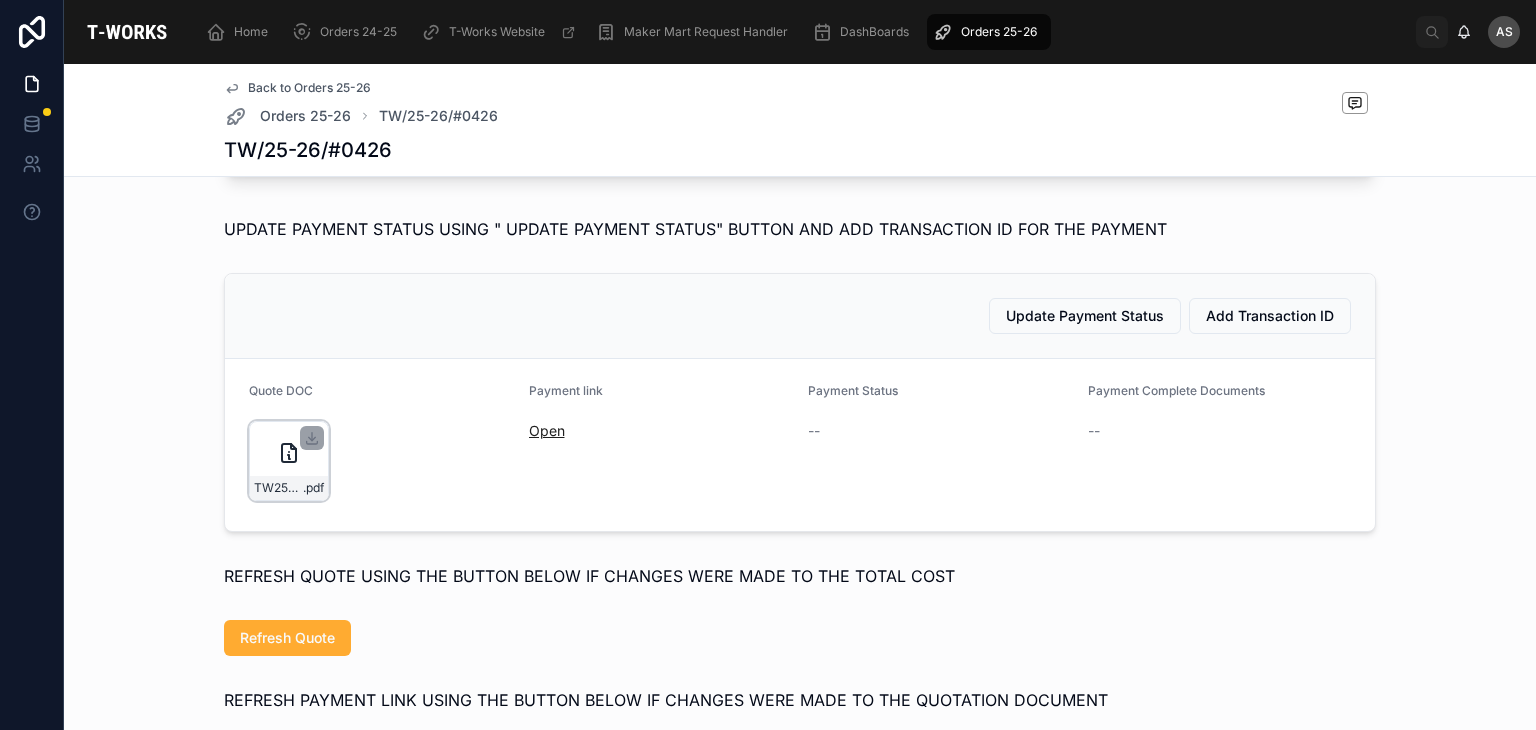 click on "Open" at bounding box center [547, 430] 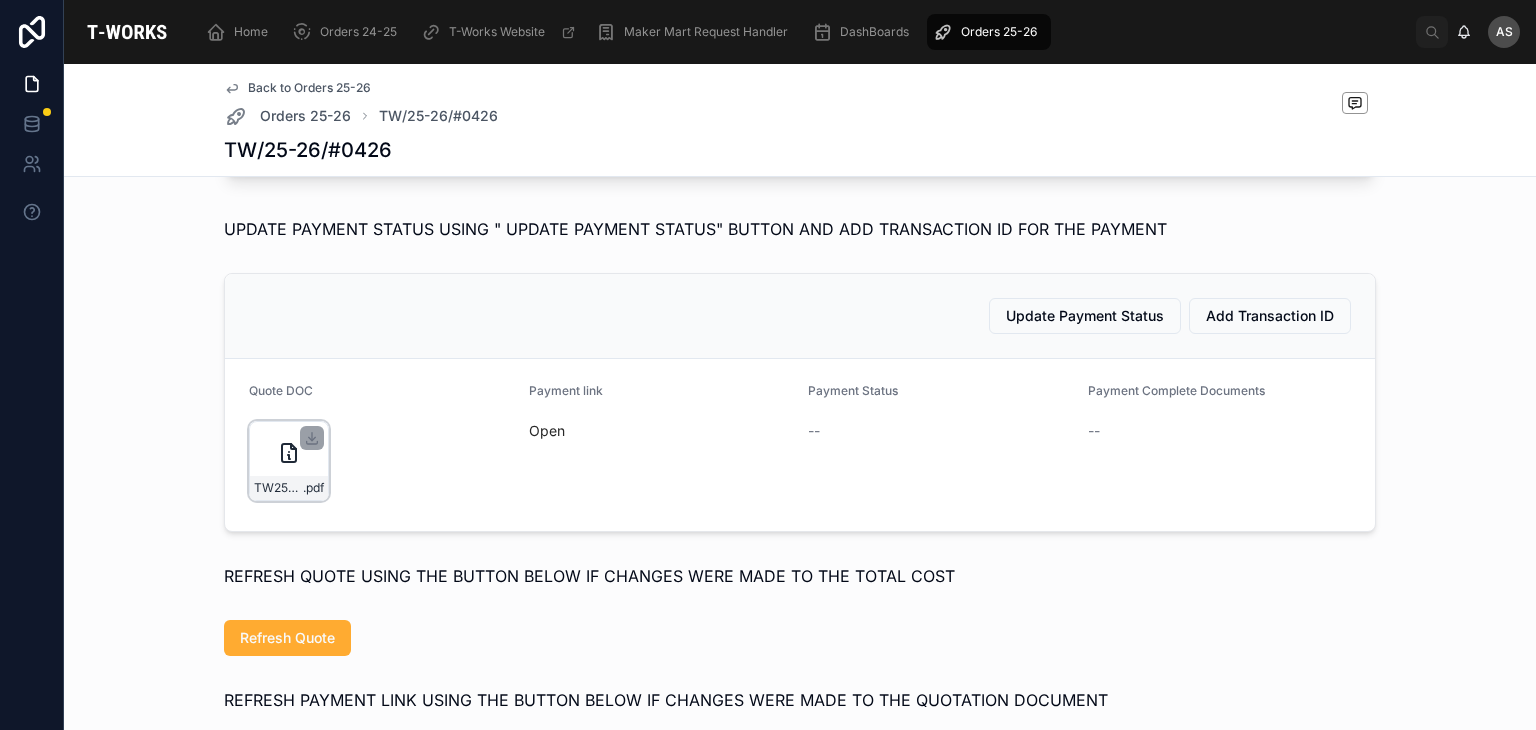 click on "Home  Orders 24-25 T-Works Website Maker Mart Request Handler DashBoards Orders 25-26 as ansy sarakula" at bounding box center [800, 32] 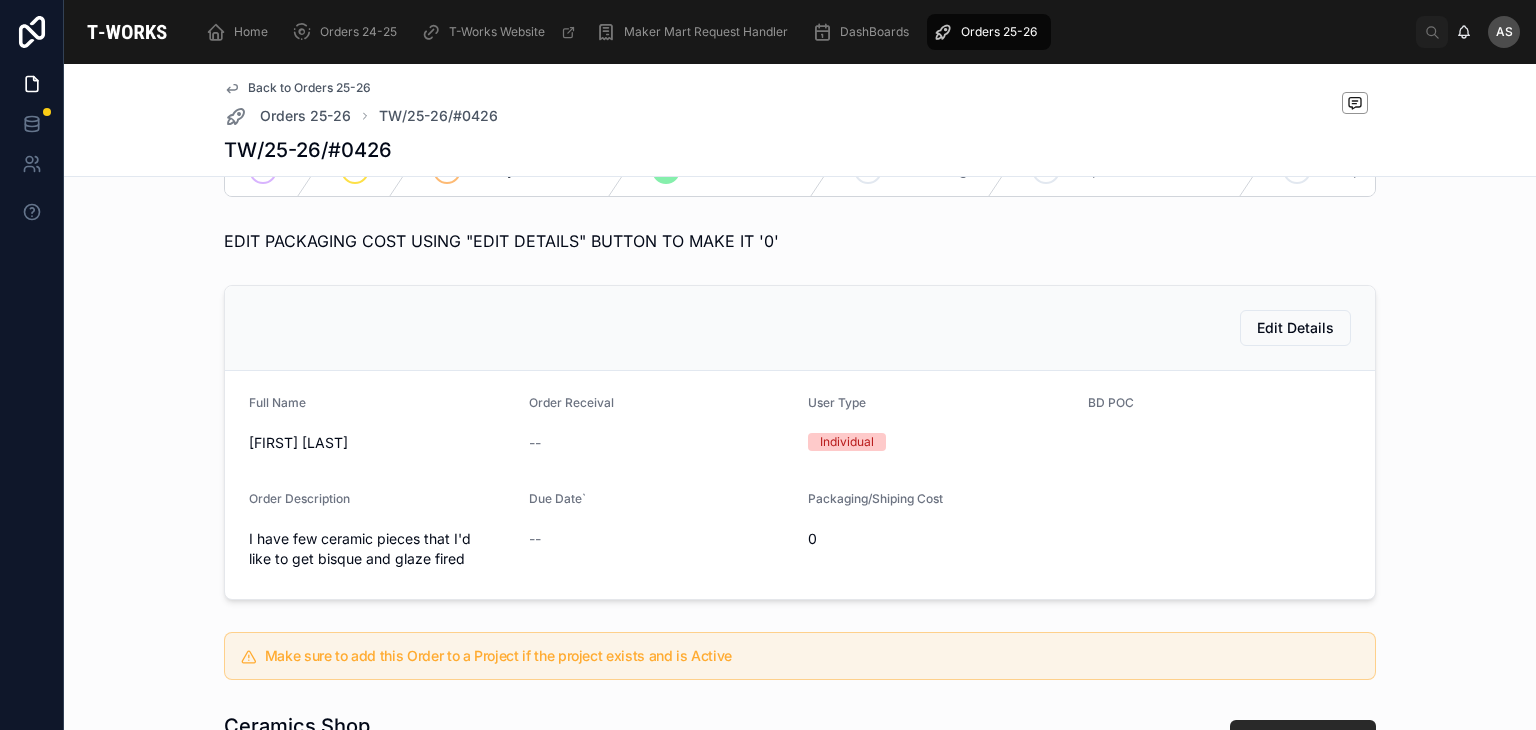 scroll, scrollTop: 0, scrollLeft: 0, axis: both 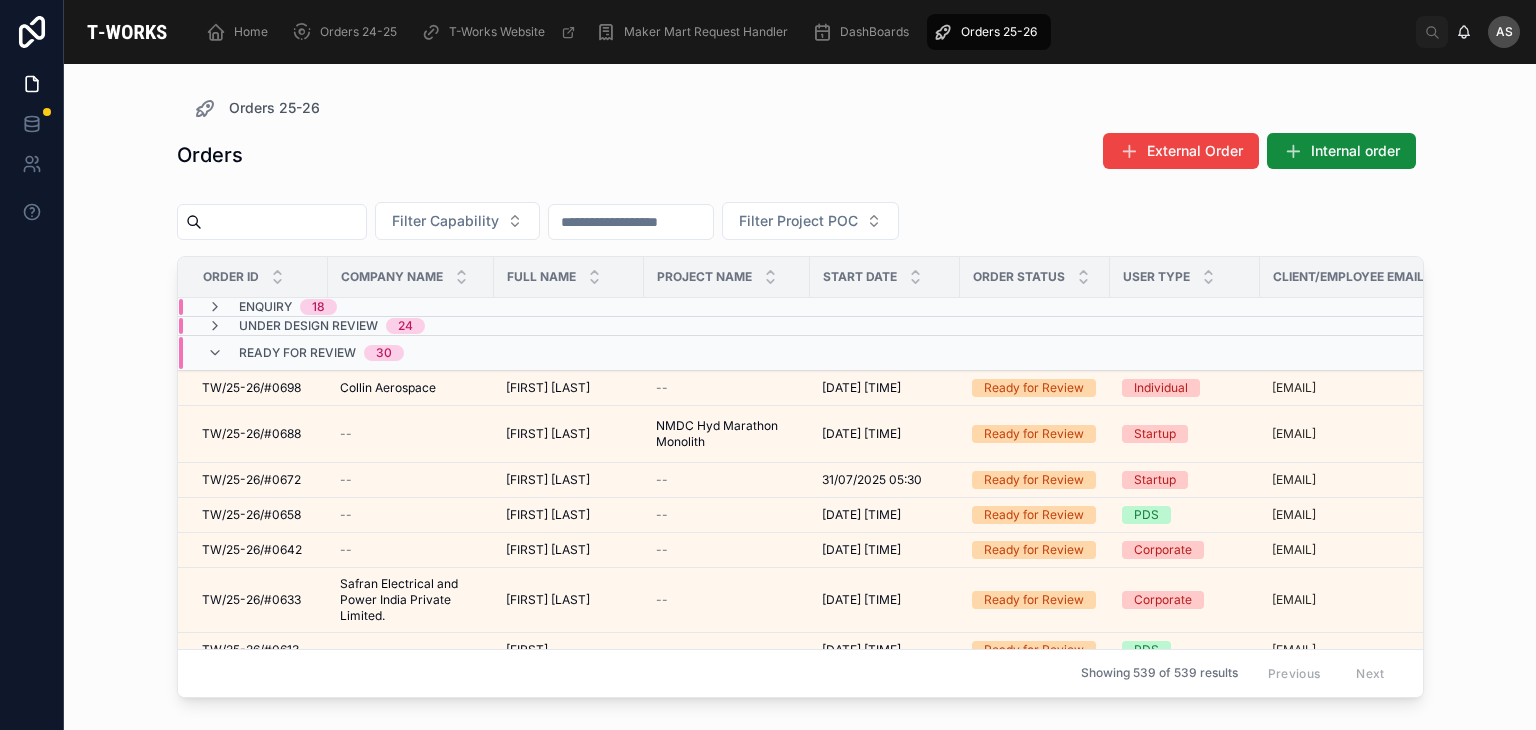 click on "Ready for Review 30" at bounding box center [411, 353] 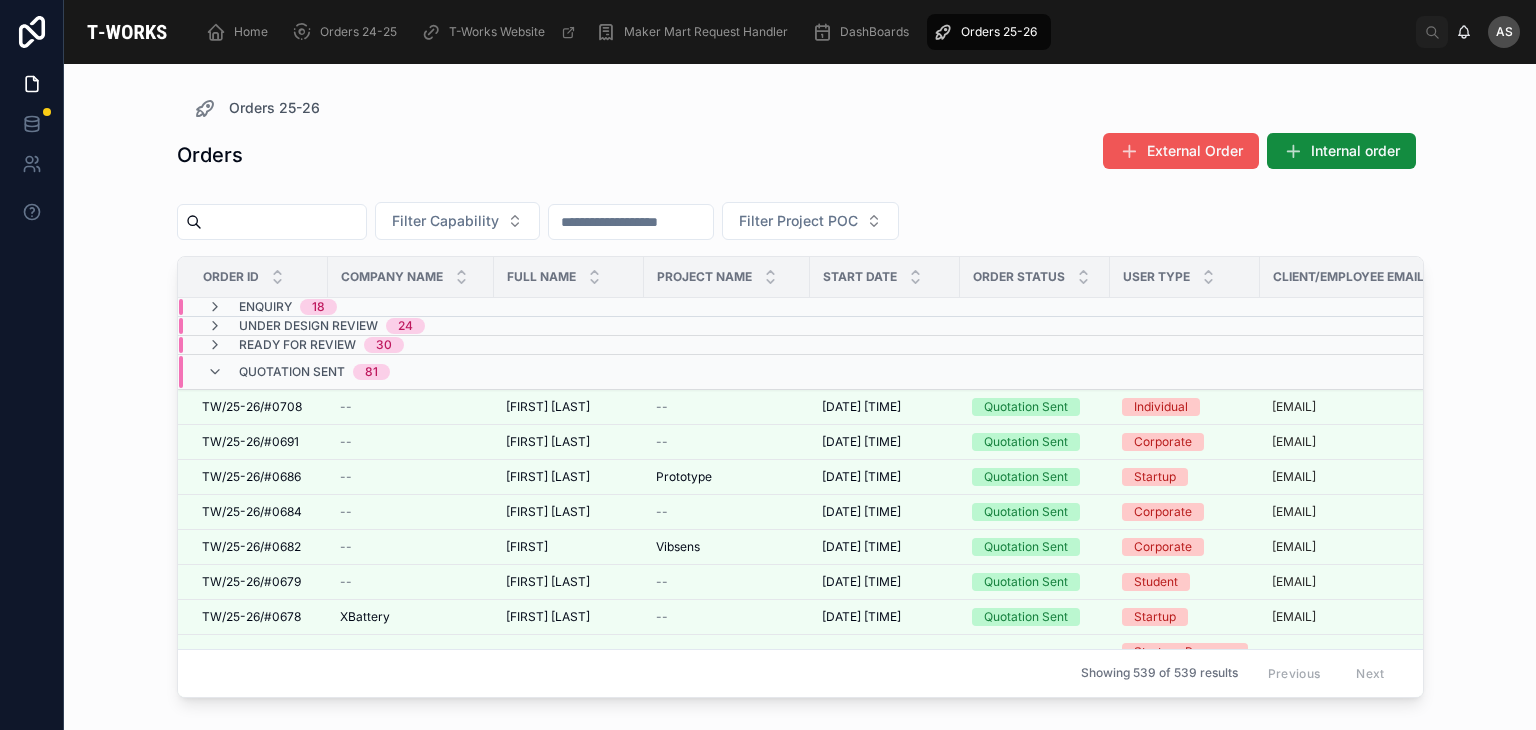 click on "External Order" at bounding box center (1195, 151) 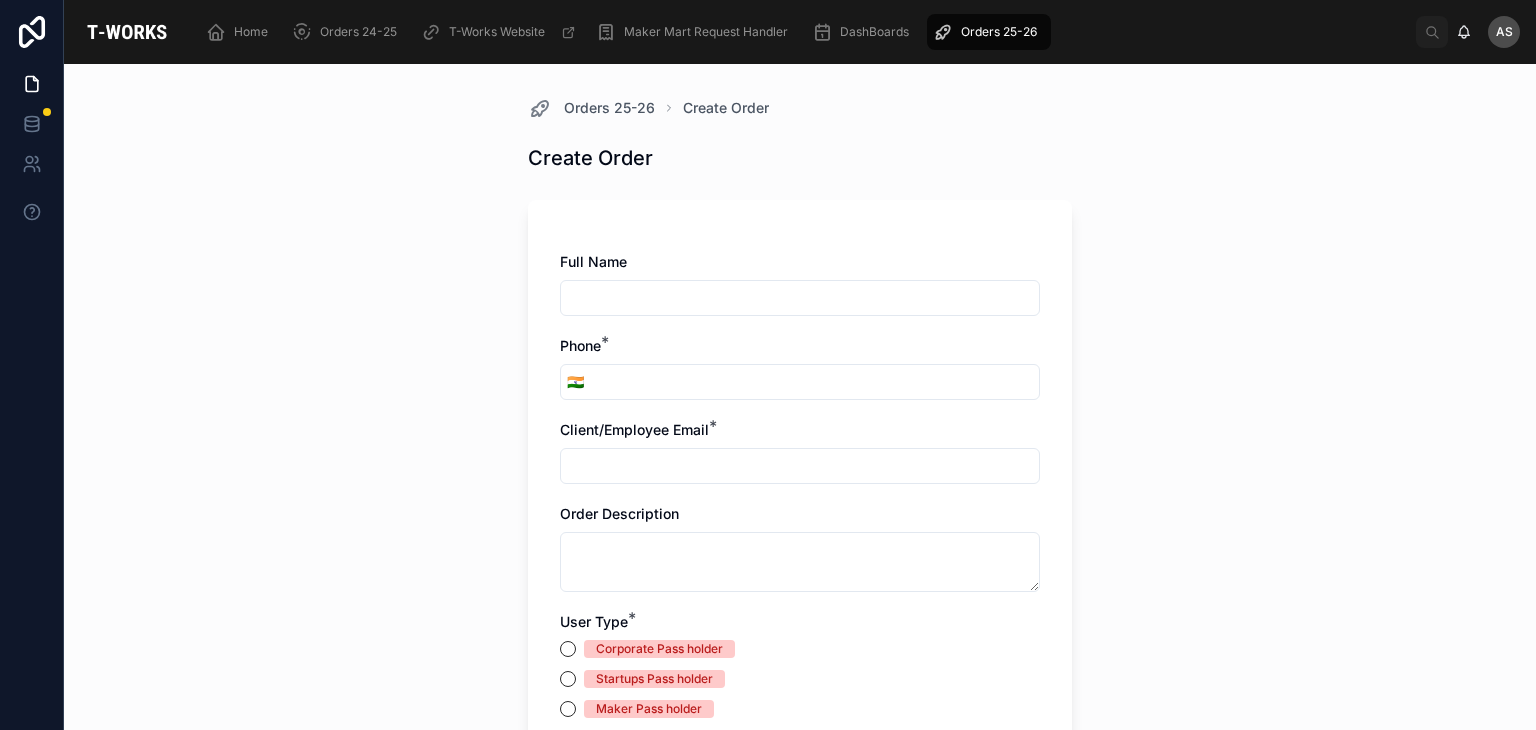 click at bounding box center [800, 298] 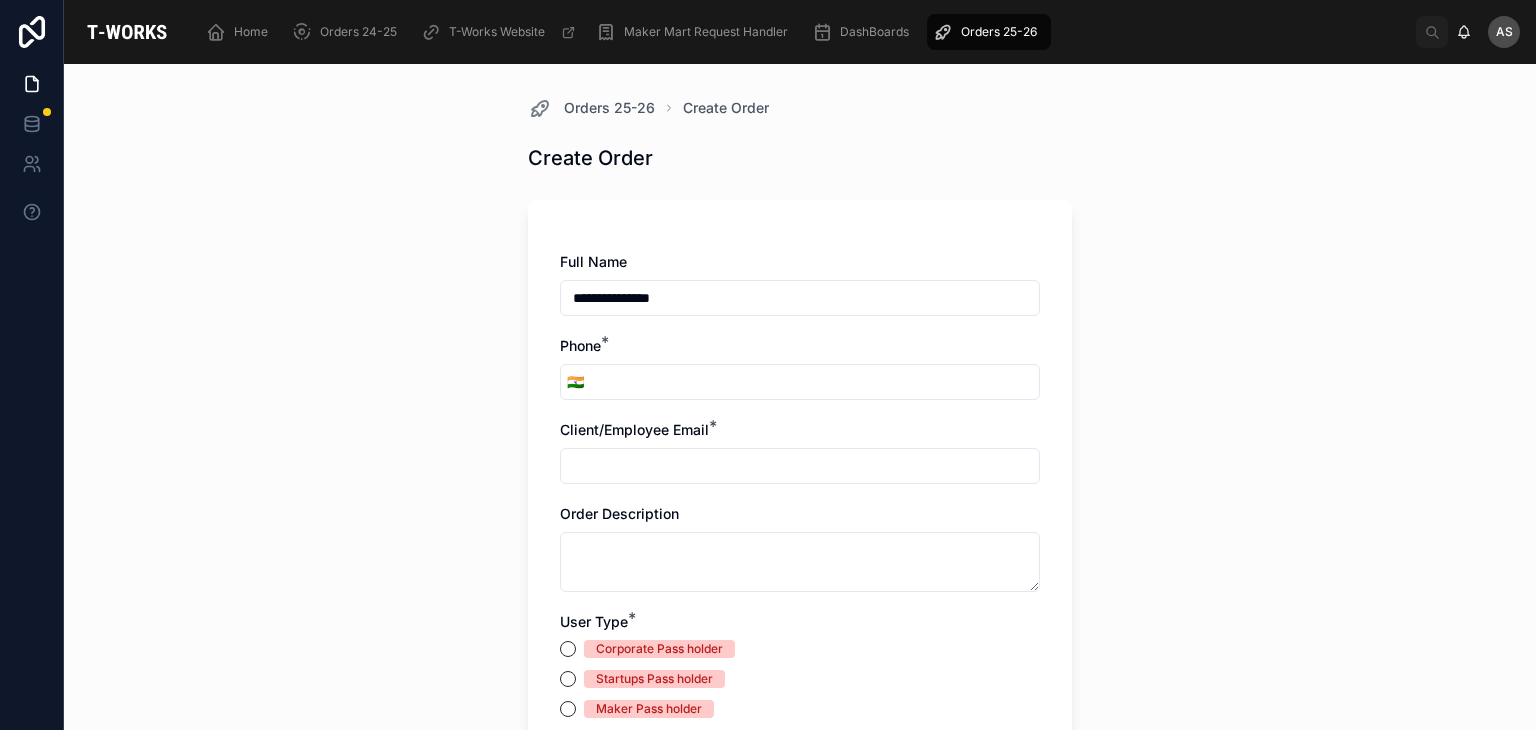 click on "🇮🇳" at bounding box center (800, 382) 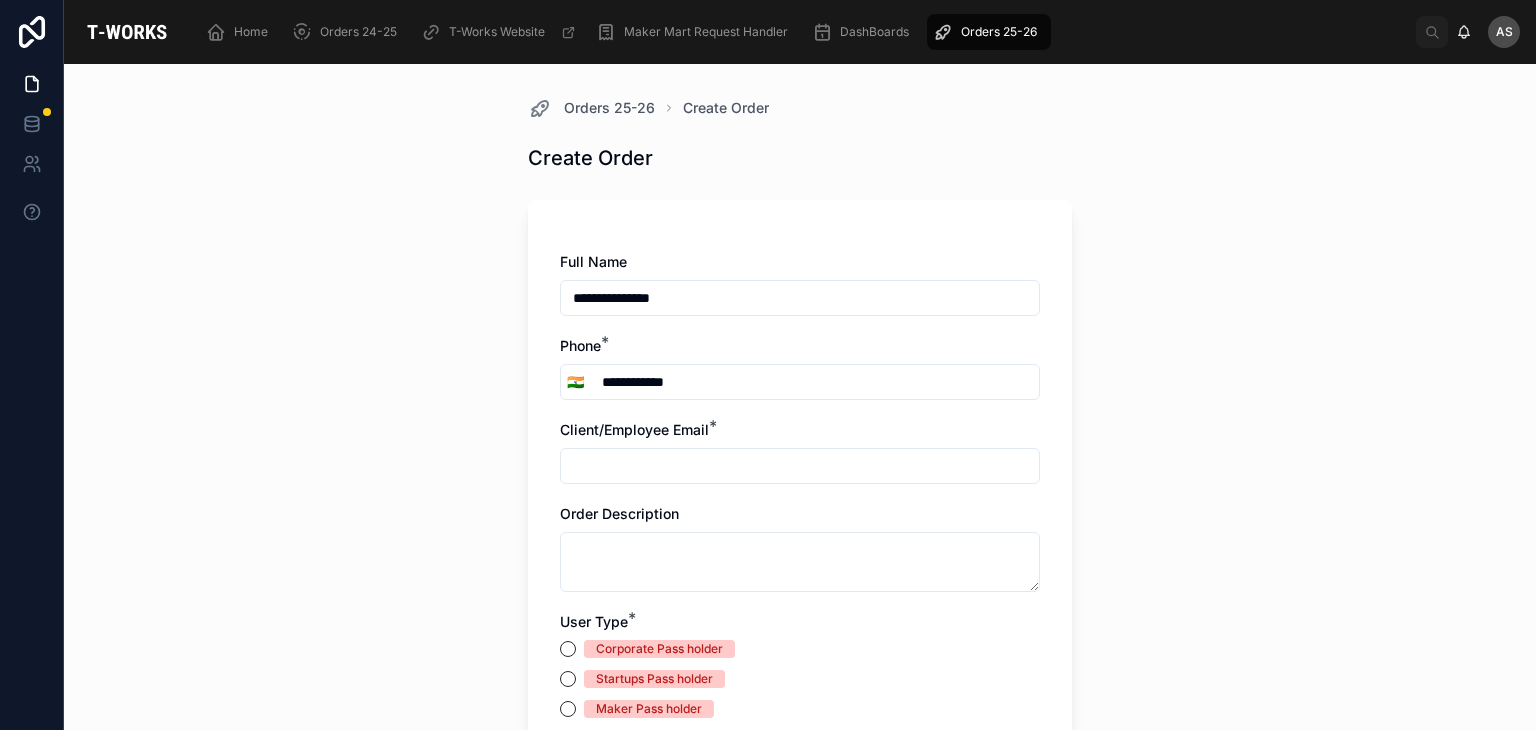 type on "**********" 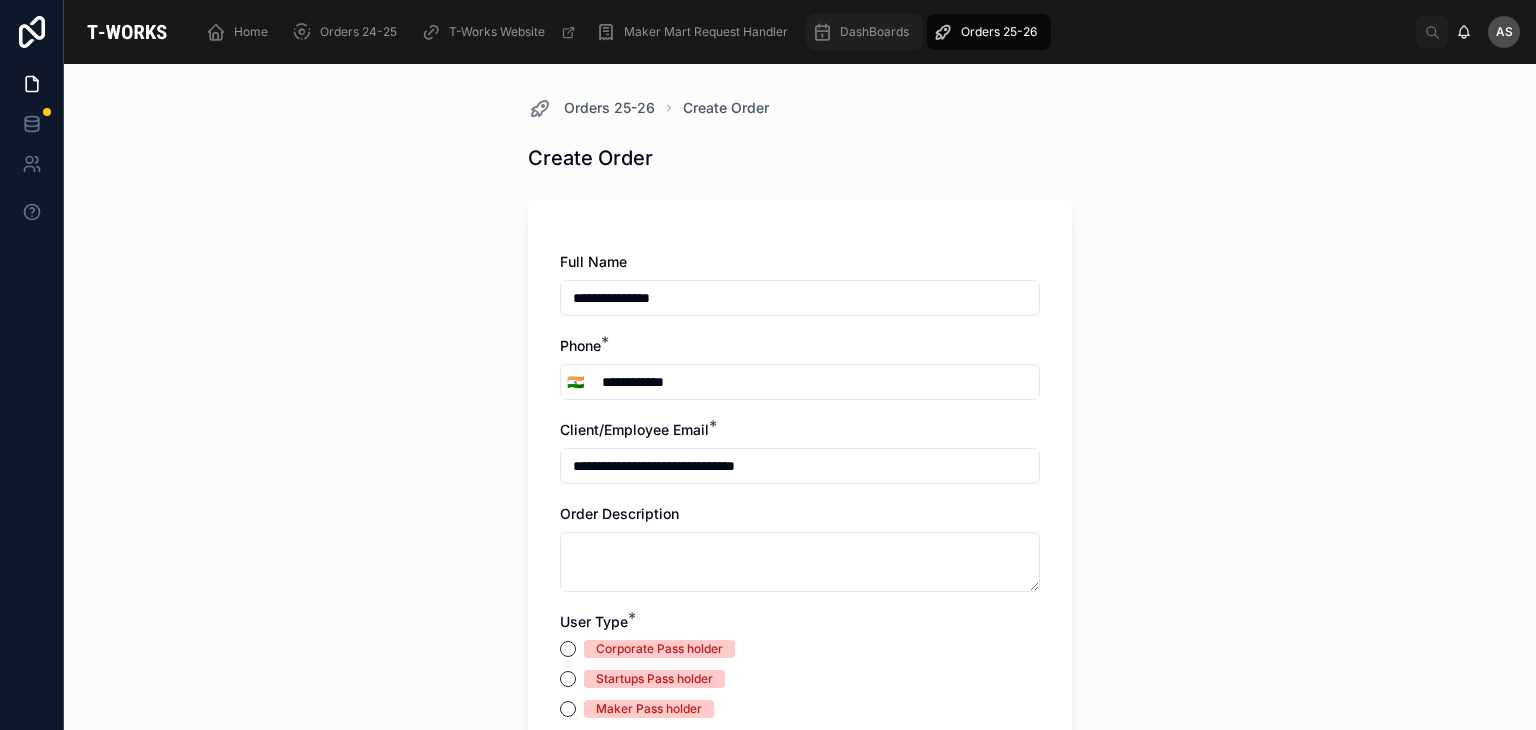 type on "**********" 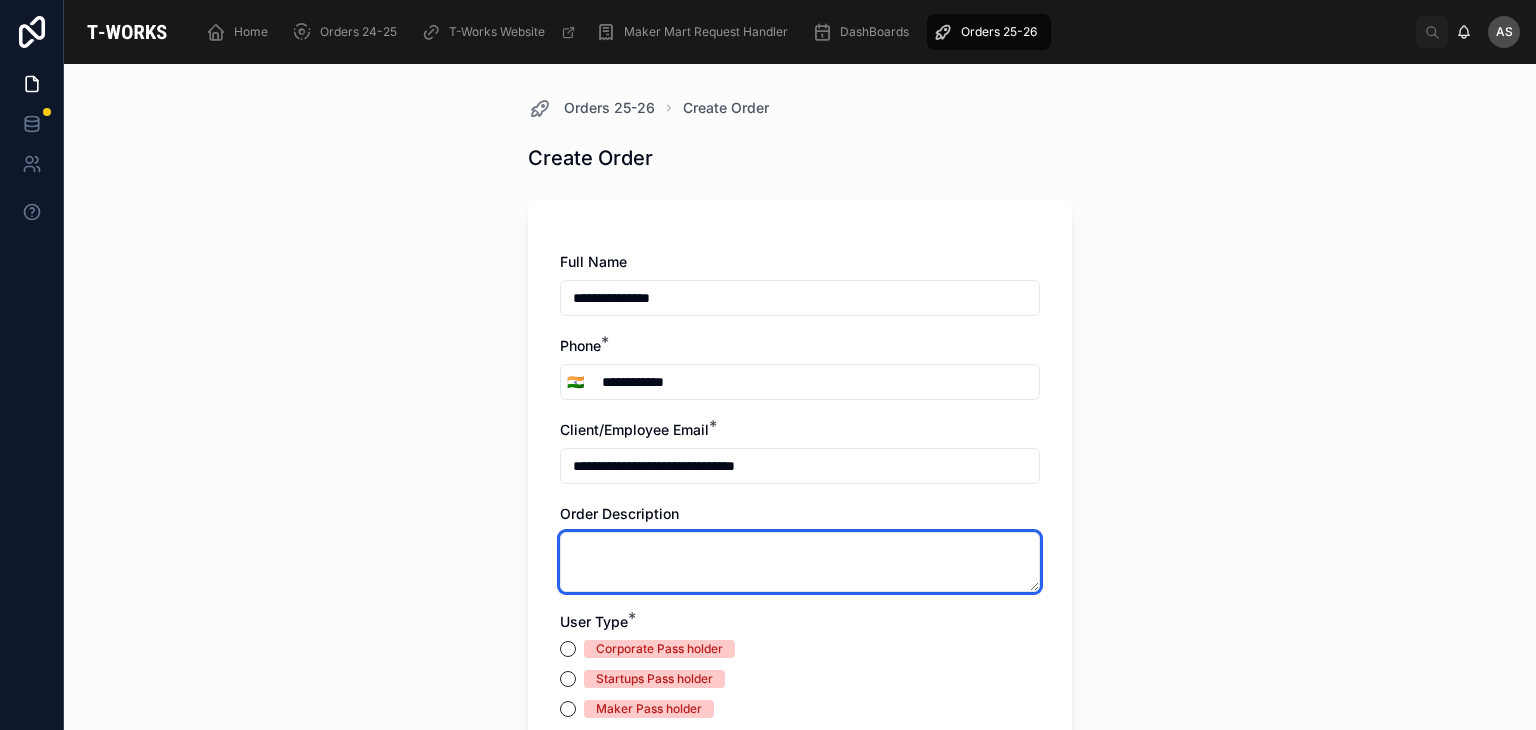 click at bounding box center [800, 562] 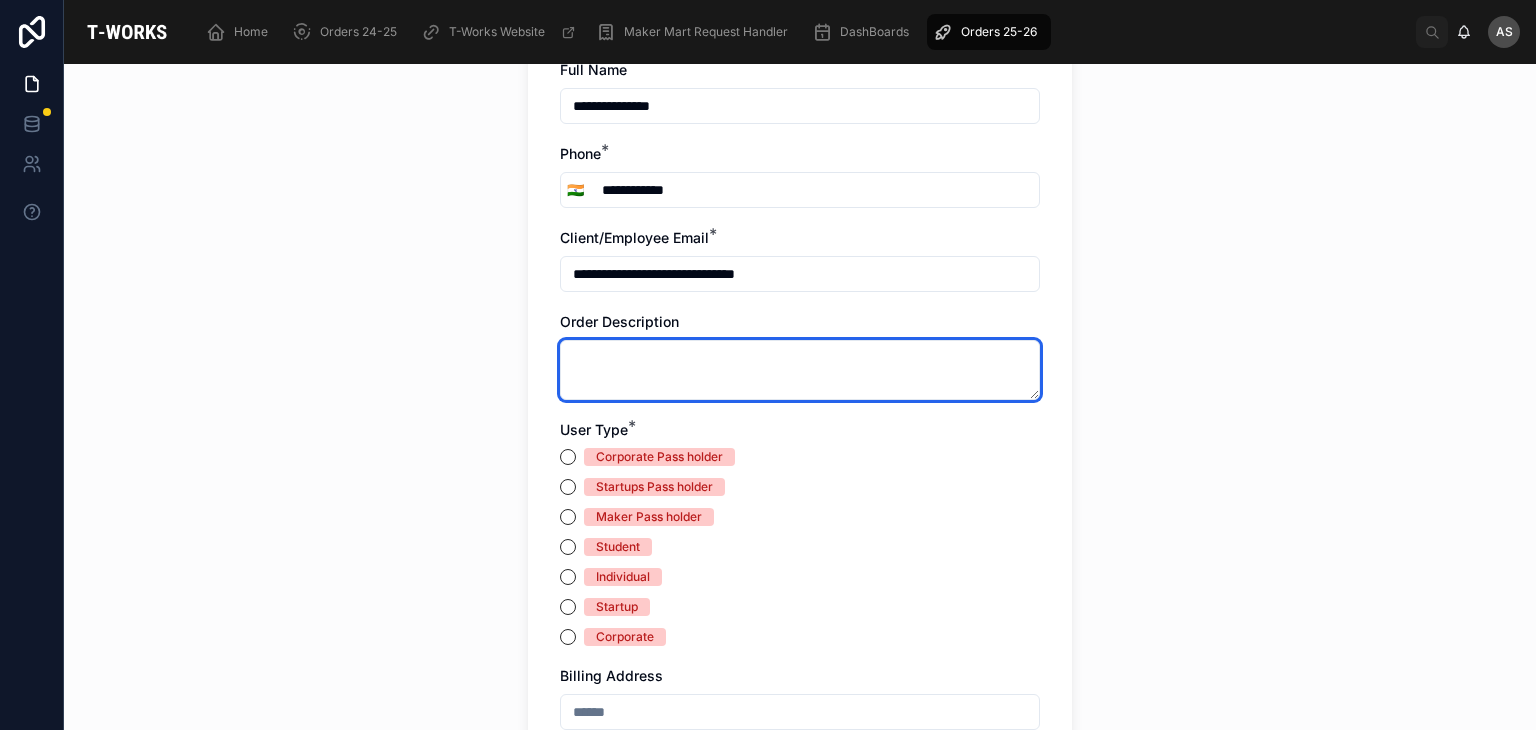 scroll, scrollTop: 195, scrollLeft: 0, axis: vertical 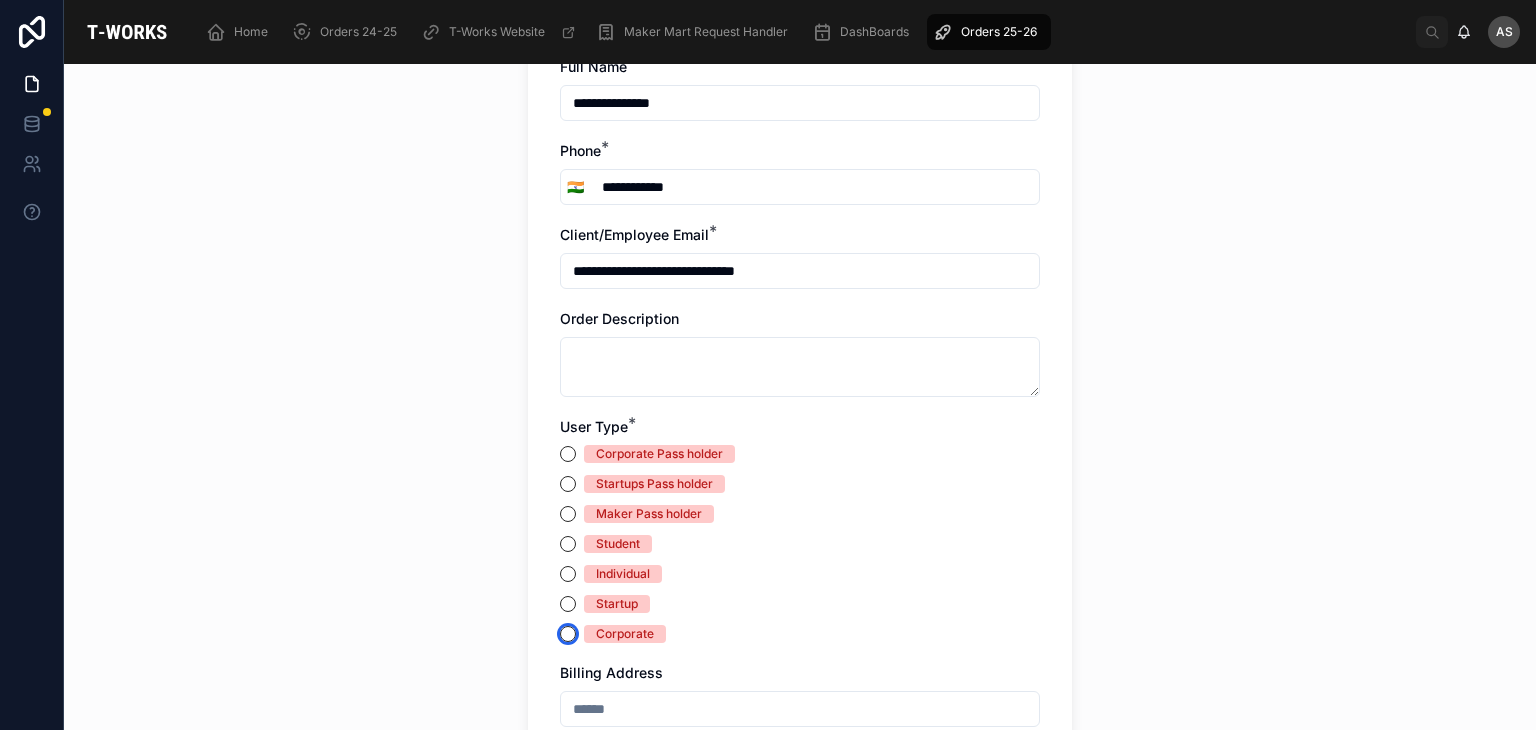 click on "Corporate" at bounding box center (568, 634) 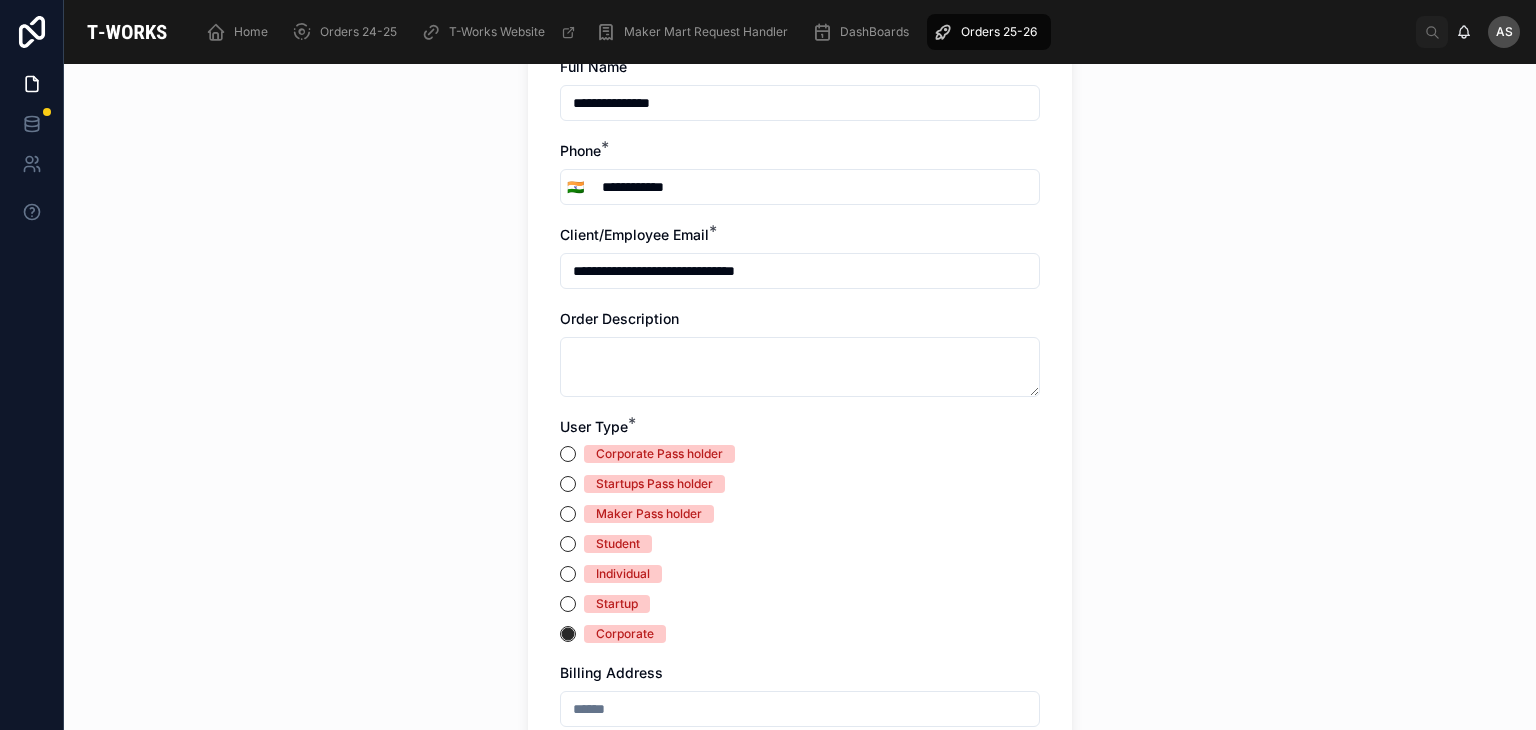 click on "Startup" at bounding box center (800, 604) 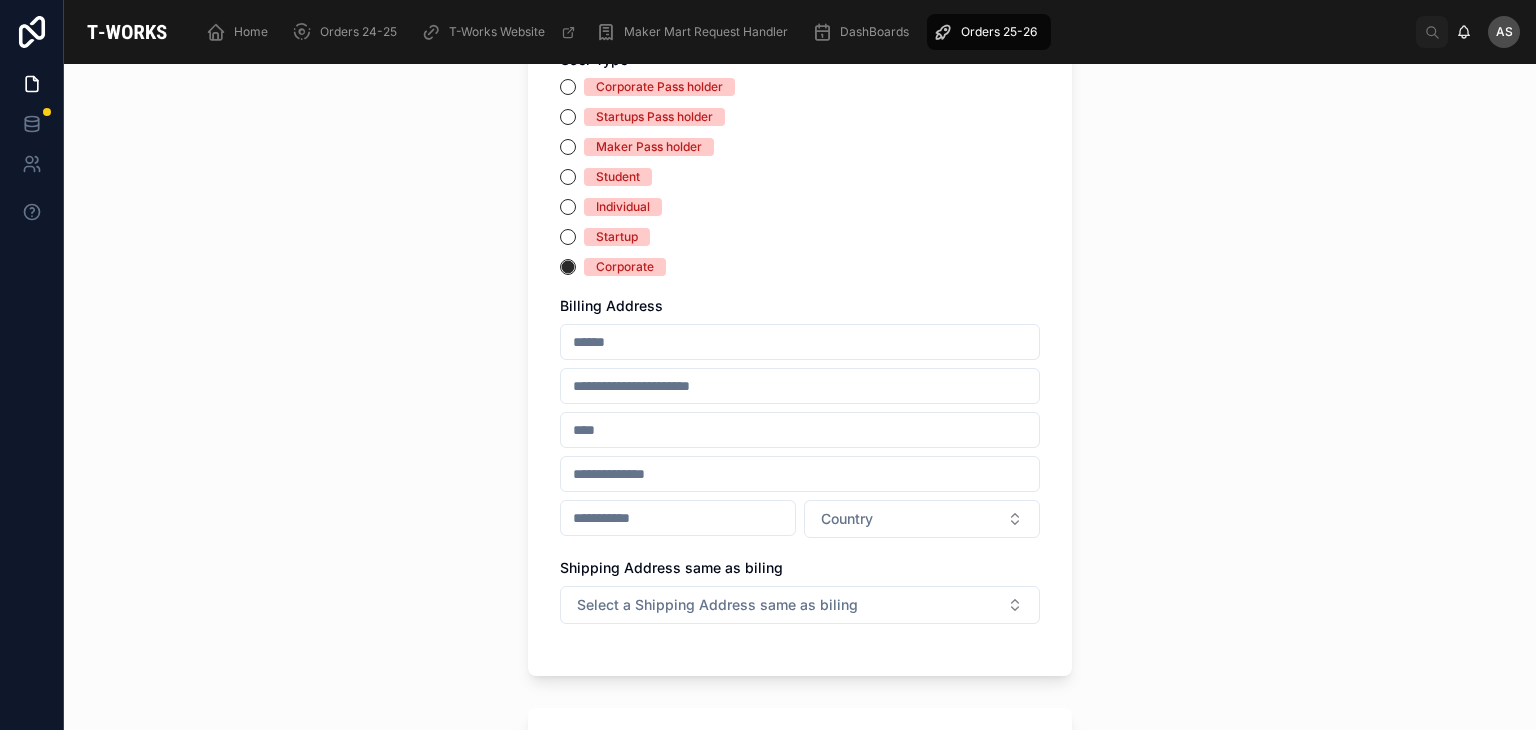scroll, scrollTop: 583, scrollLeft: 0, axis: vertical 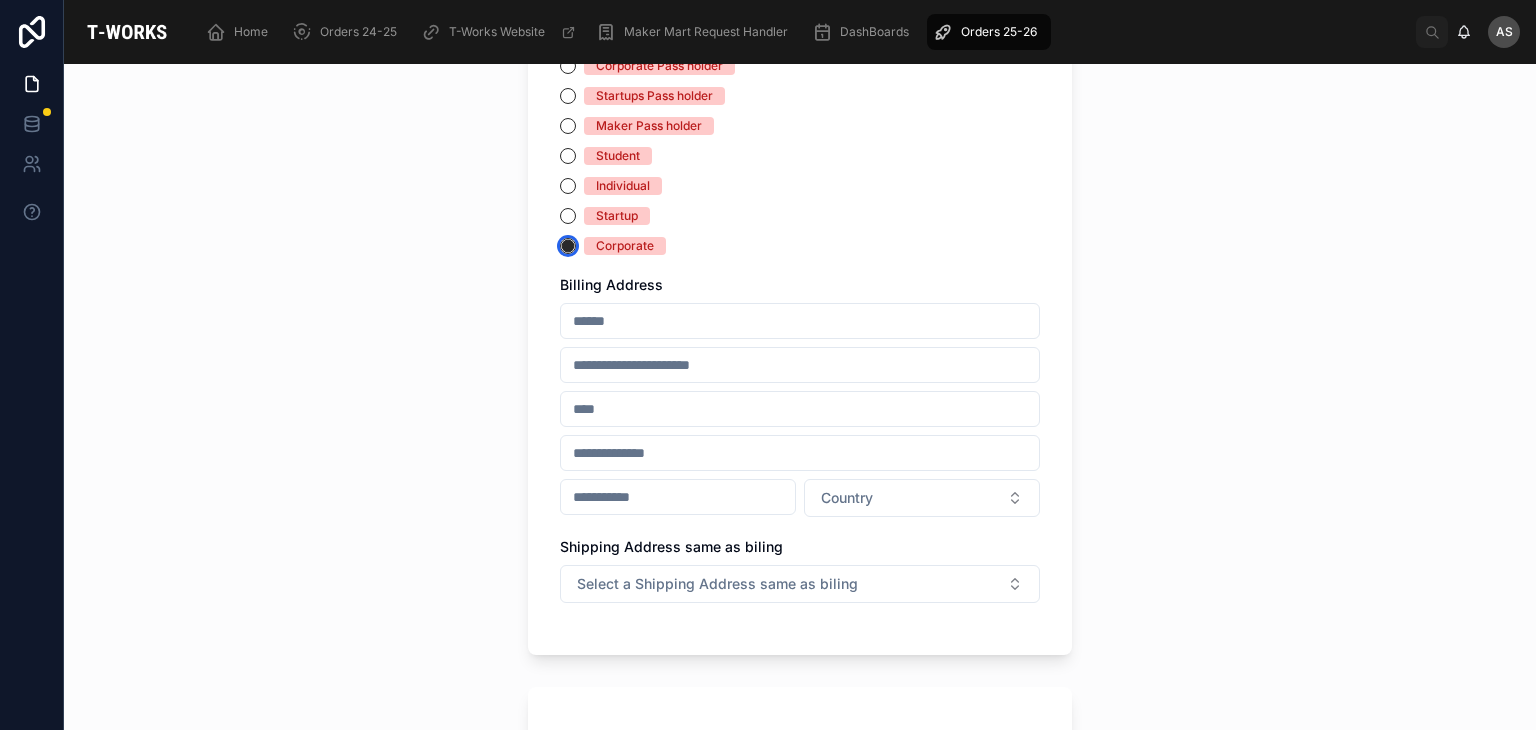 type on "CORPORATE" 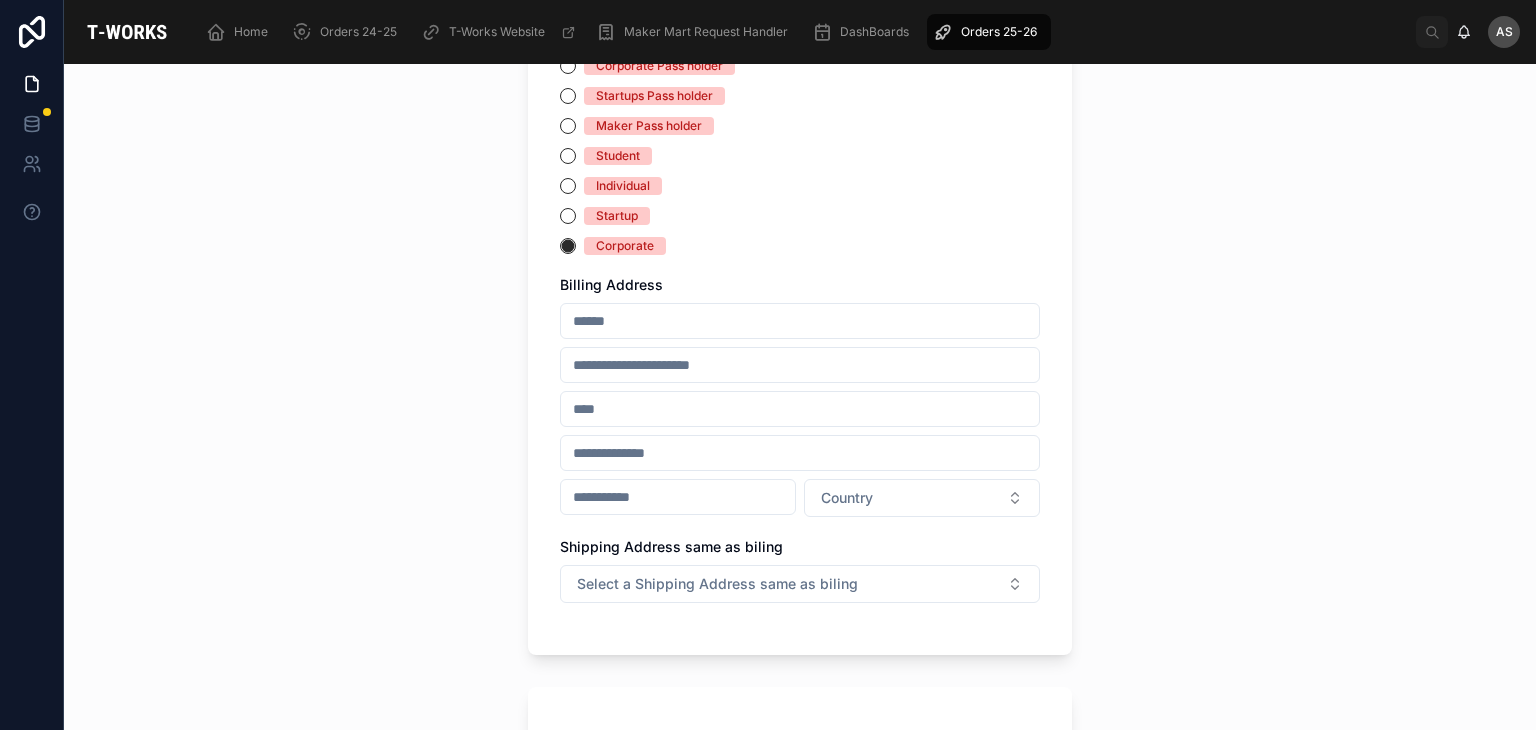 paste on "**********" 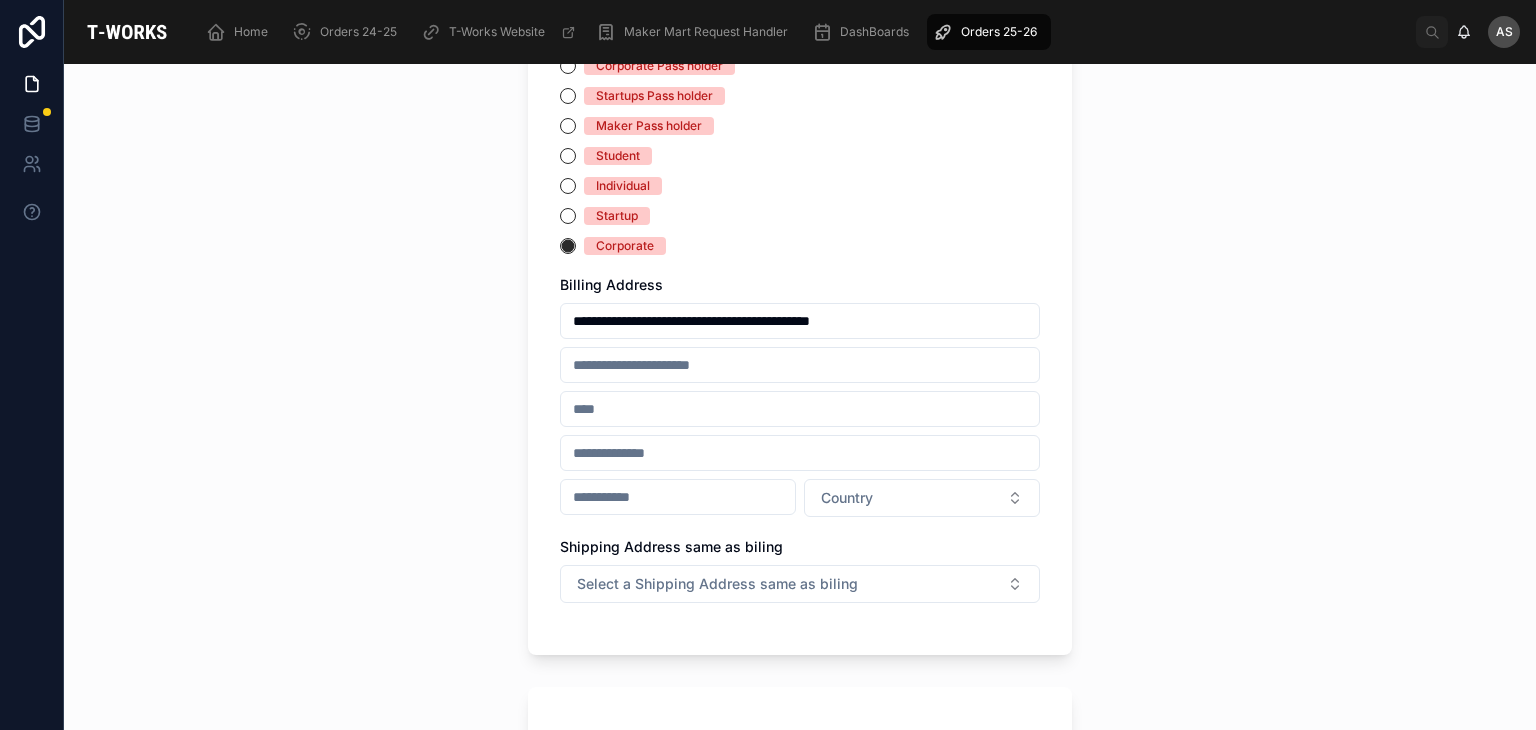 click on "**********" at bounding box center (800, 321) 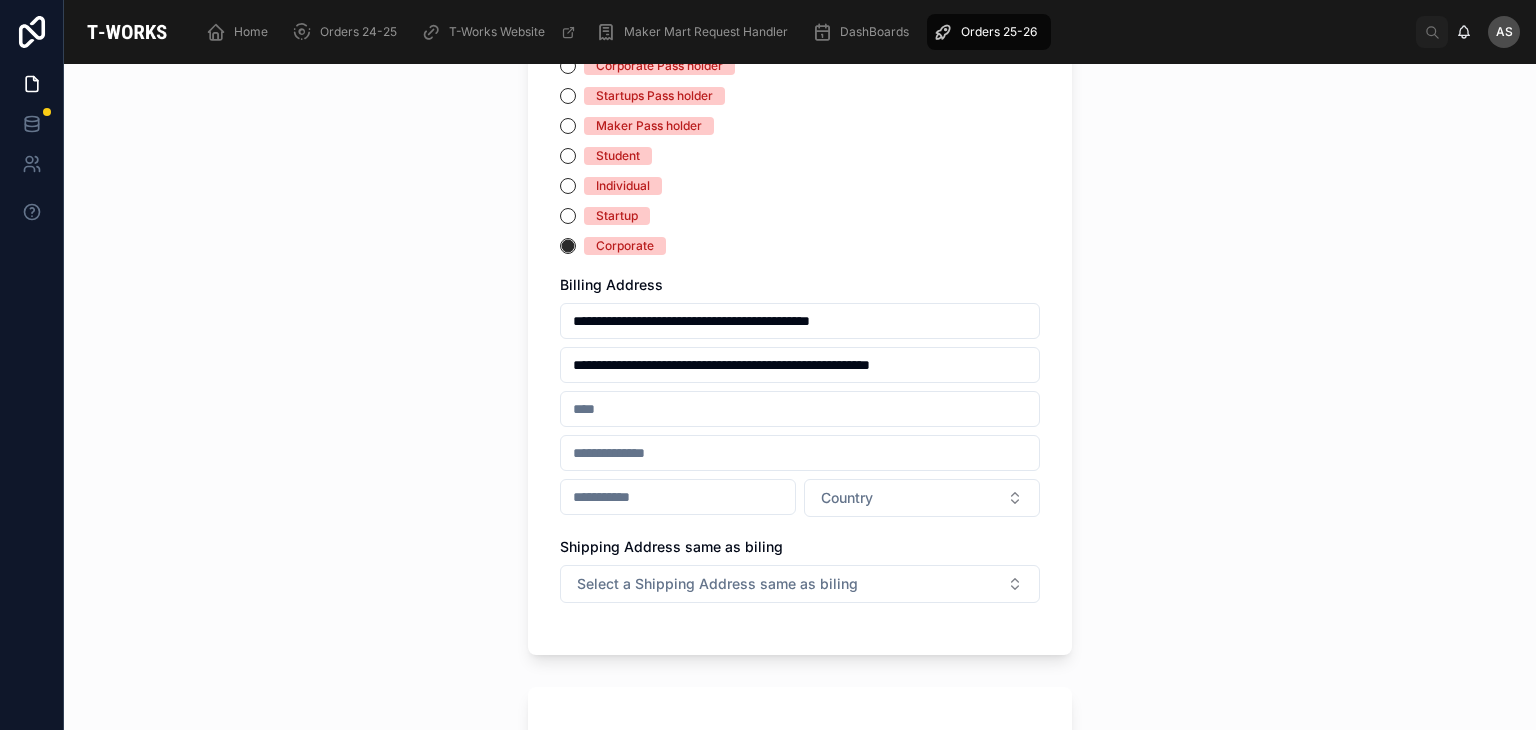 click on "**********" at bounding box center [800, 365] 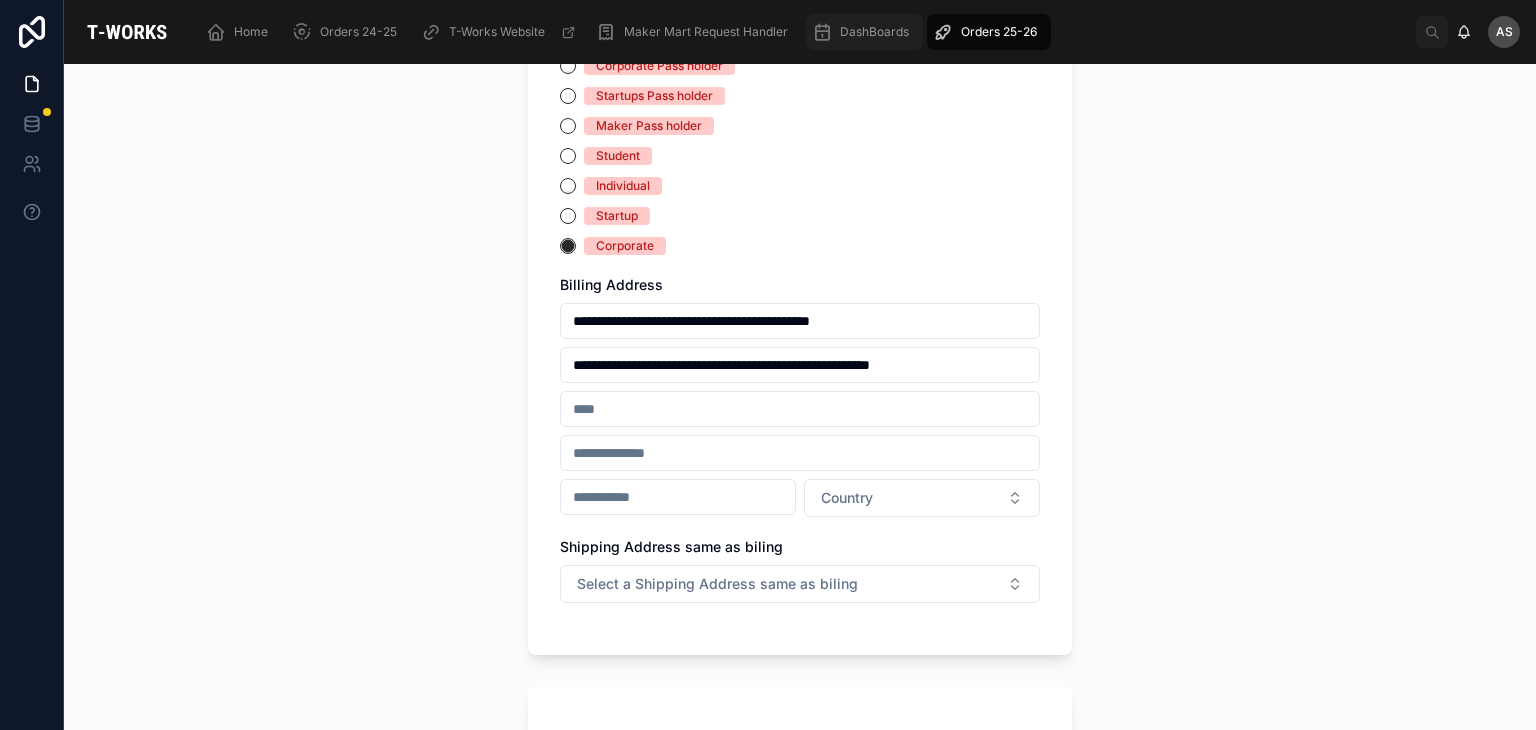 type on "**********" 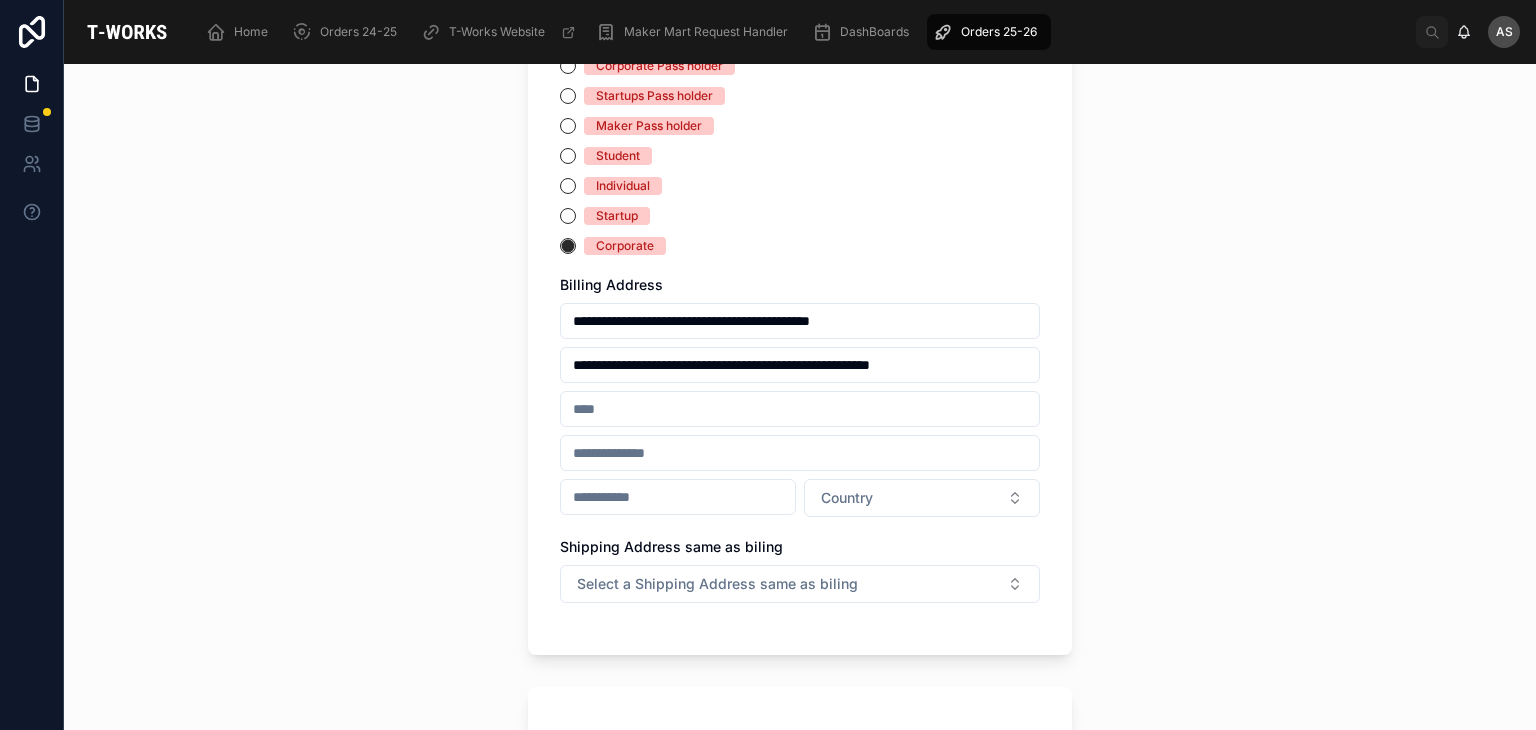 paste on "*********" 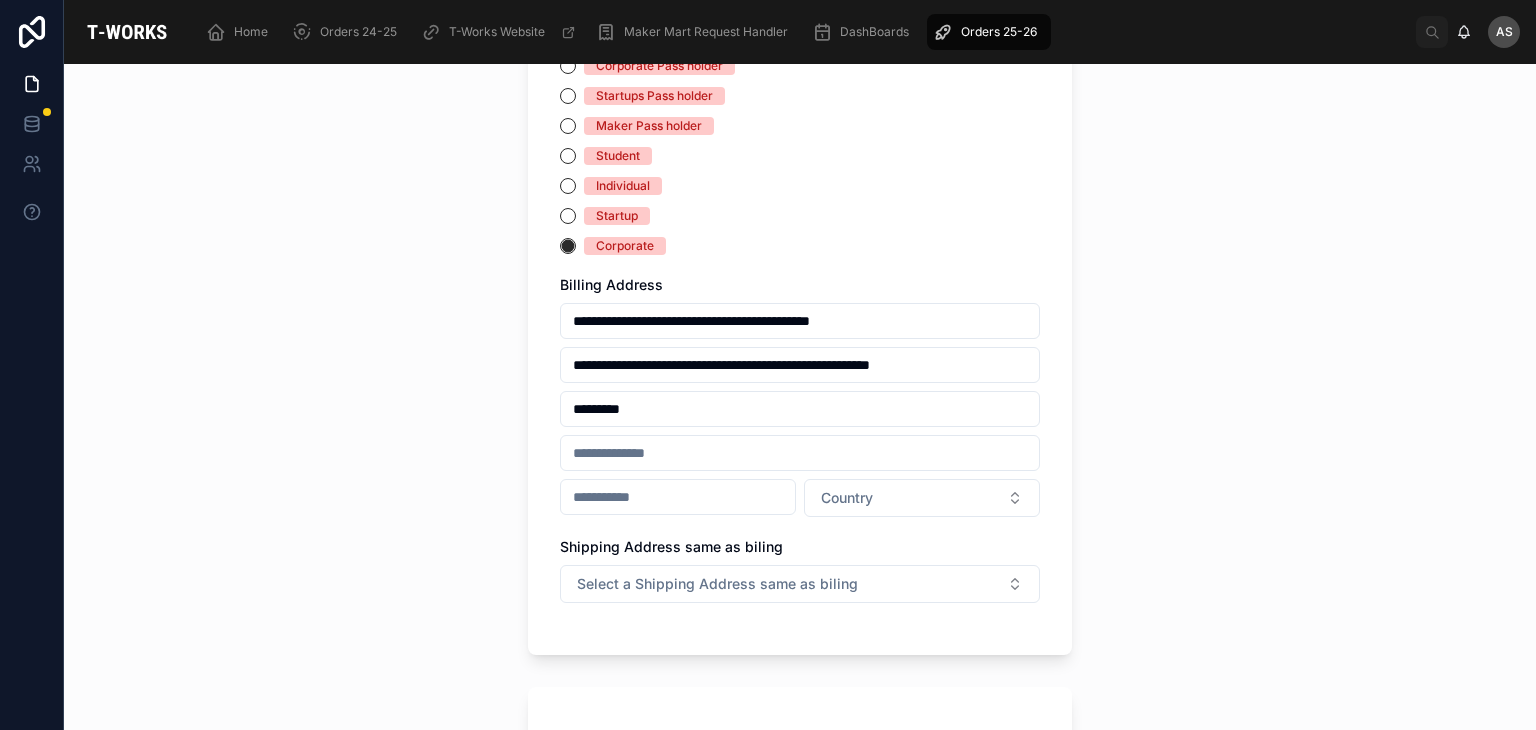 click on "*********" at bounding box center [800, 409] 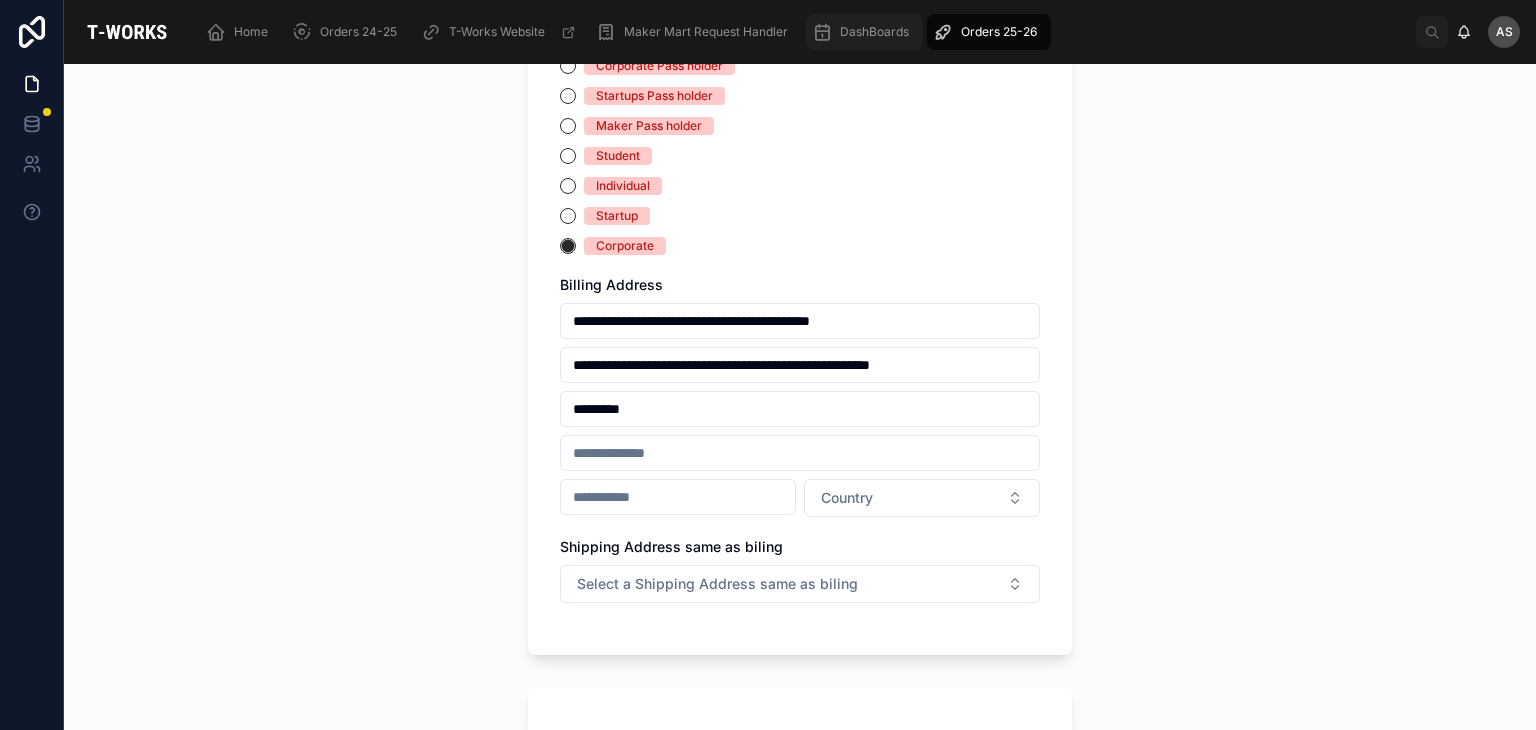 type on "*********" 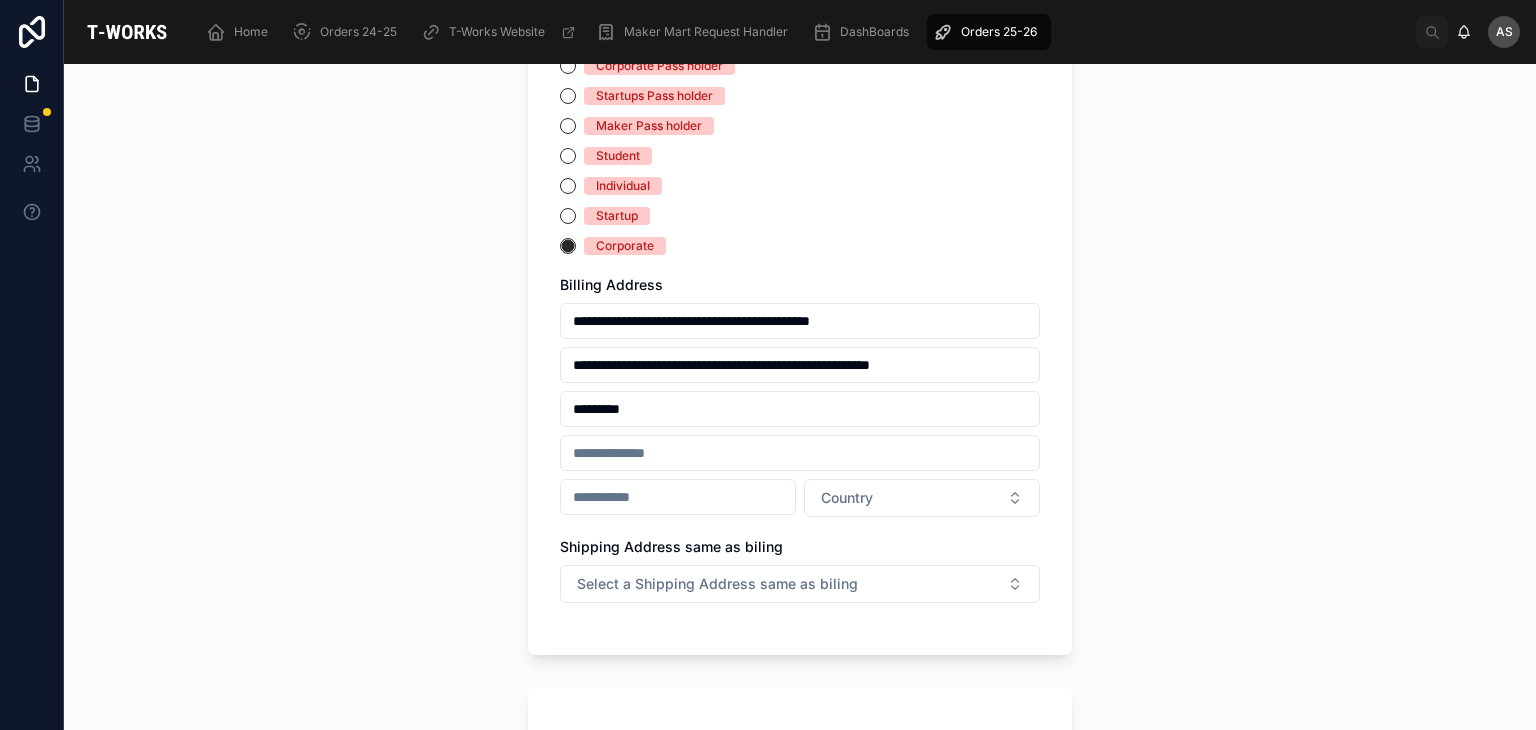 paste on "*********" 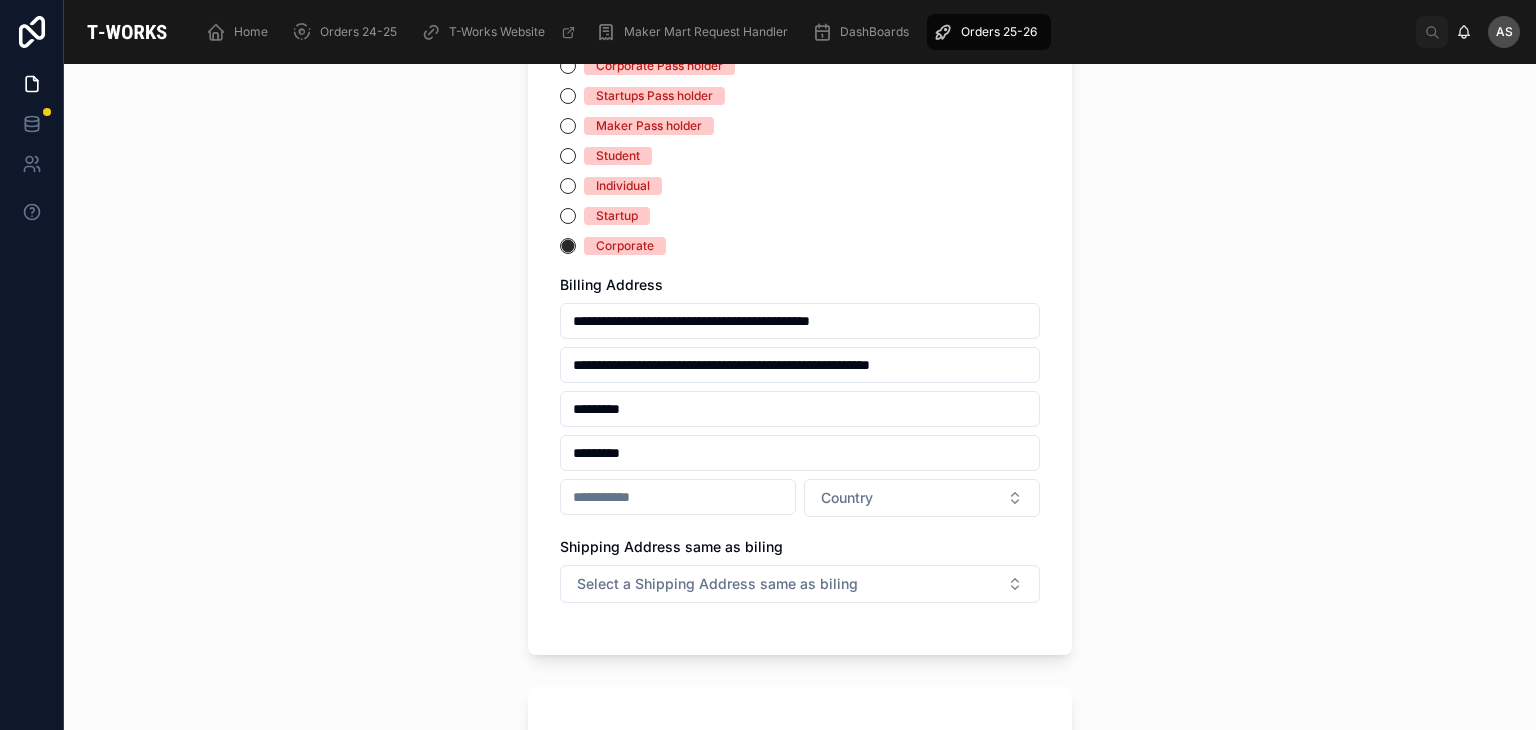 click on "*********" at bounding box center [800, 453] 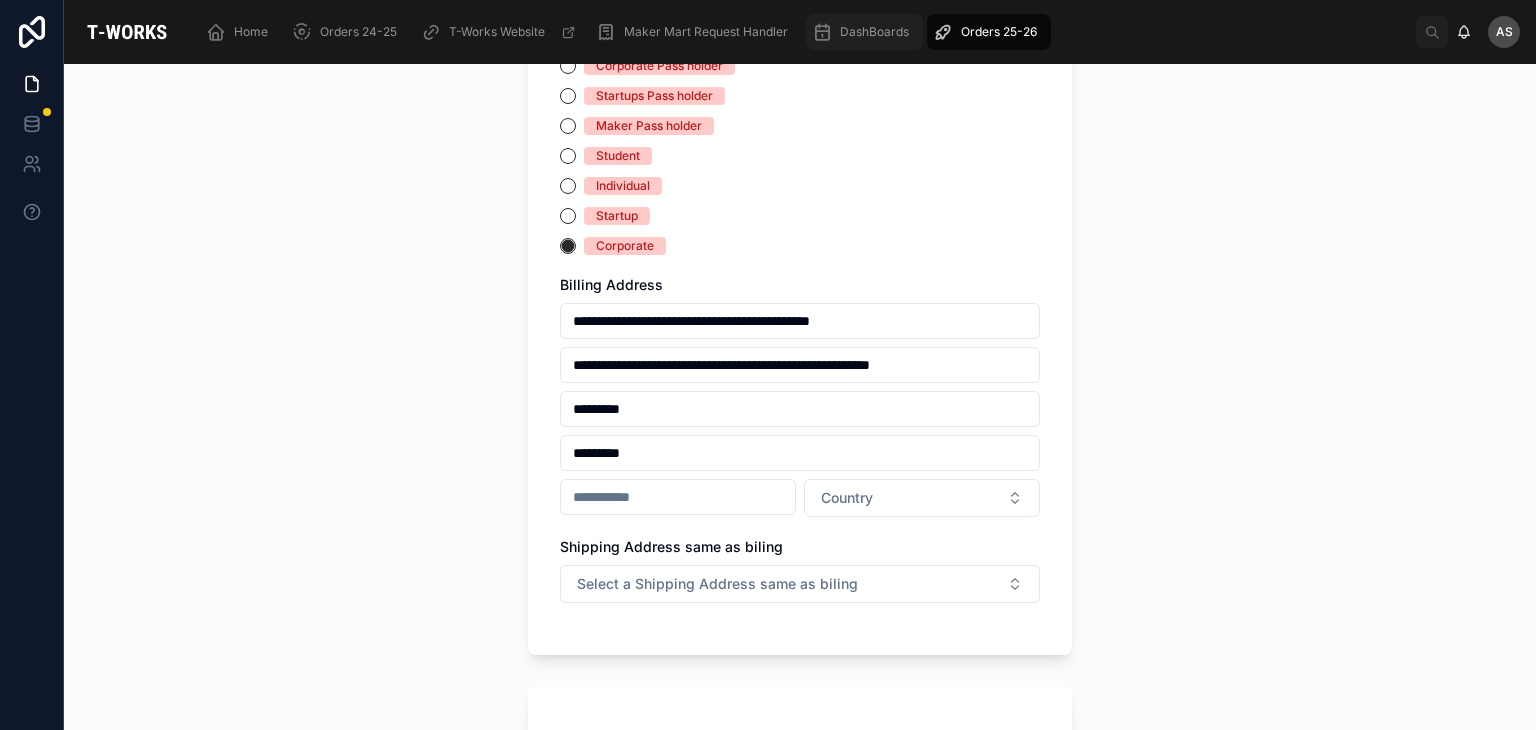 type on "*********" 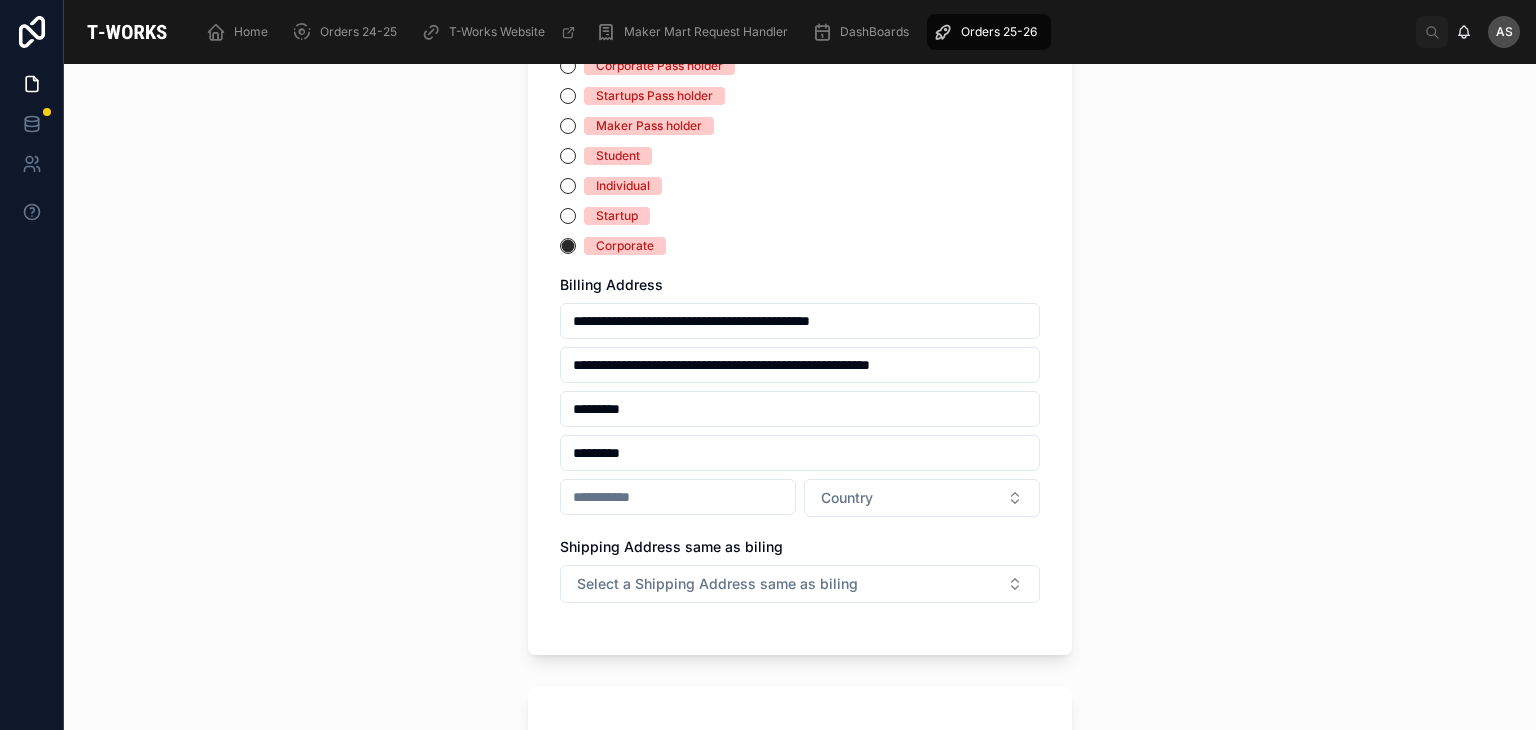 paste on "******" 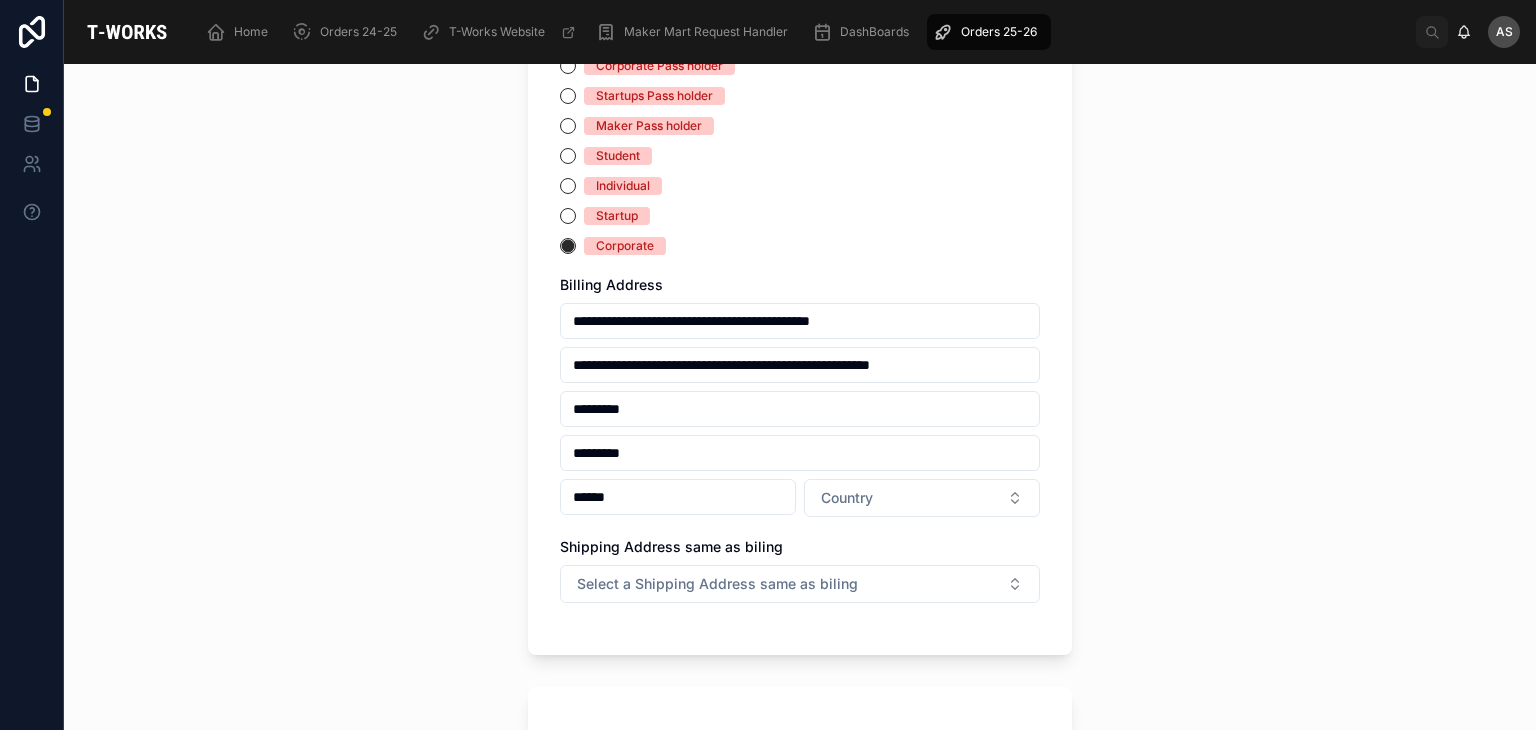 click on "******" at bounding box center (678, 497) 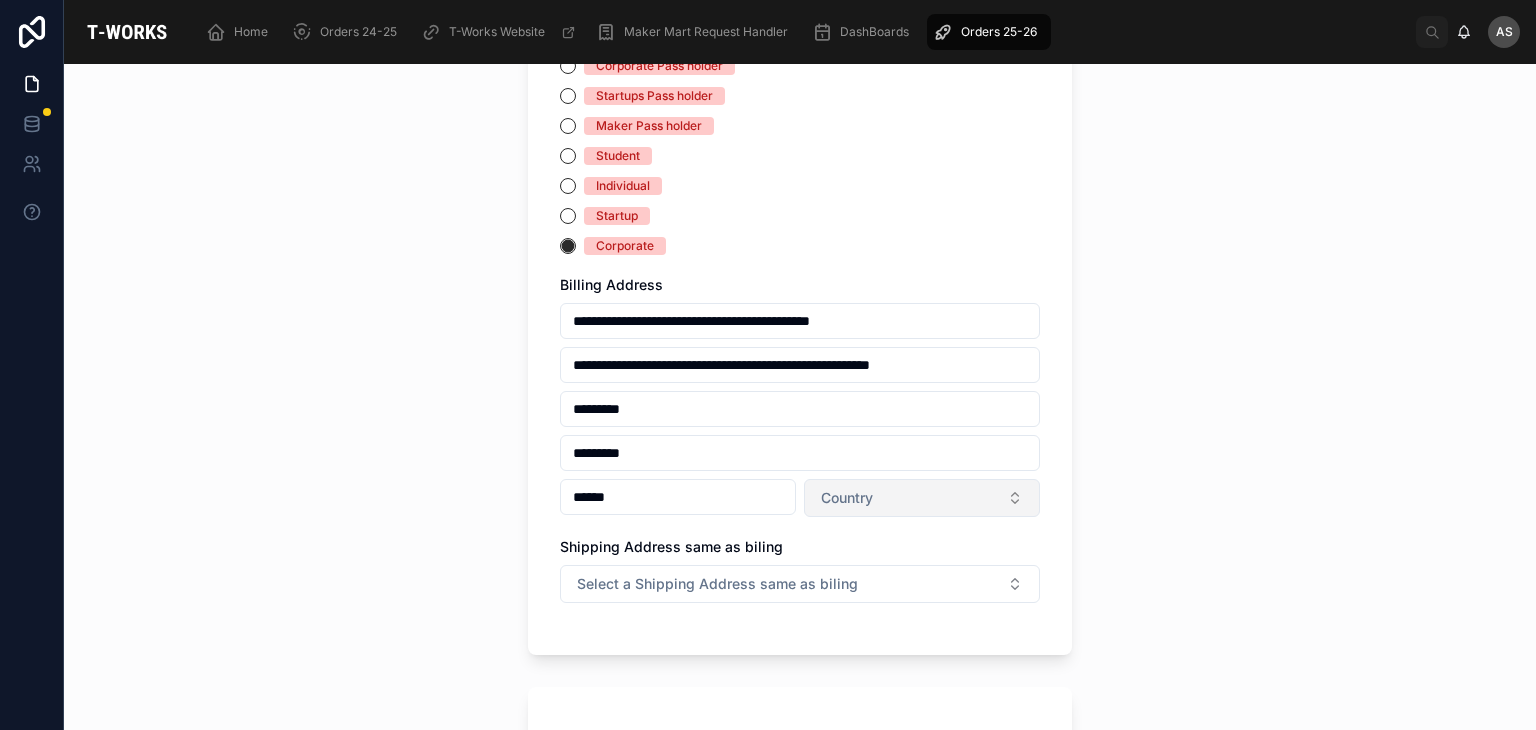 type on "******" 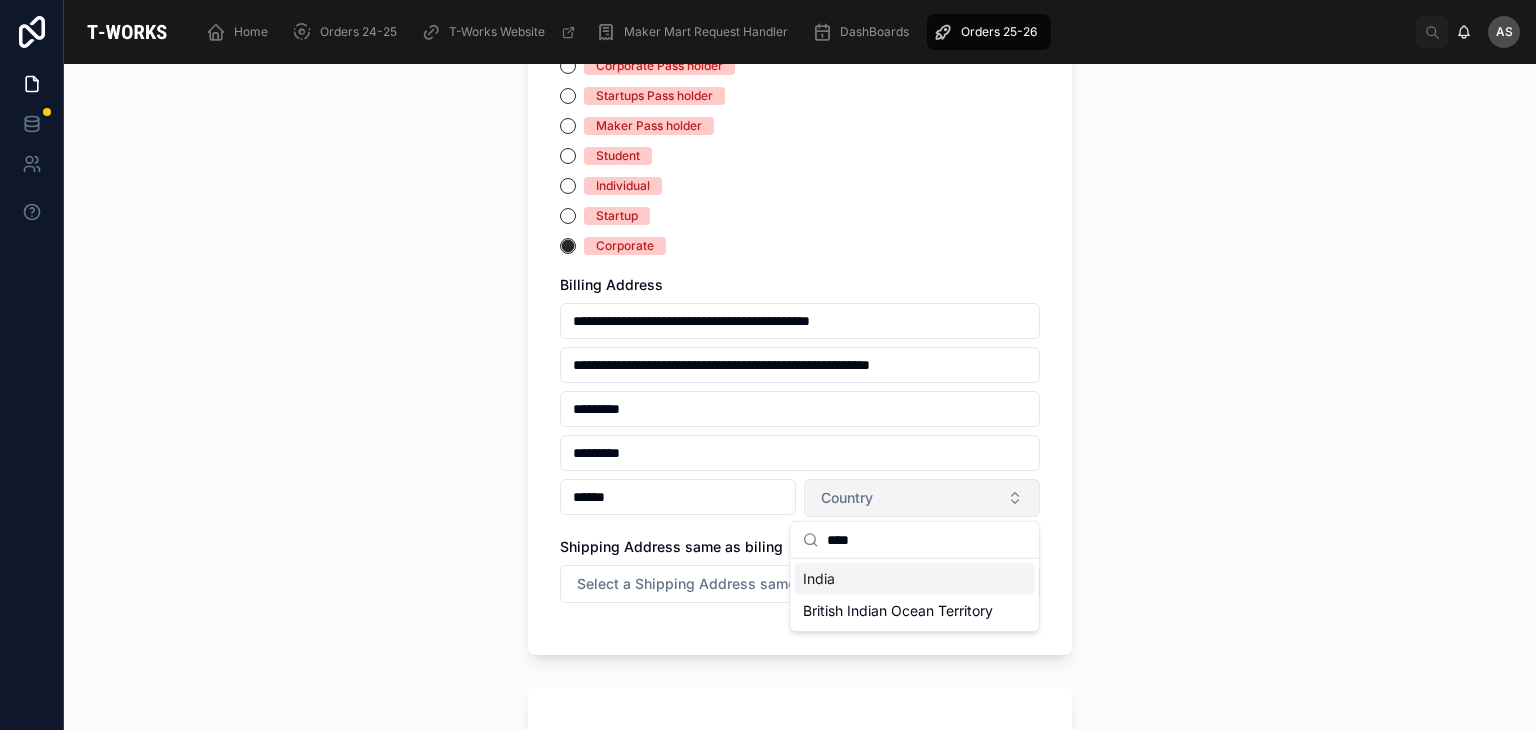 type on "*****" 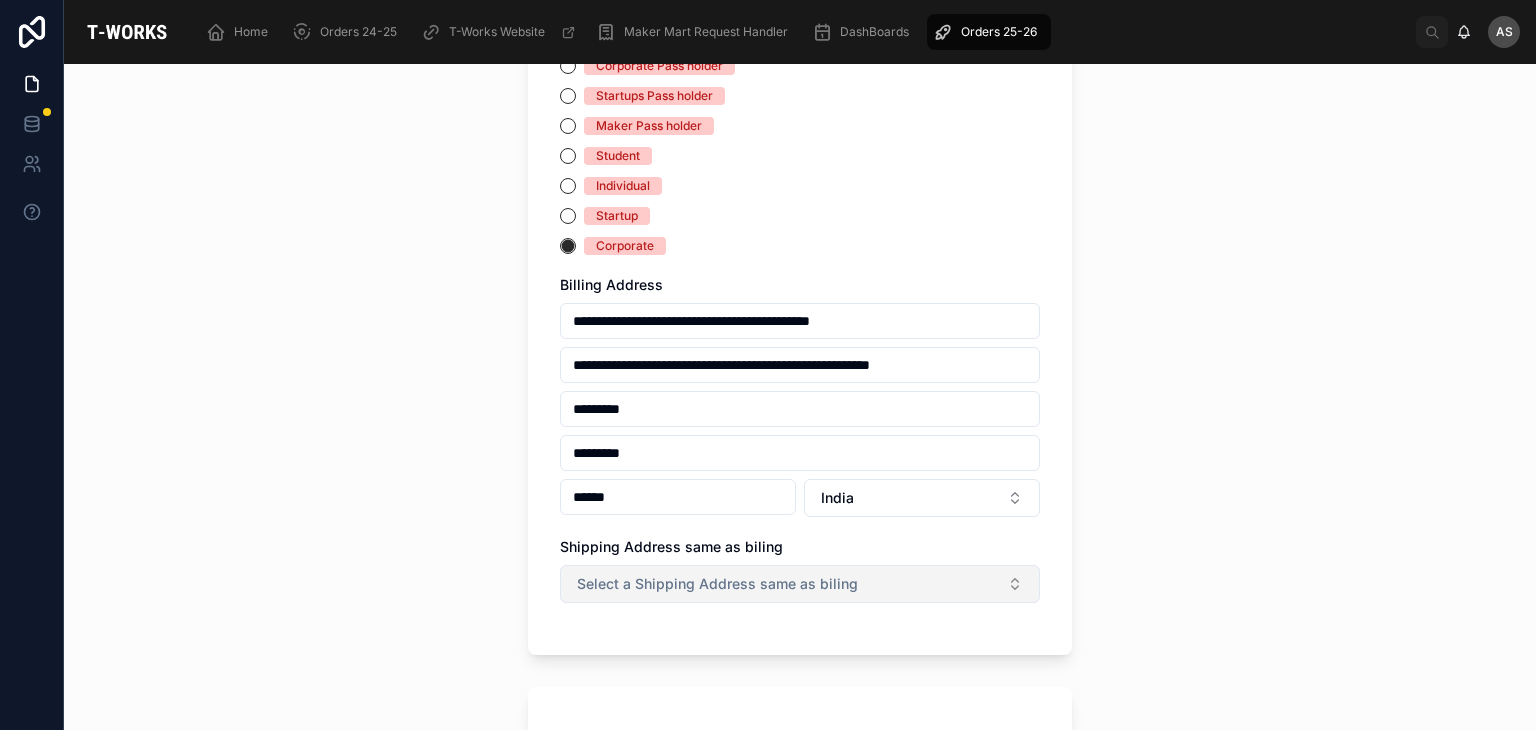 click on "Select a Shipping Address same as biling" at bounding box center [800, 584] 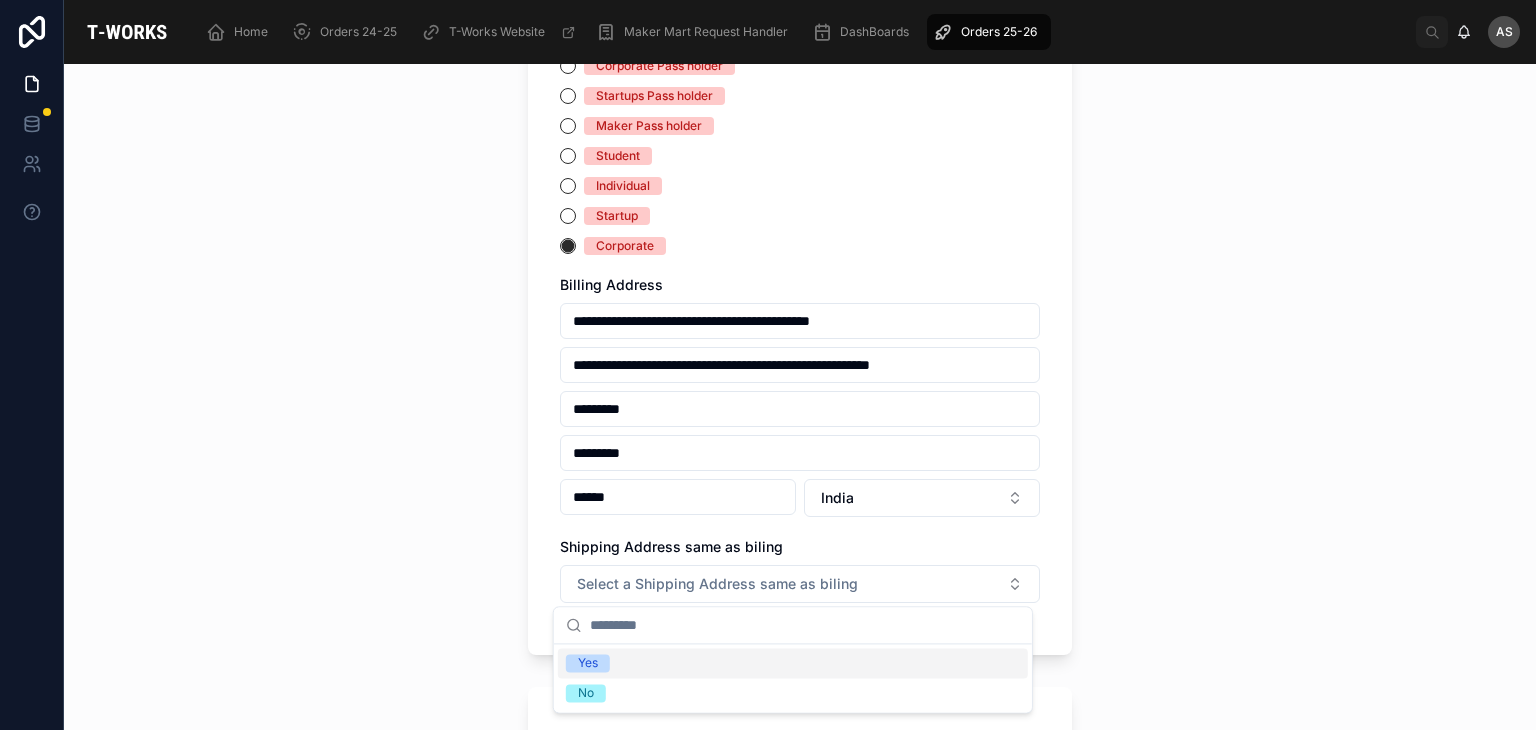 click on "Yes" at bounding box center (793, 663) 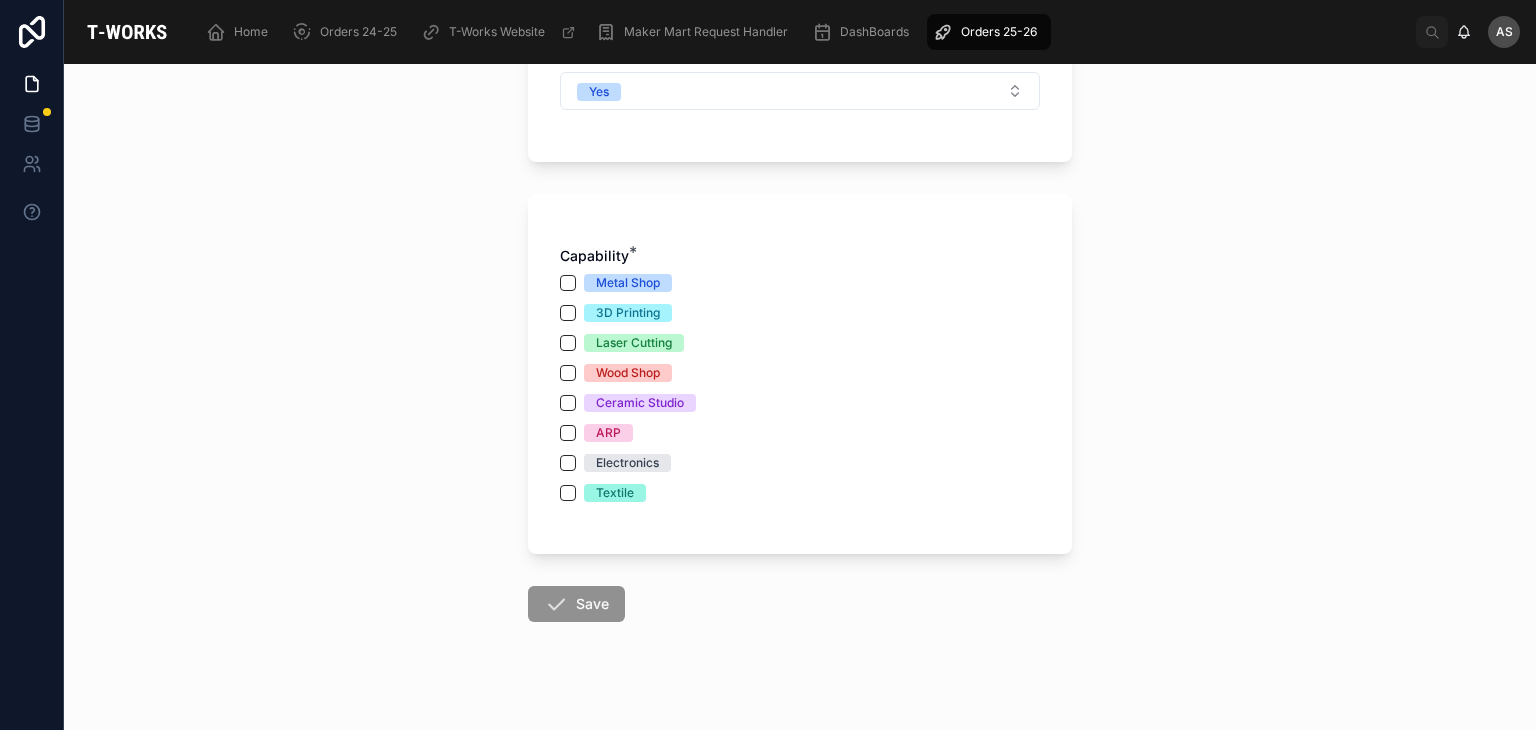 scroll, scrollTop: 1078, scrollLeft: 0, axis: vertical 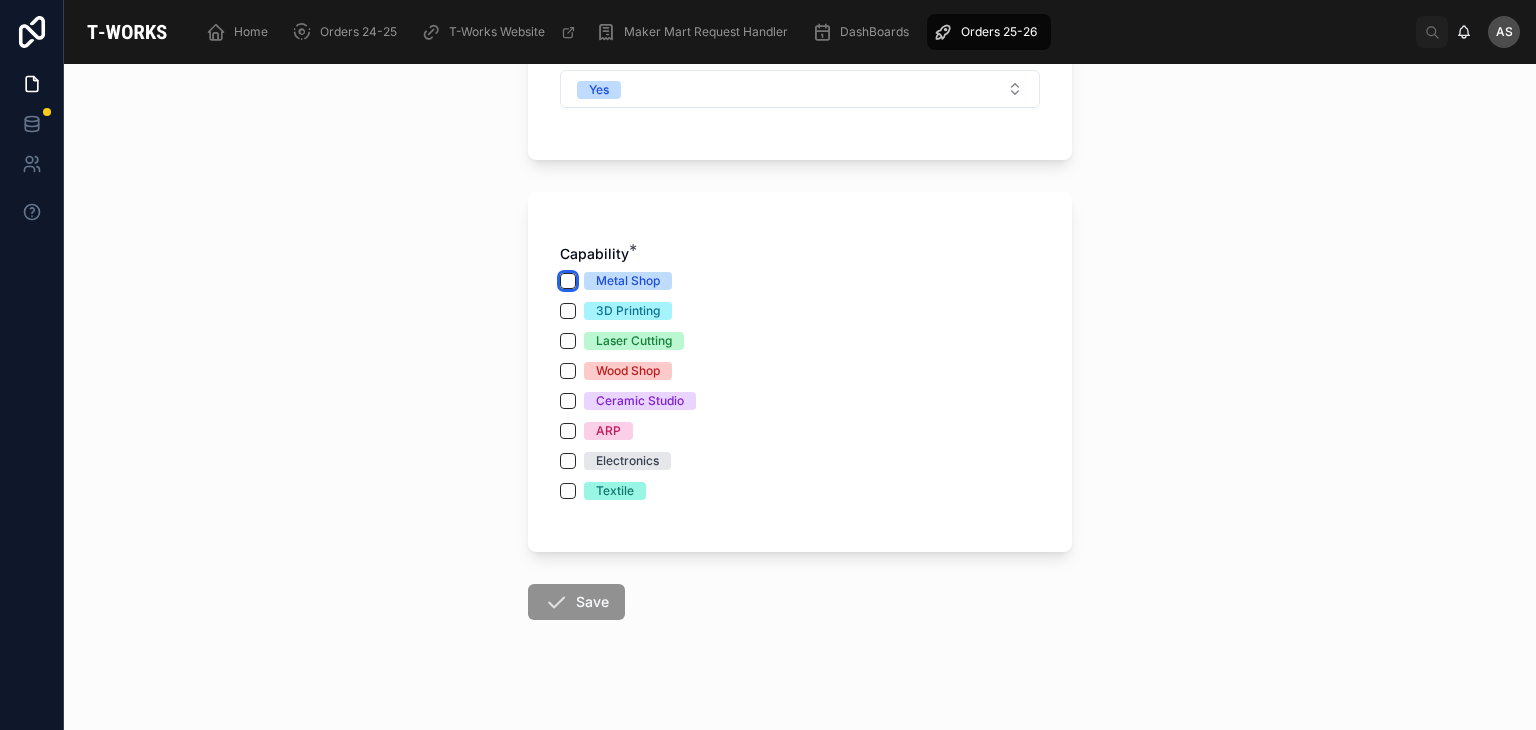 click on "Metal Shop" at bounding box center [568, 281] 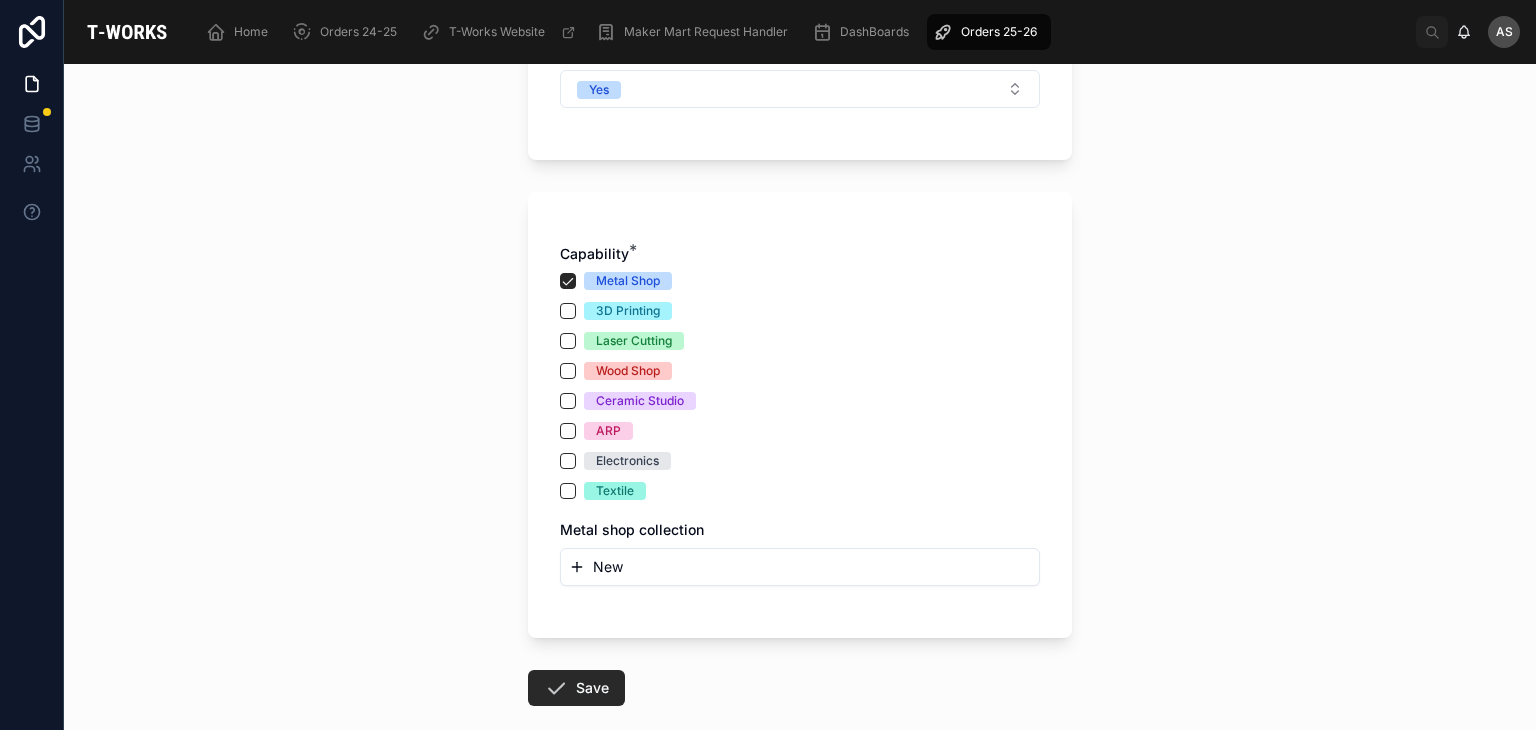 click on "New" at bounding box center (800, 567) 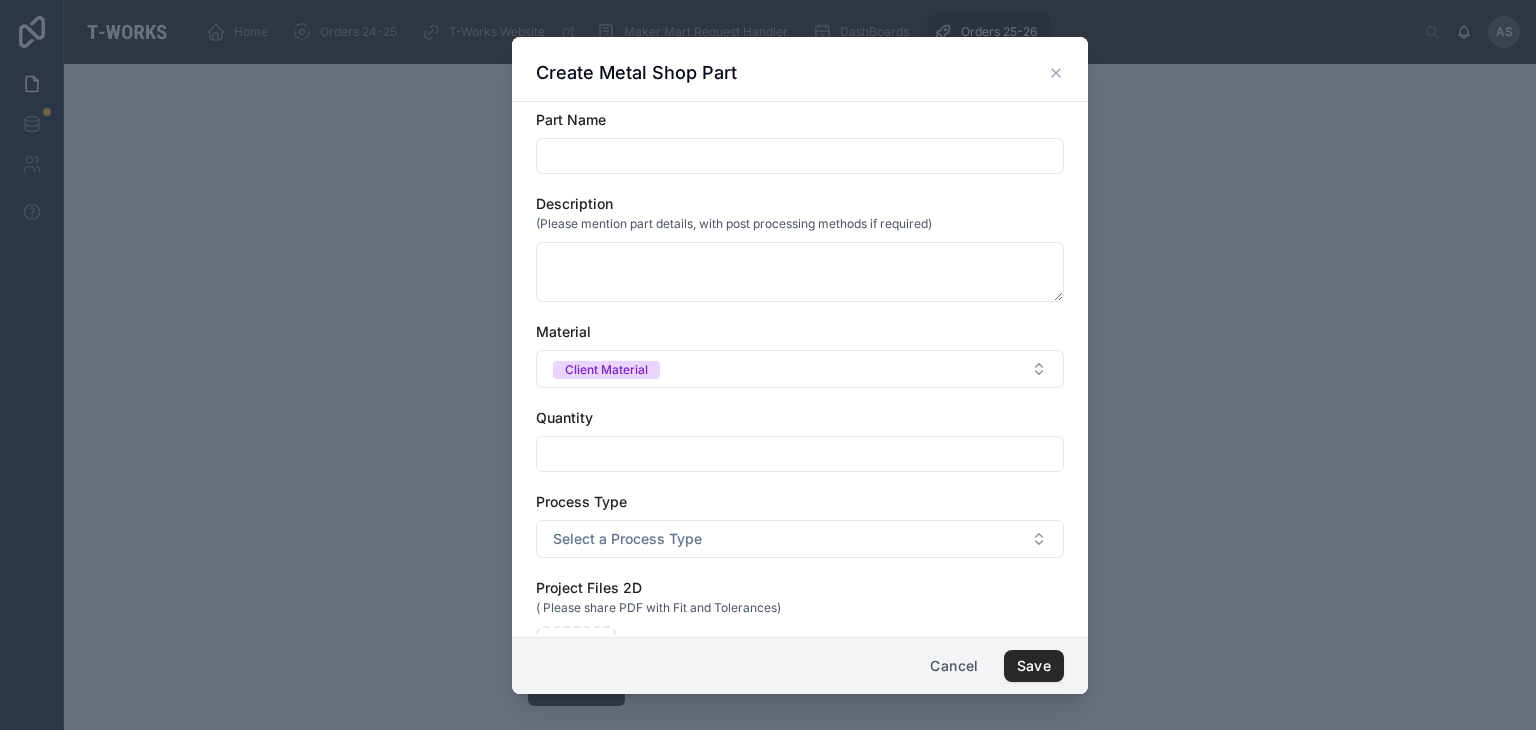 paste on "**********" 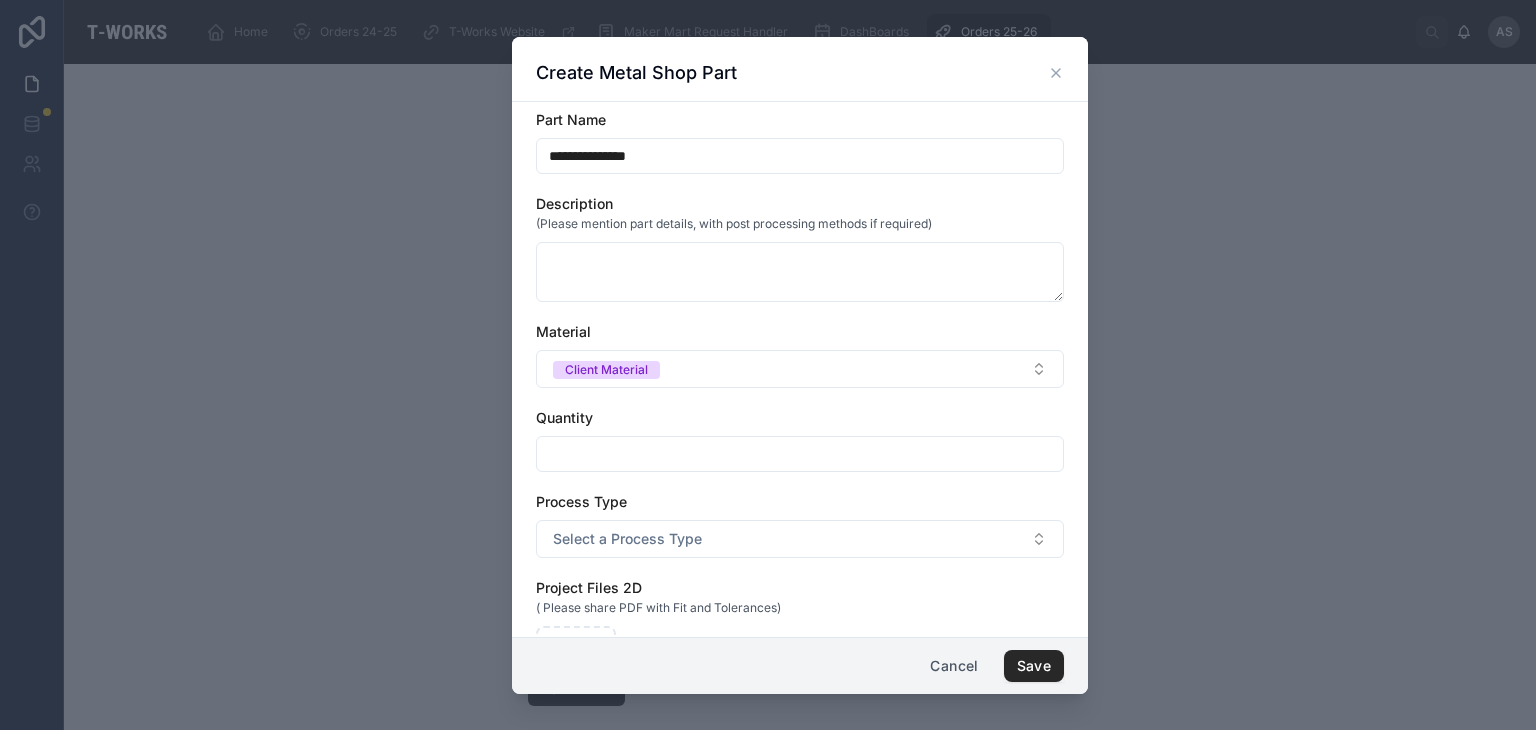 click on "**********" at bounding box center (800, 156) 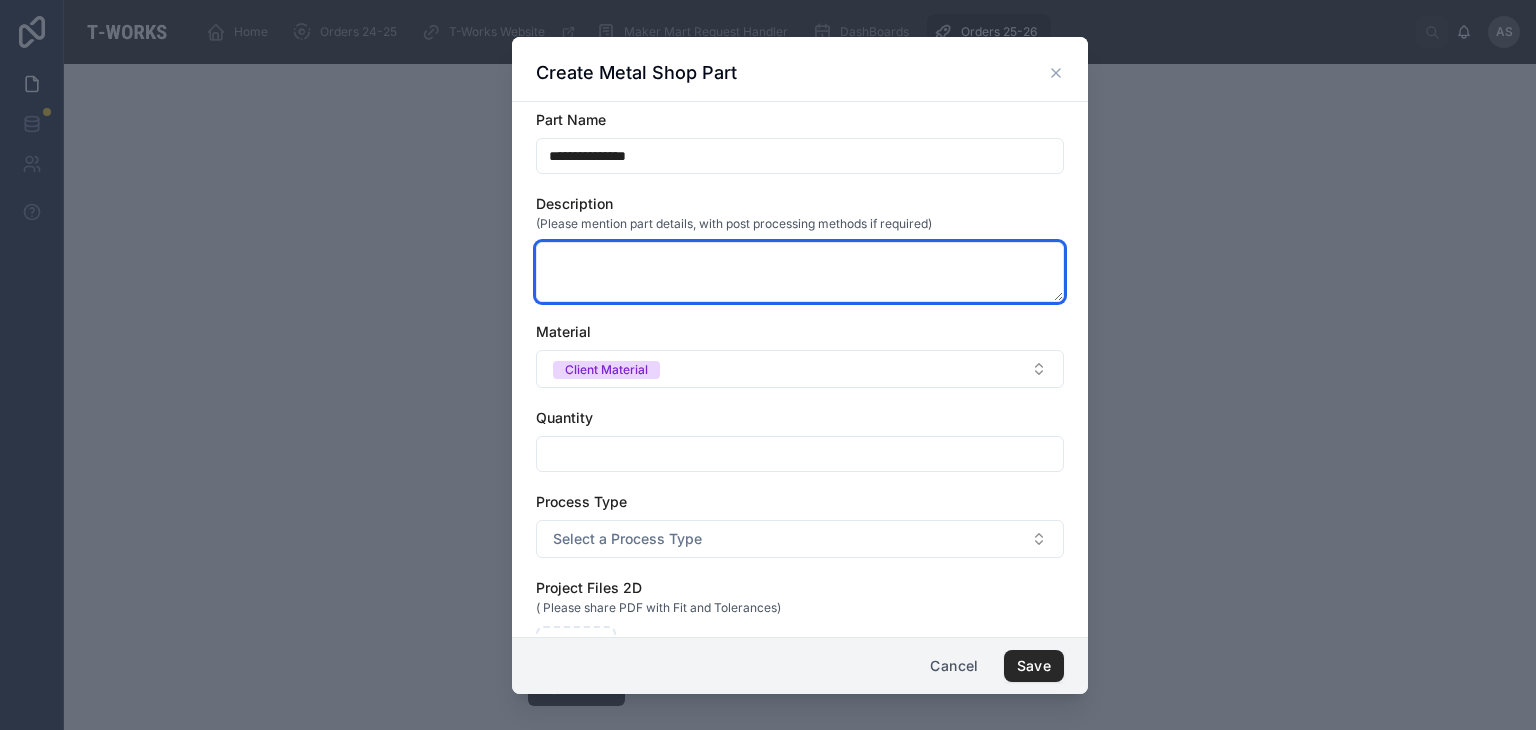 click at bounding box center [800, 272] 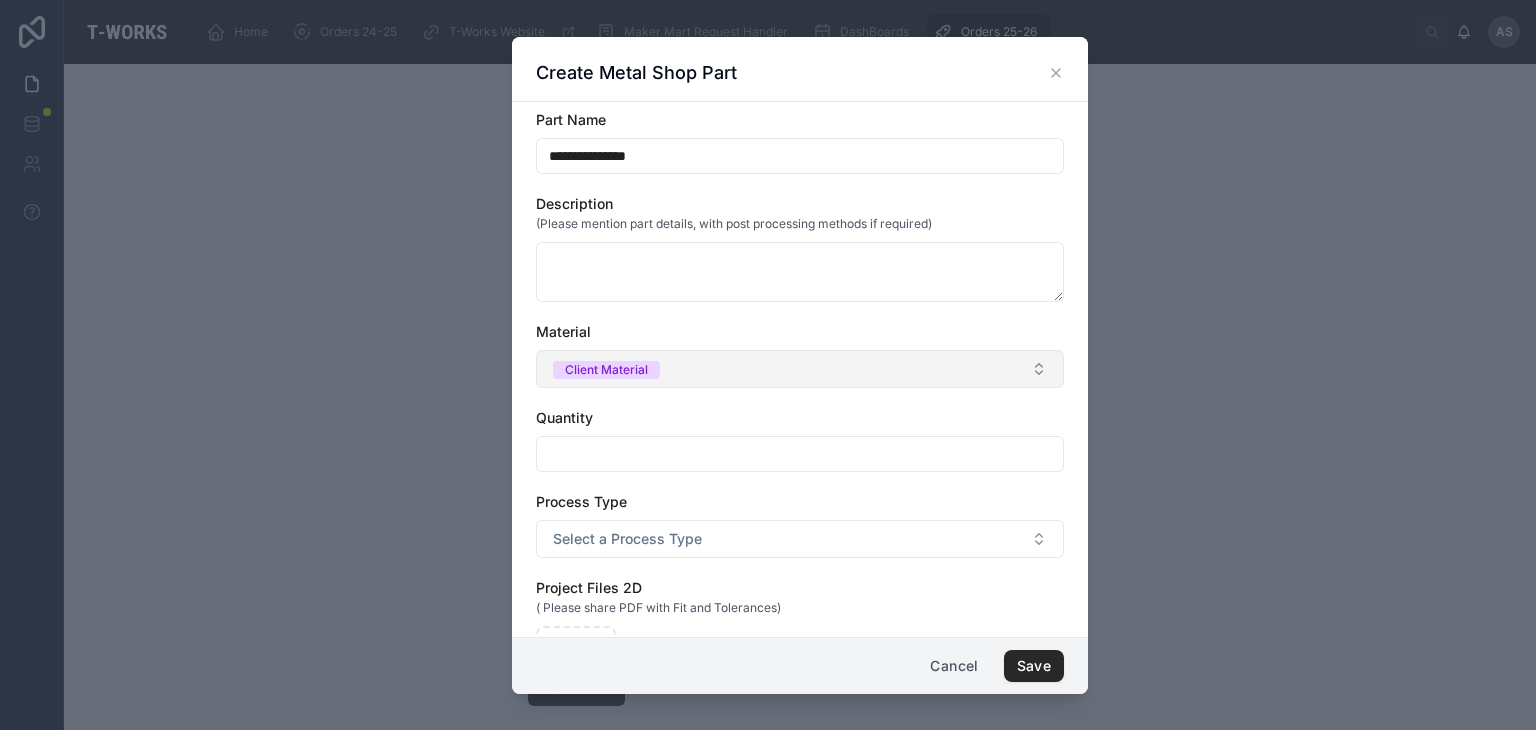 click on "Client Material" at bounding box center (800, 369) 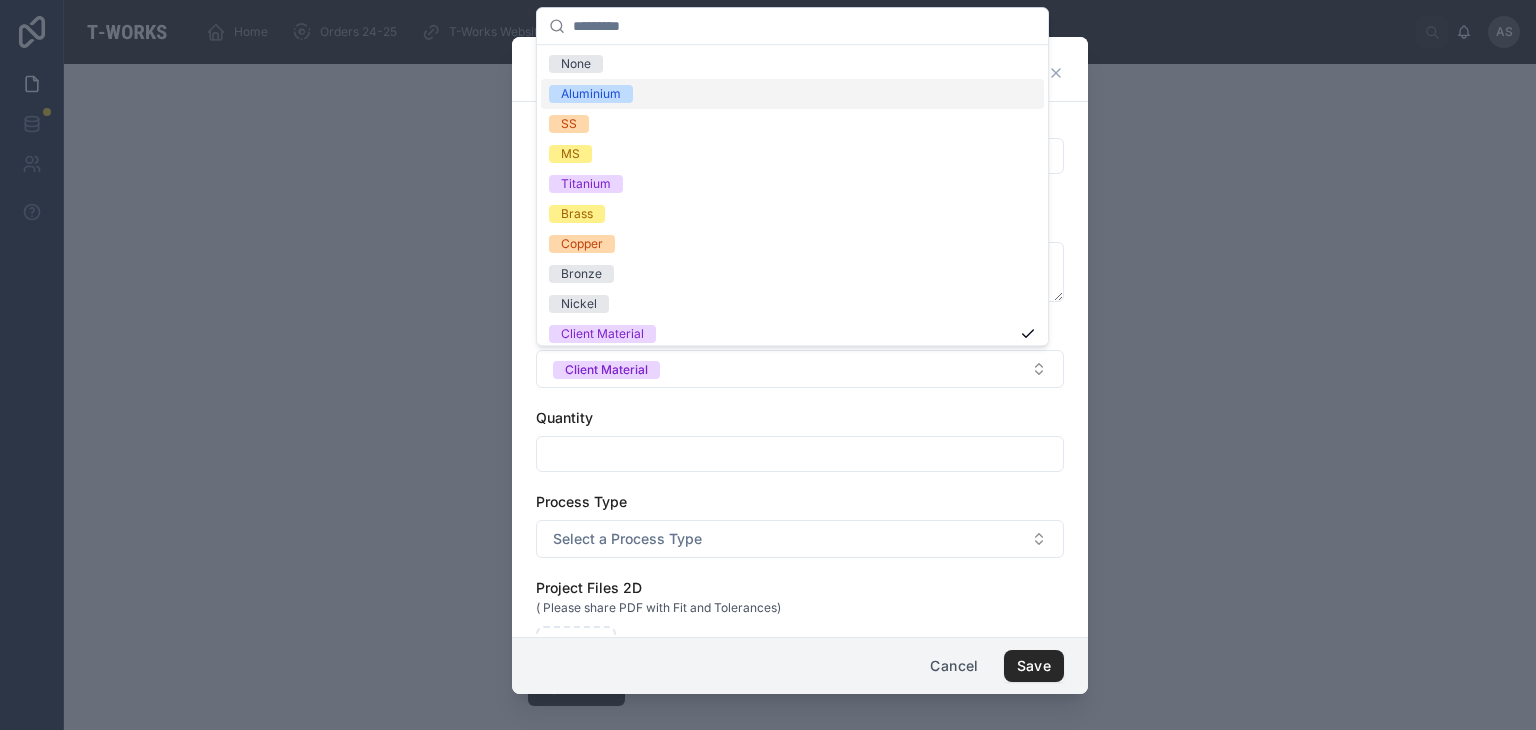 click on "Aluminium" at bounding box center (792, 94) 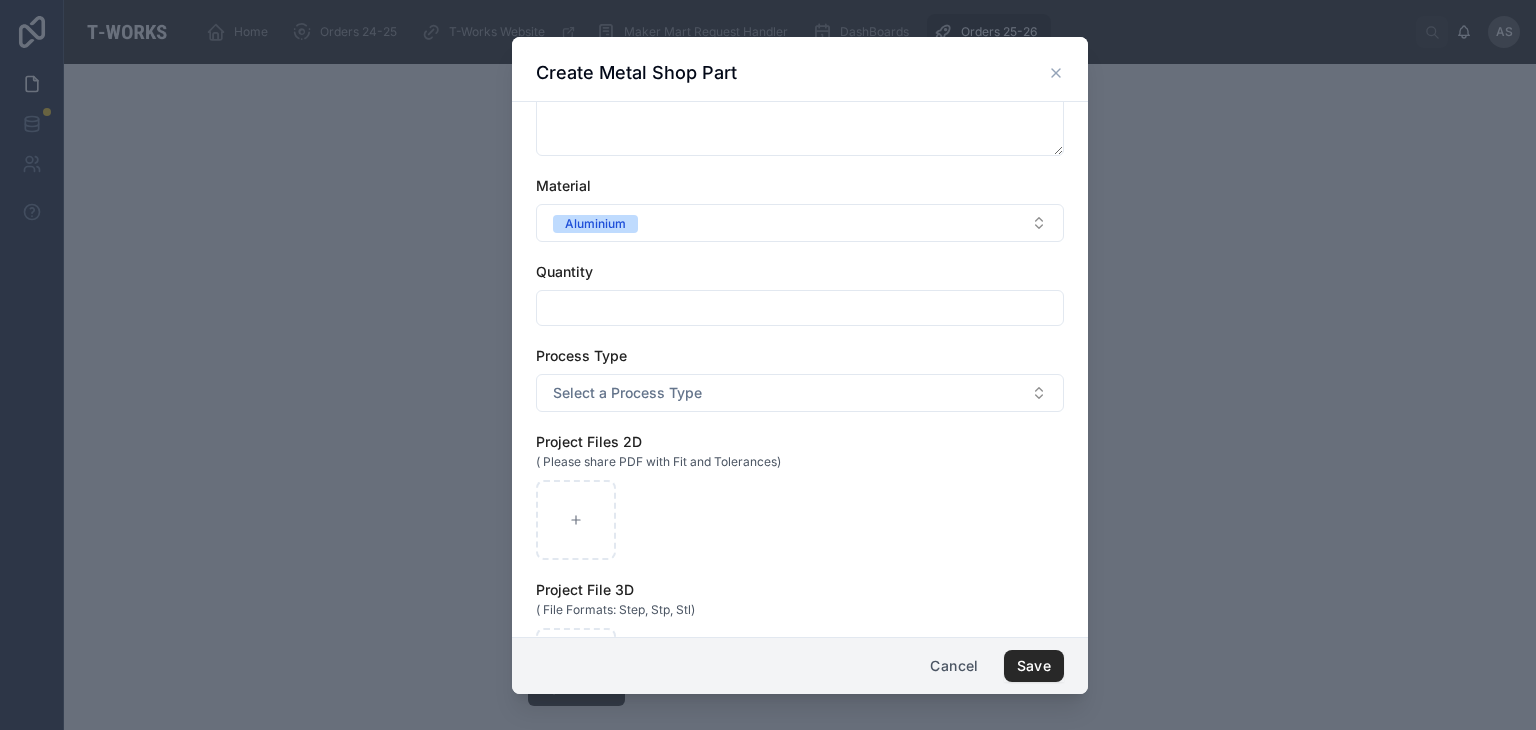 scroll, scrollTop: 251, scrollLeft: 0, axis: vertical 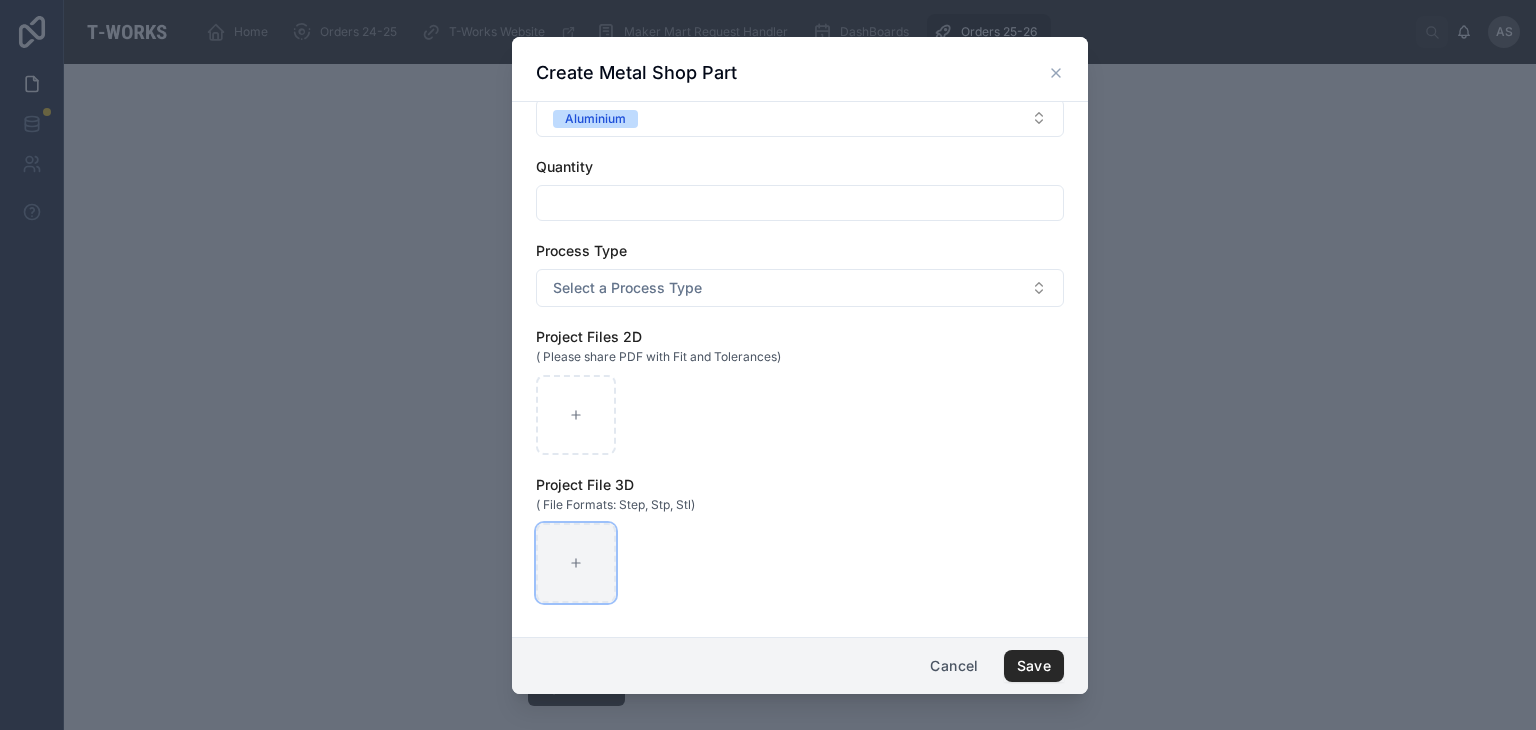 click at bounding box center (576, 563) 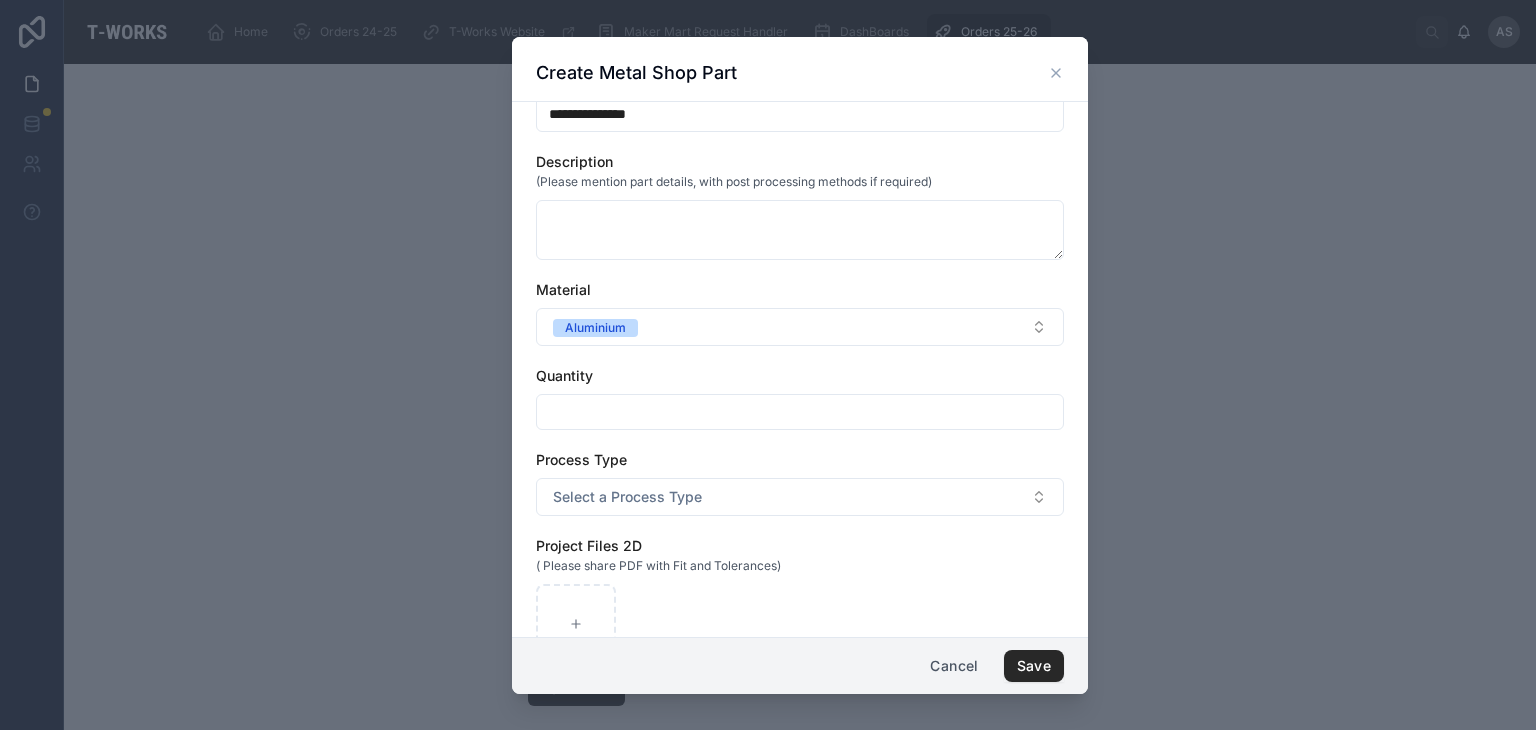 scroll, scrollTop: 38, scrollLeft: 0, axis: vertical 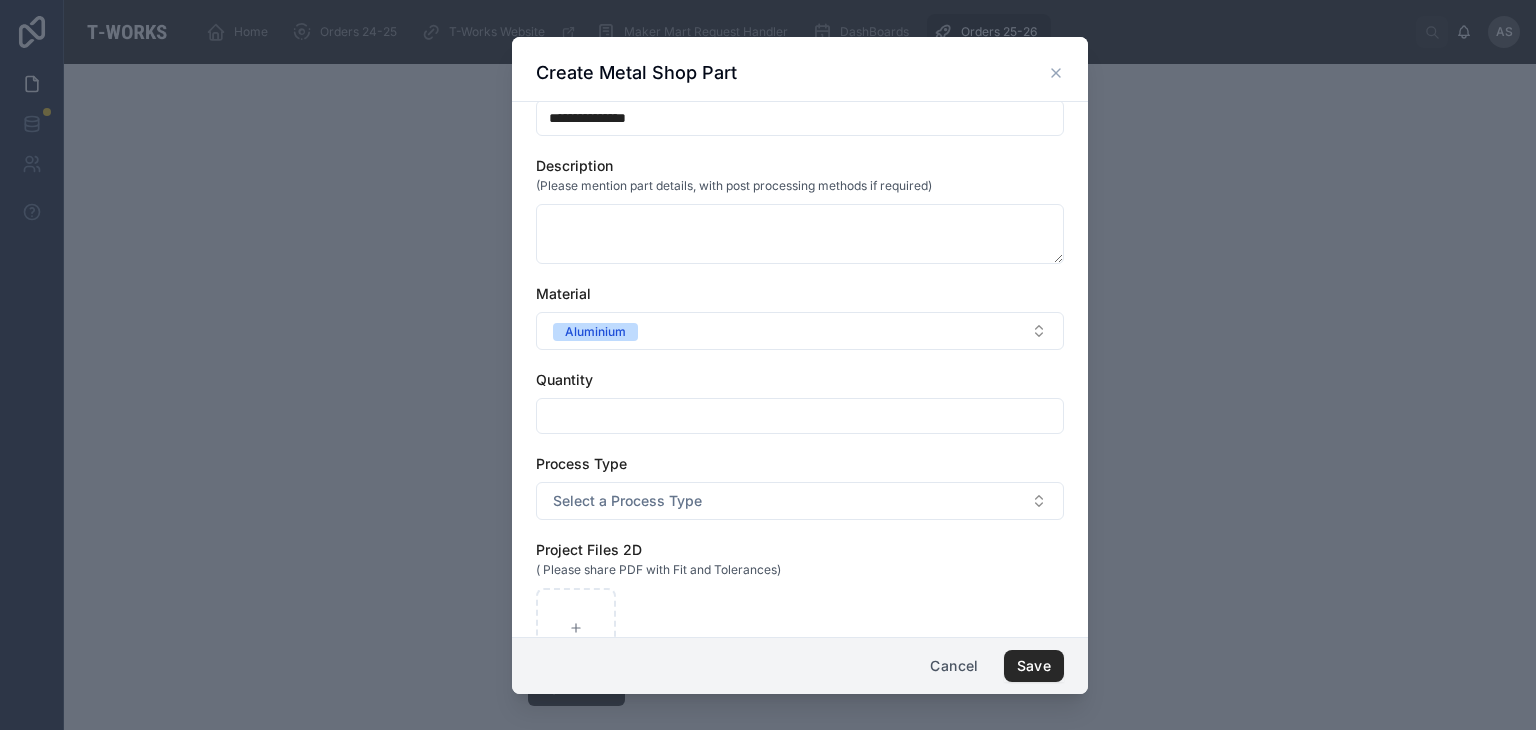 click at bounding box center (800, 416) 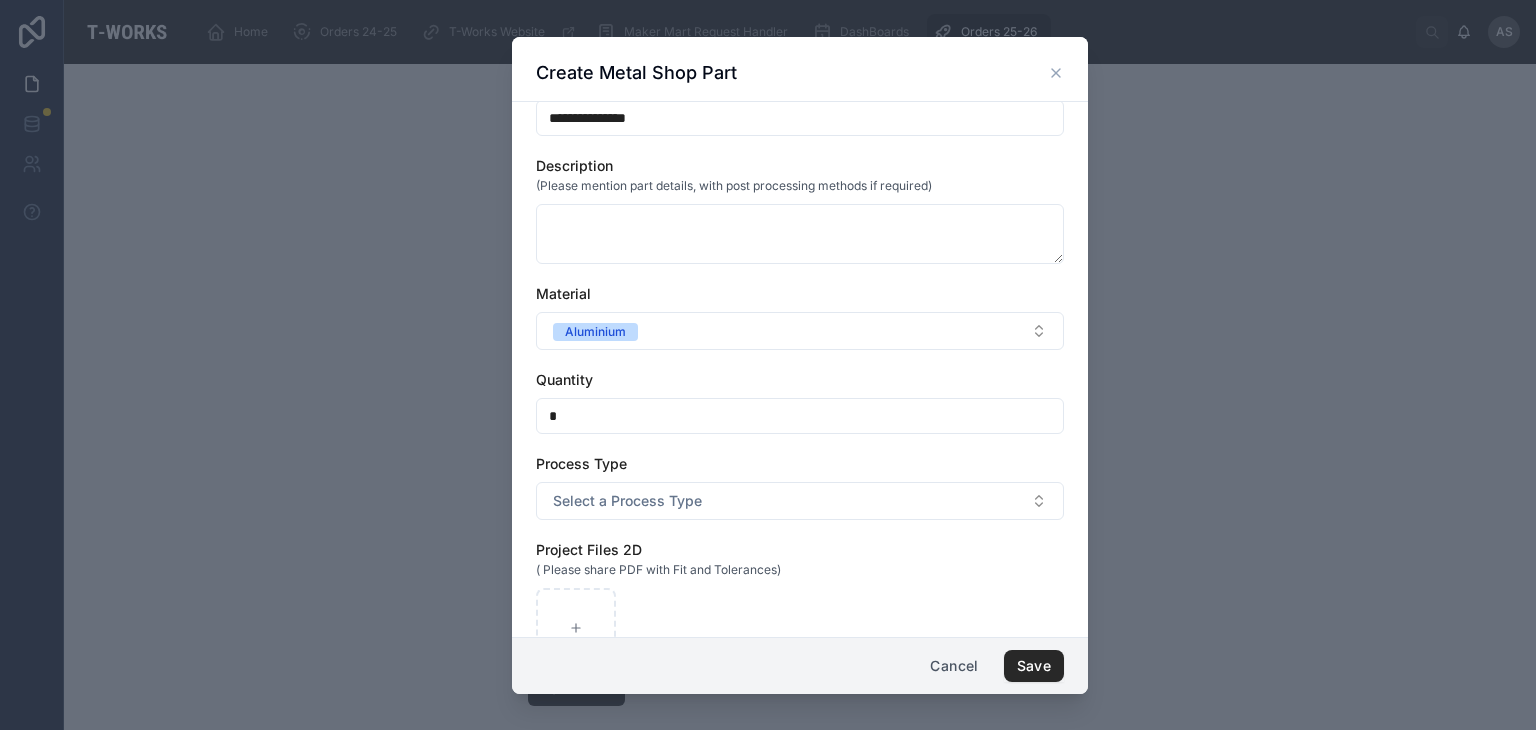 type on "*" 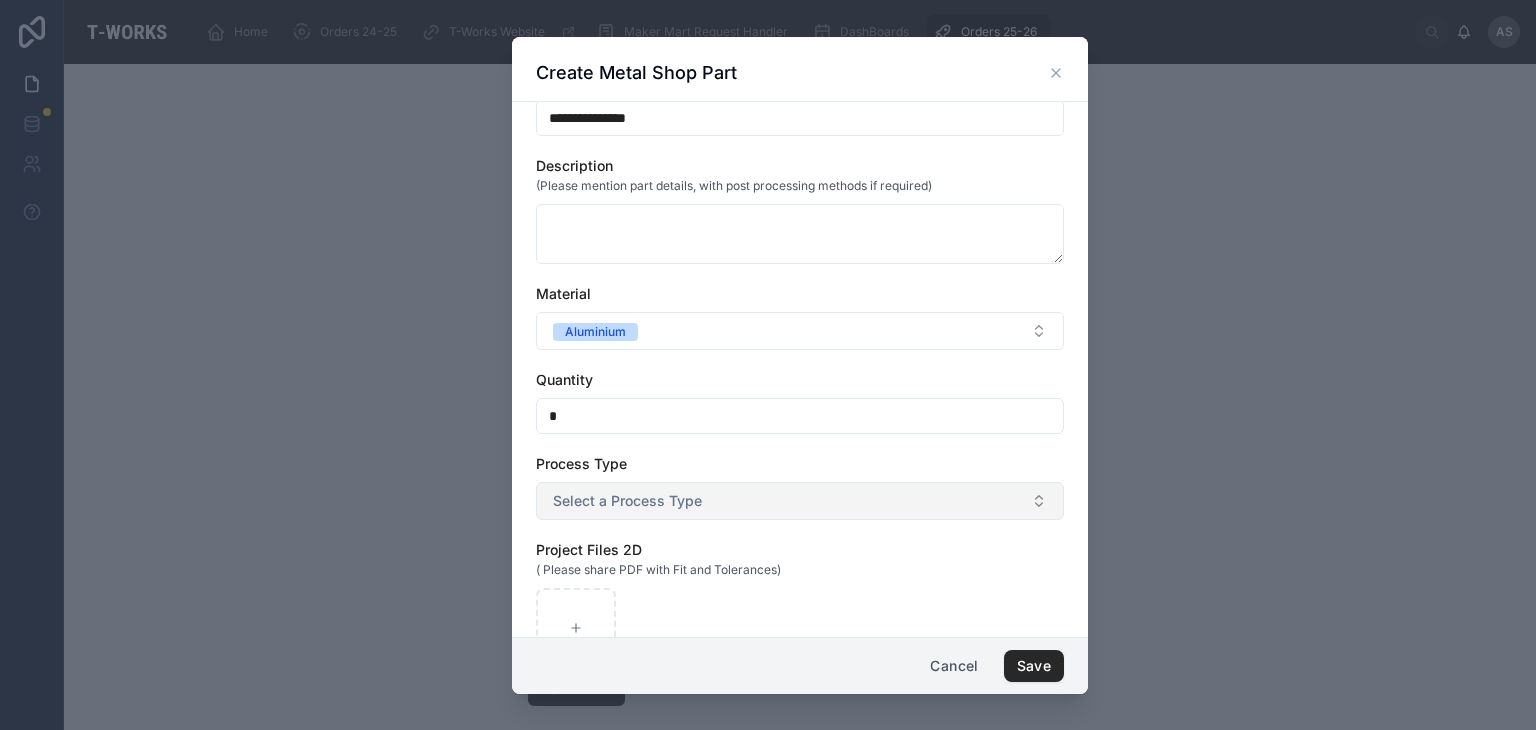 click on "Select a Process Type" at bounding box center (800, 501) 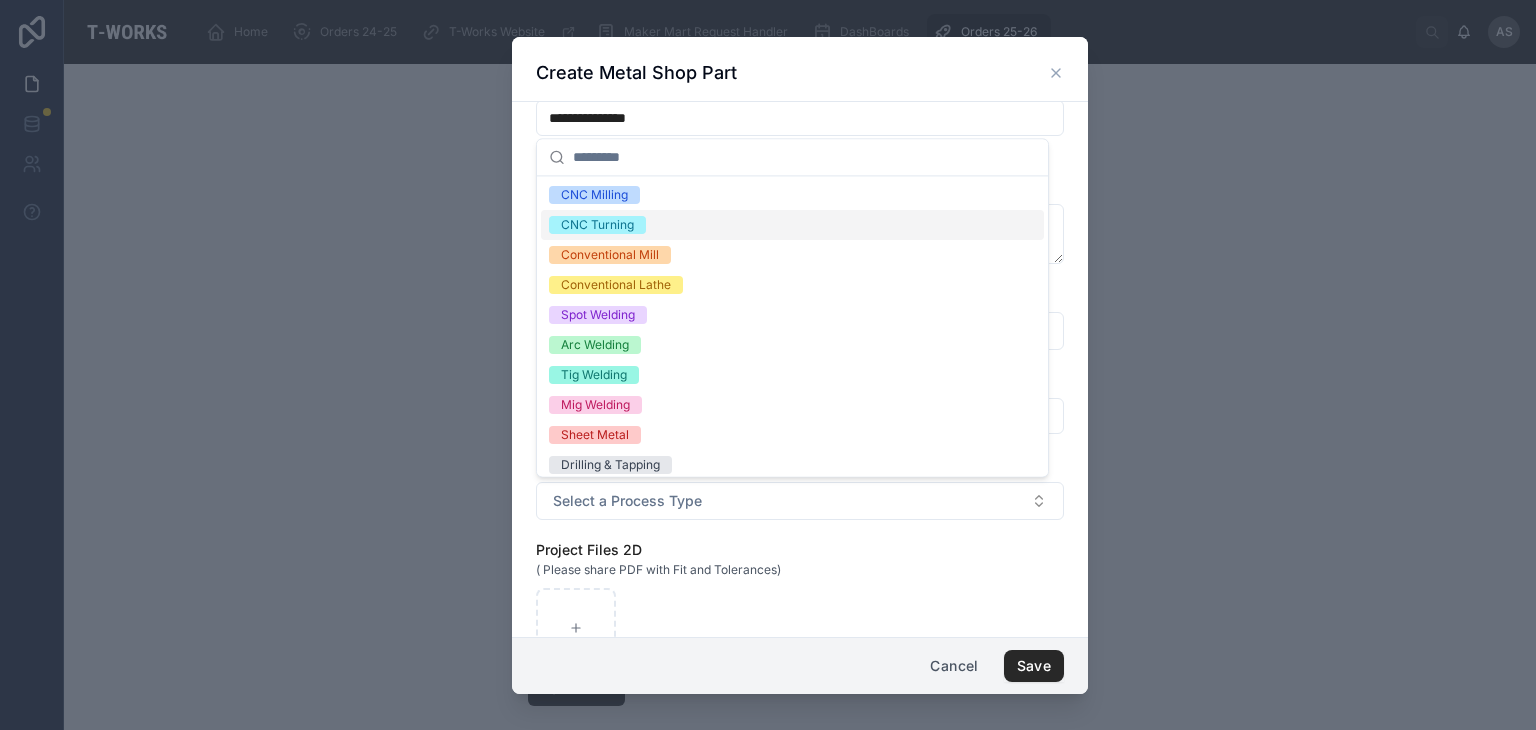 click on "CNC Turning" at bounding box center [792, 225] 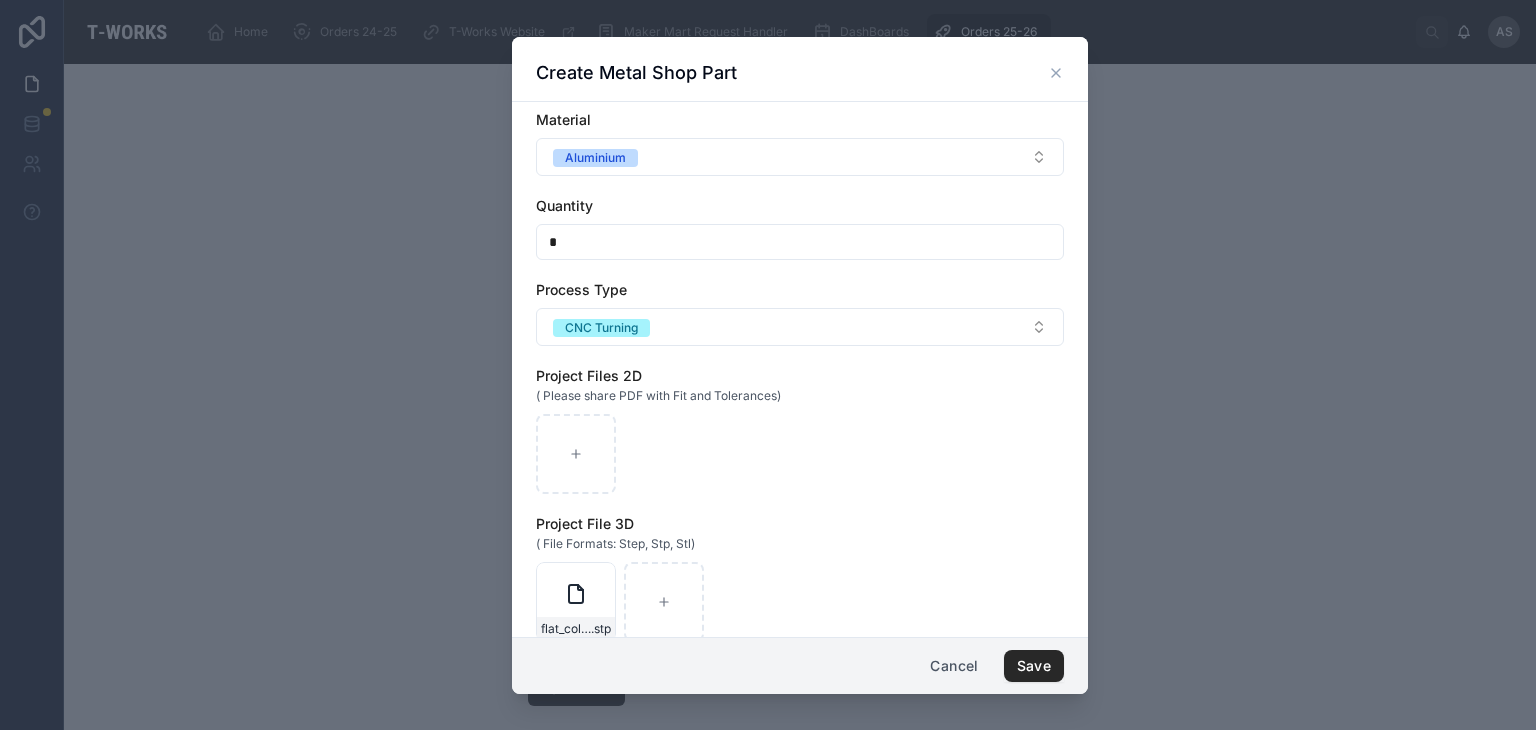 scroll, scrollTop: 252, scrollLeft: 0, axis: vertical 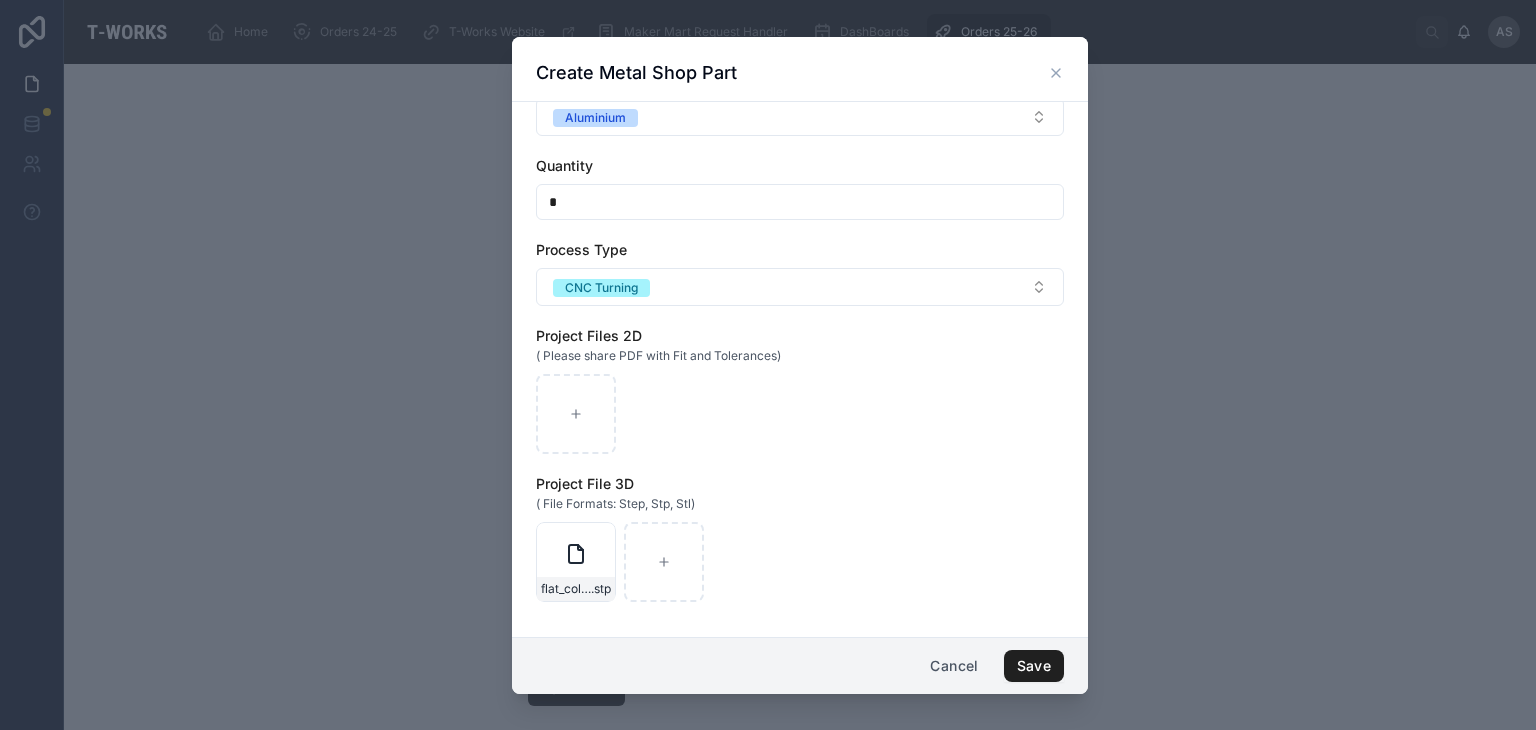 click on "Save" at bounding box center [1034, 666] 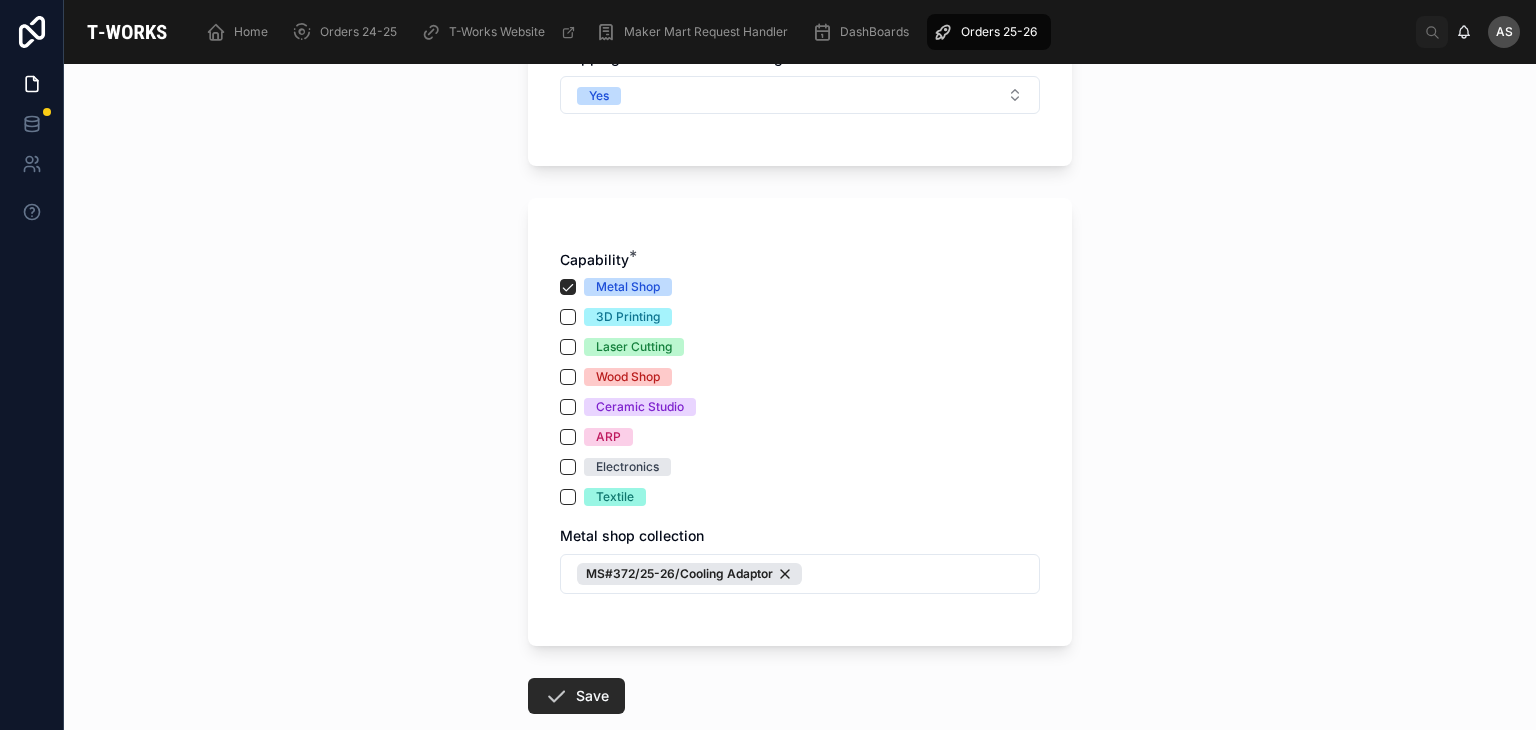 scroll, scrollTop: 1102, scrollLeft: 0, axis: vertical 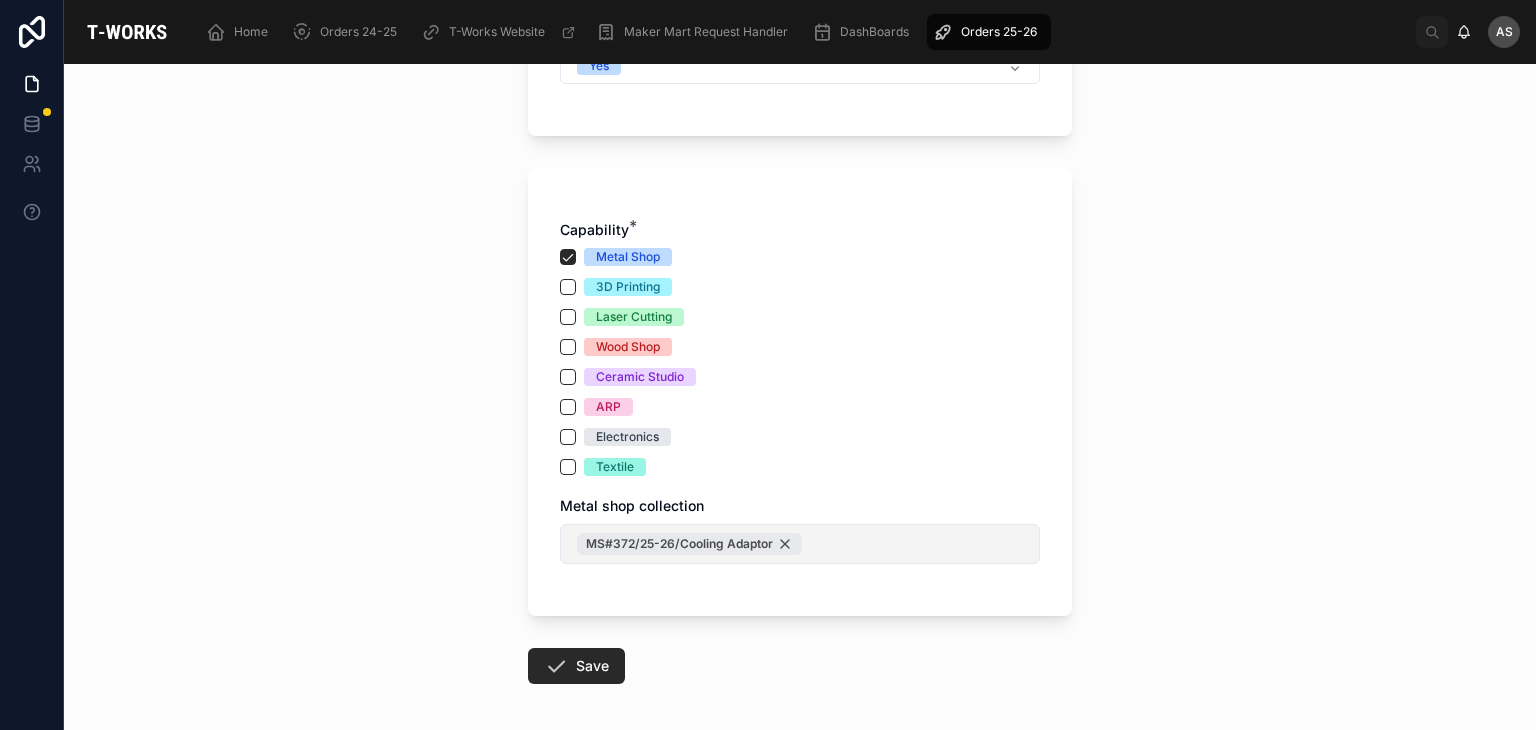 click on "MS#372/25-26/Cooling Adaptor" at bounding box center (689, 544) 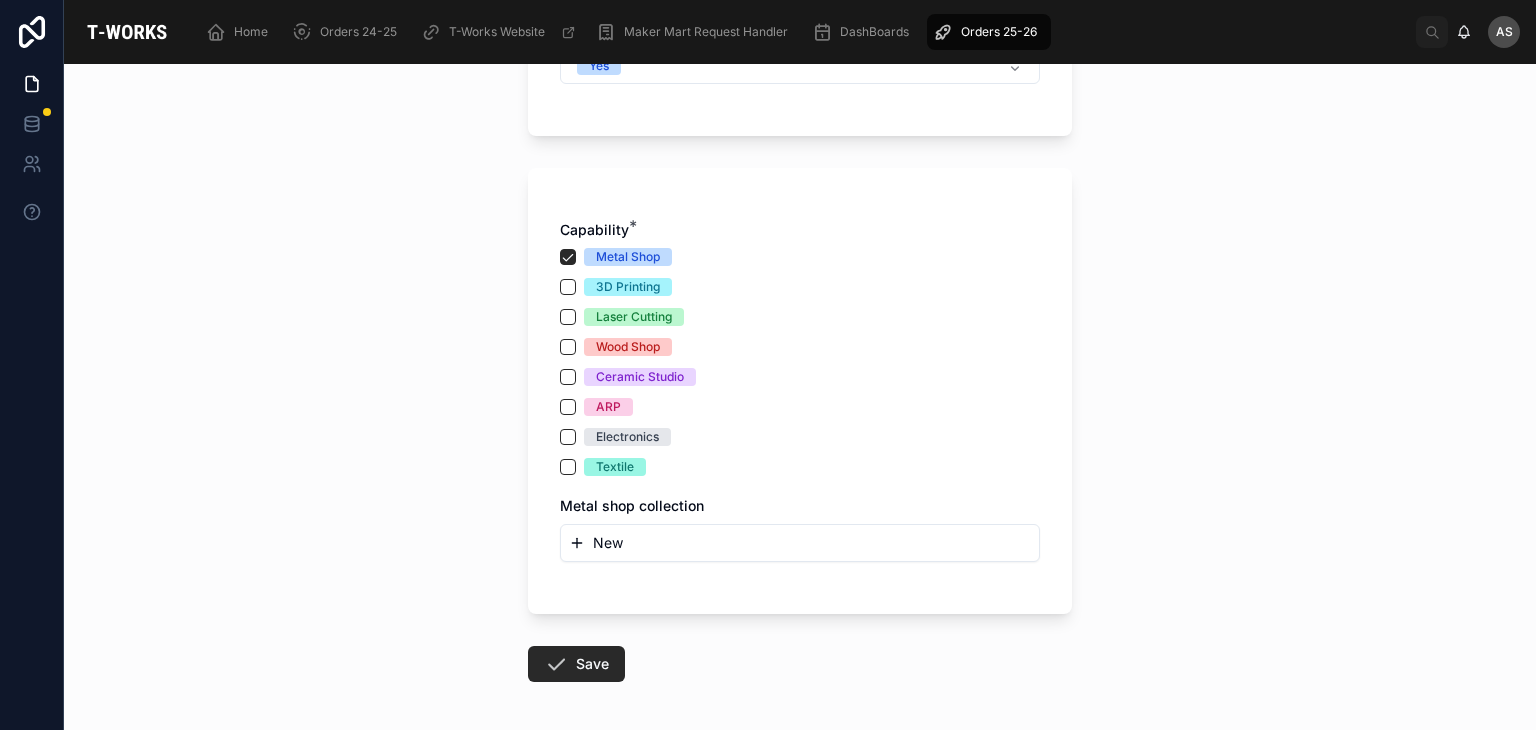 click on "New" at bounding box center (800, 543) 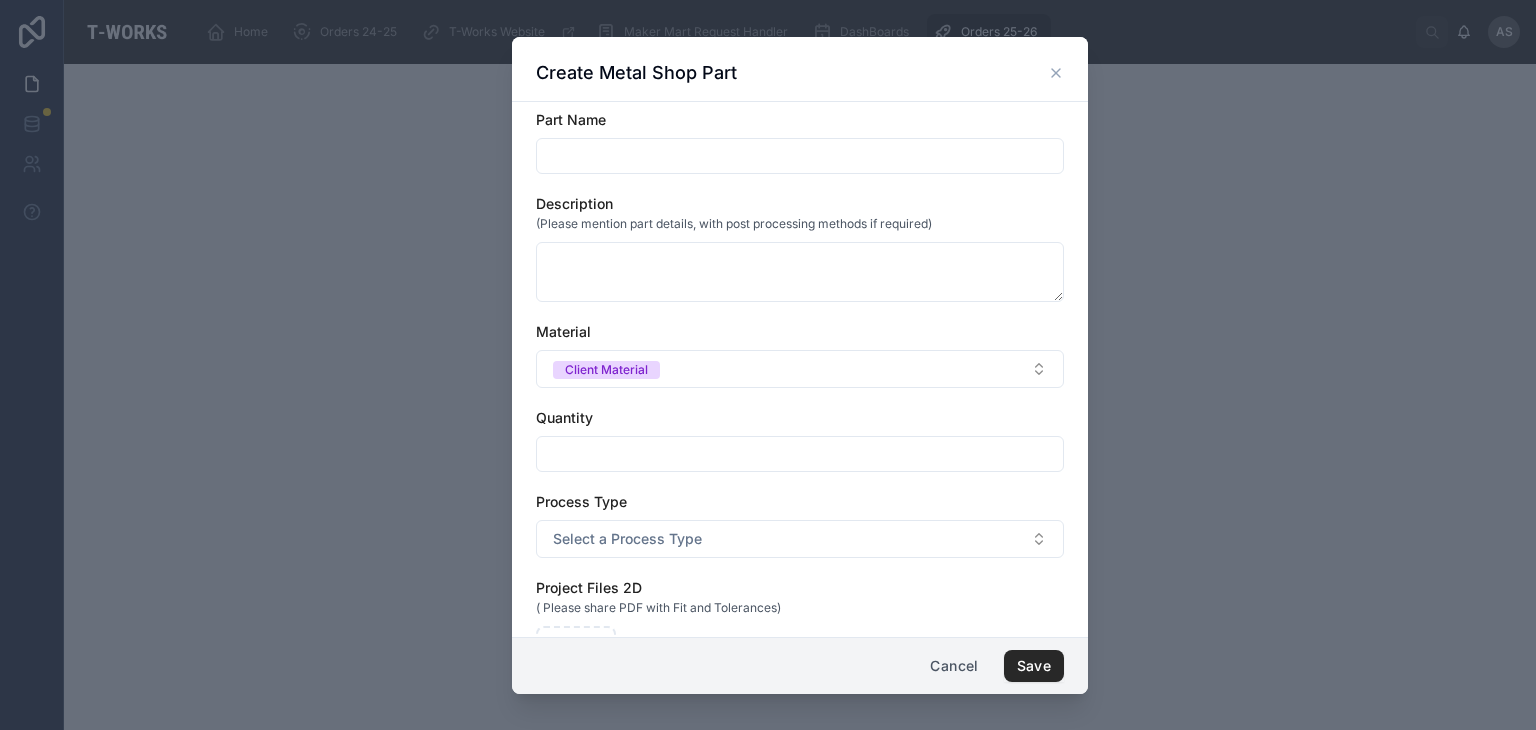 click at bounding box center [800, 156] 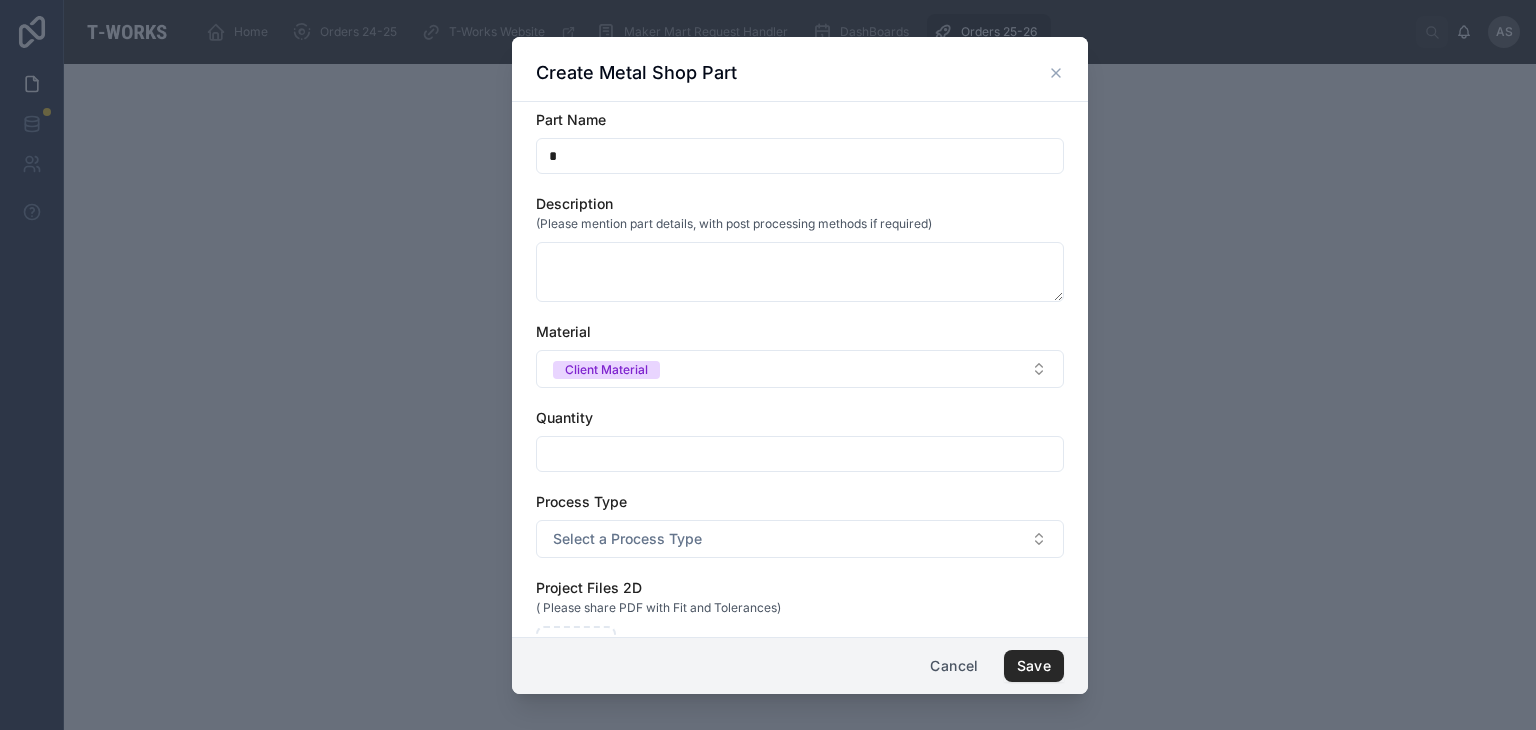 type 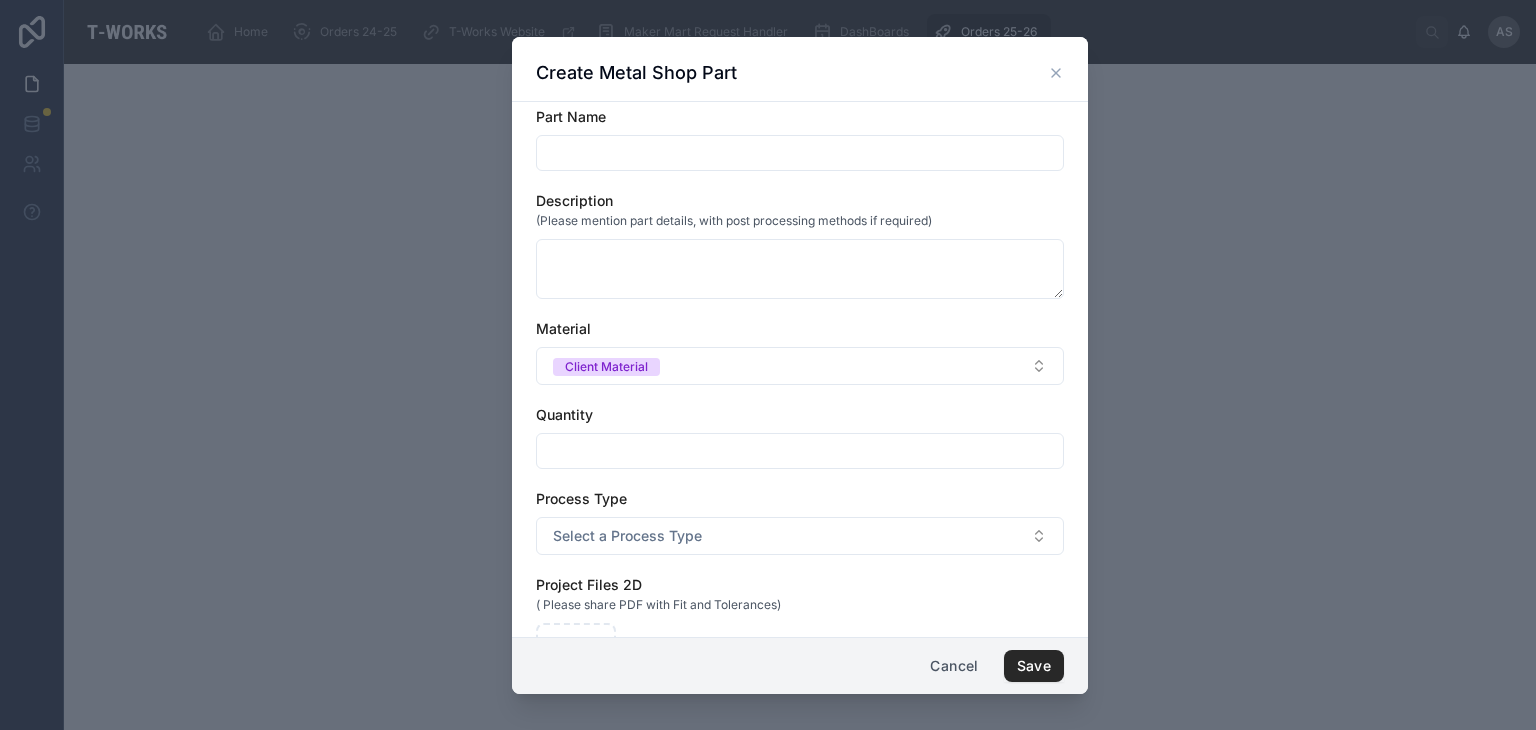 scroll, scrollTop: 0, scrollLeft: 0, axis: both 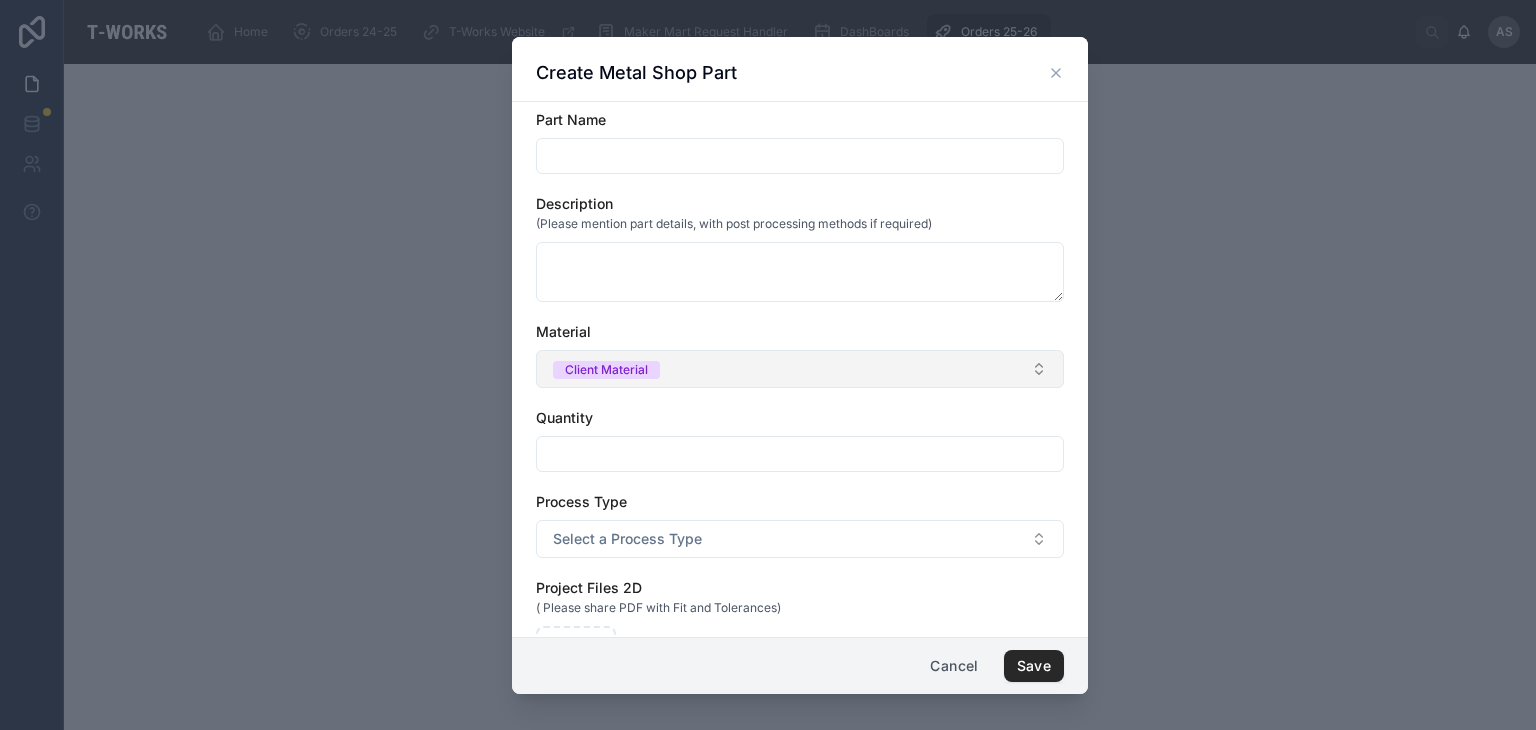 click on "Client Material" at bounding box center (800, 369) 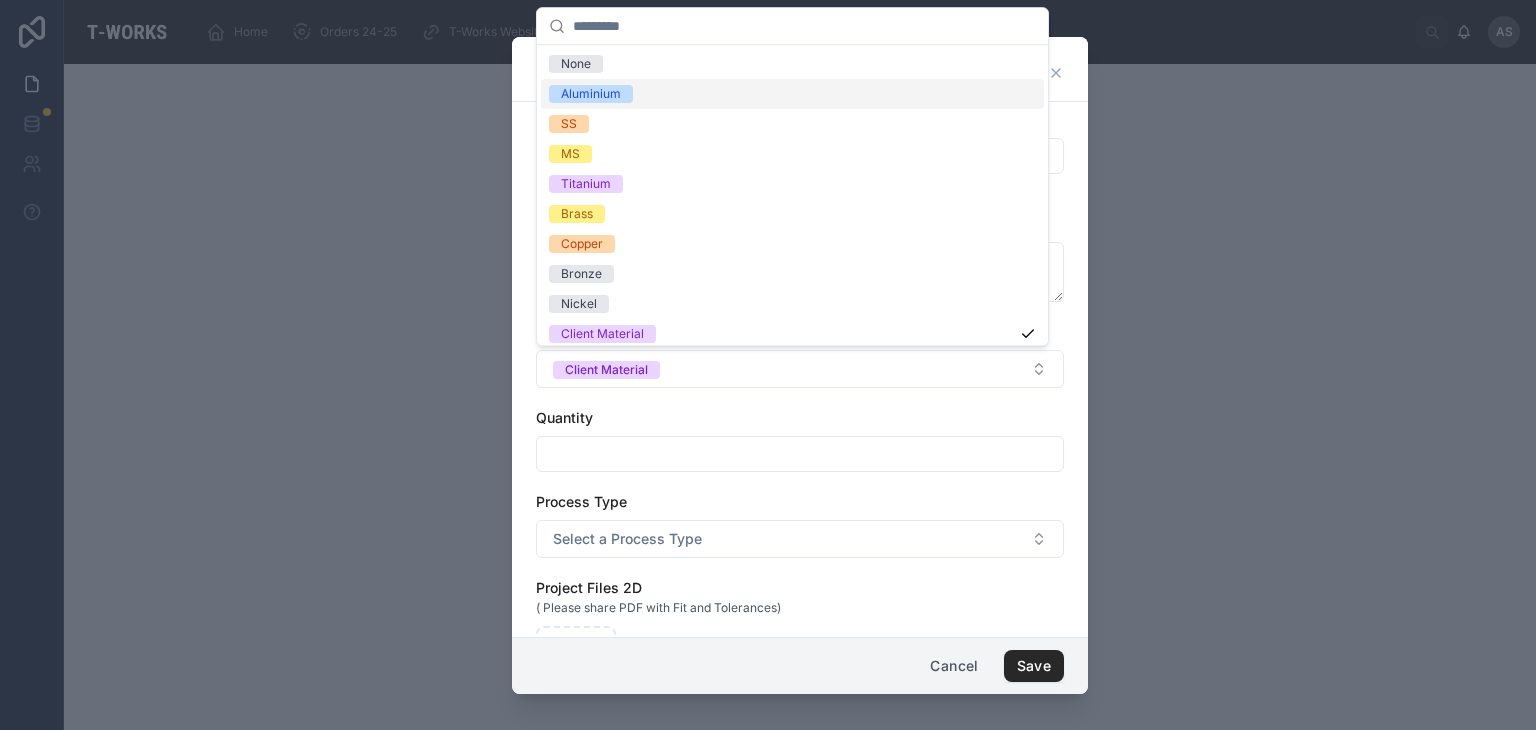 click on "Aluminium" at bounding box center [792, 94] 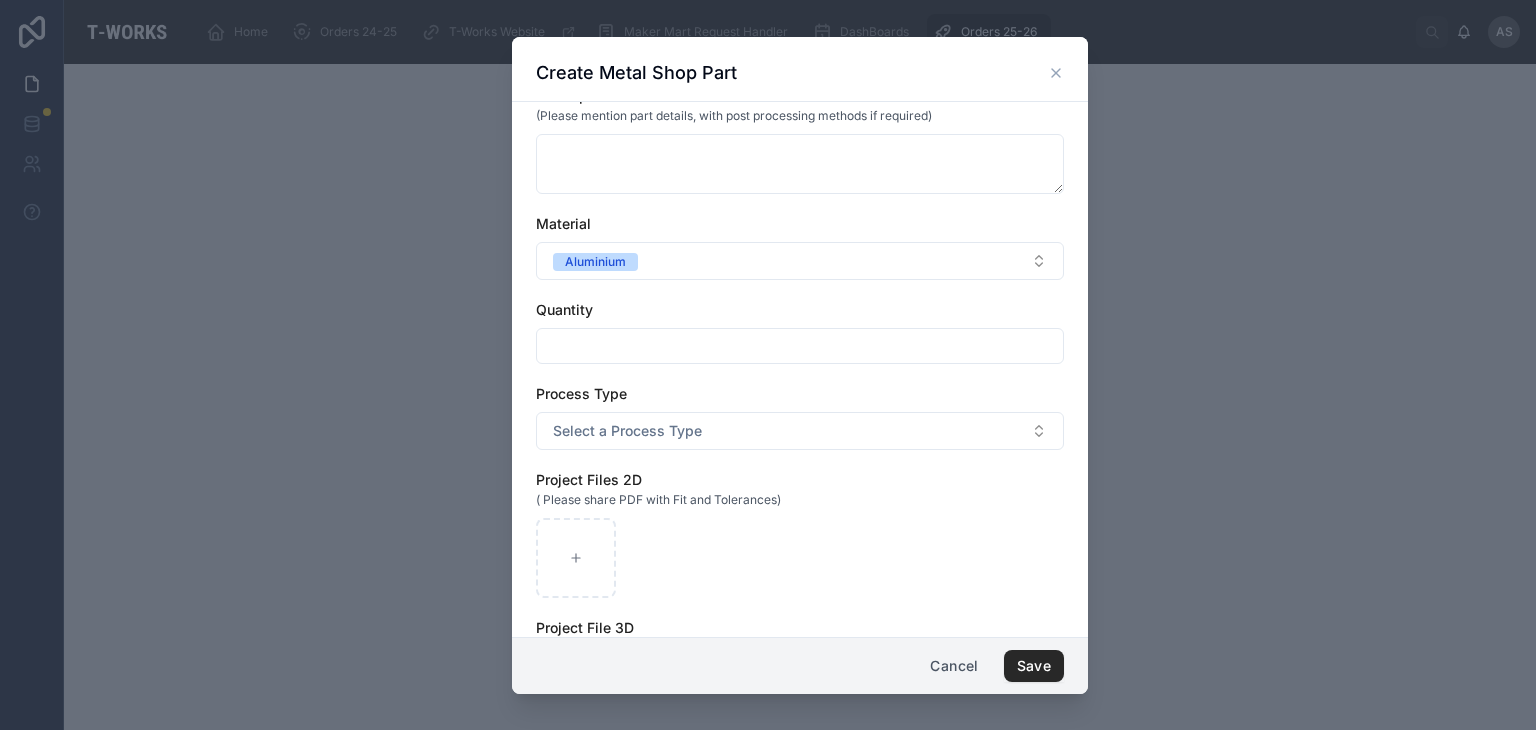 scroll, scrollTop: 142, scrollLeft: 0, axis: vertical 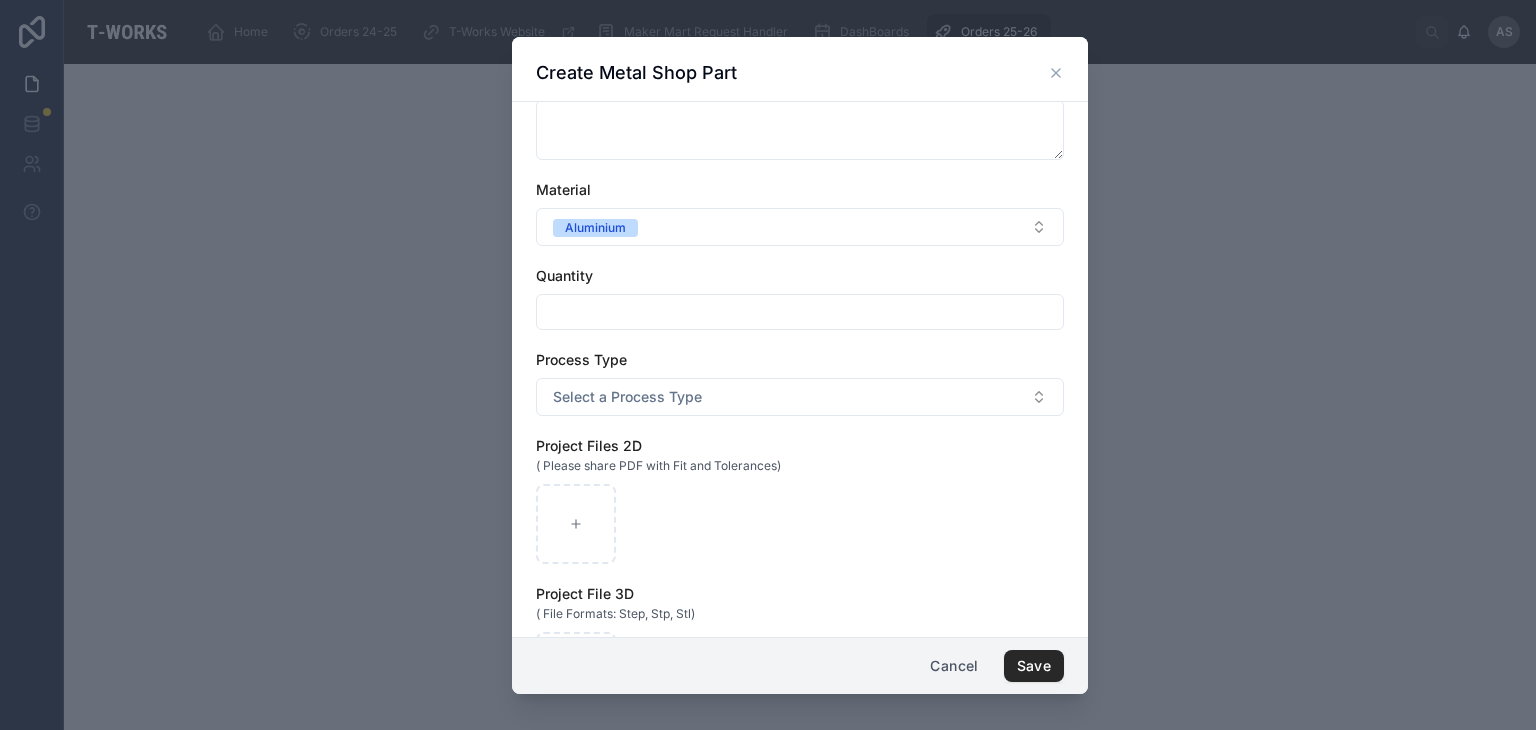 click at bounding box center [800, 312] 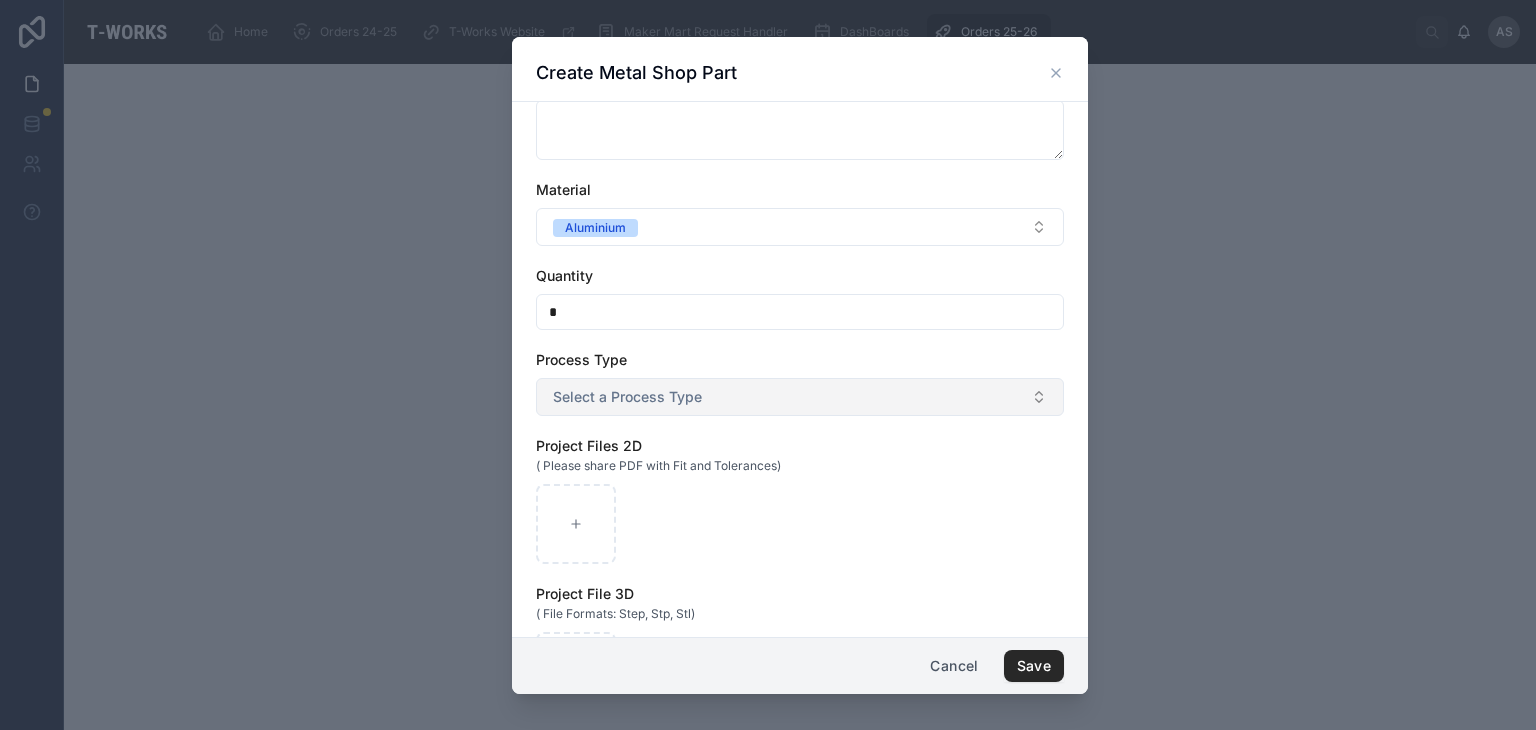 type on "*" 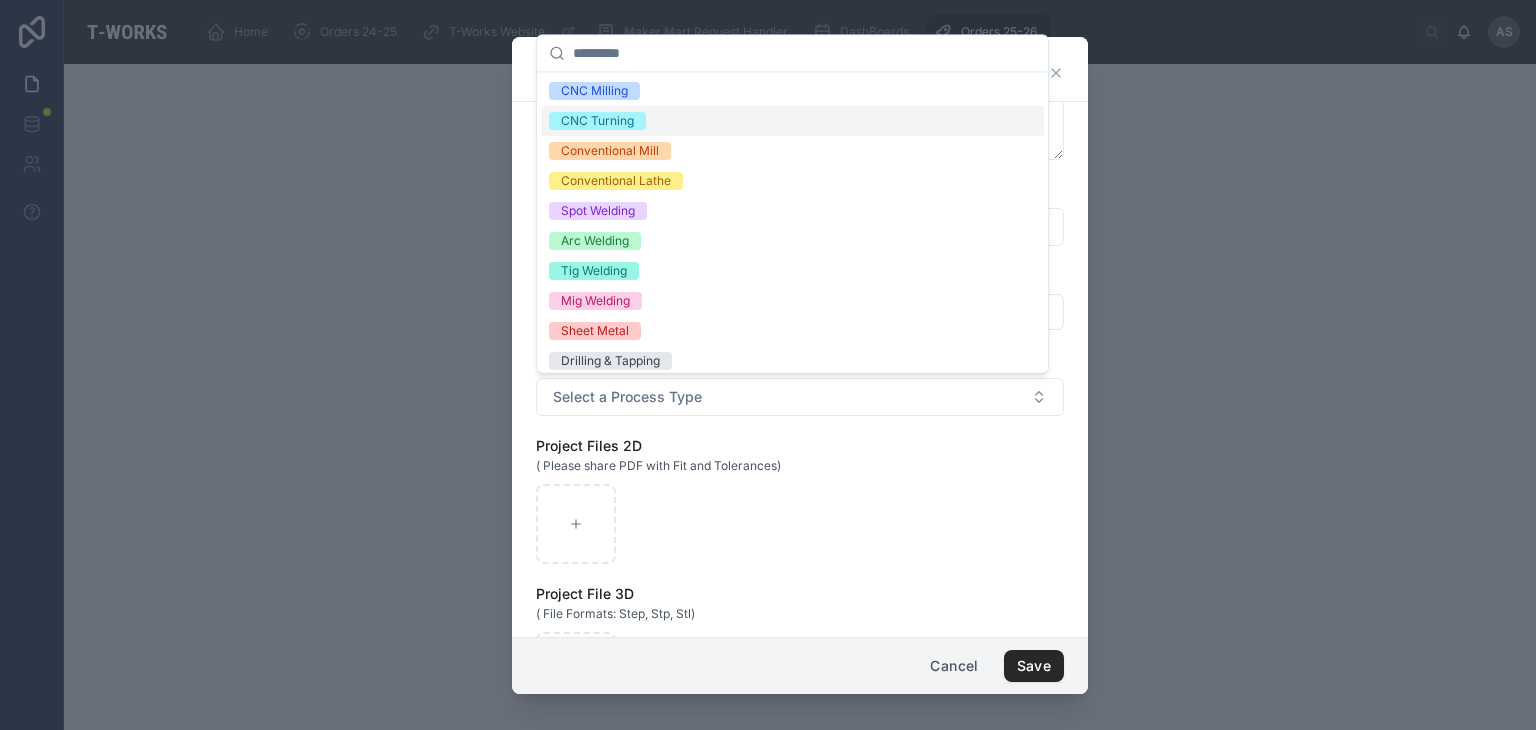 click on "CNC Turning" at bounding box center [792, 121] 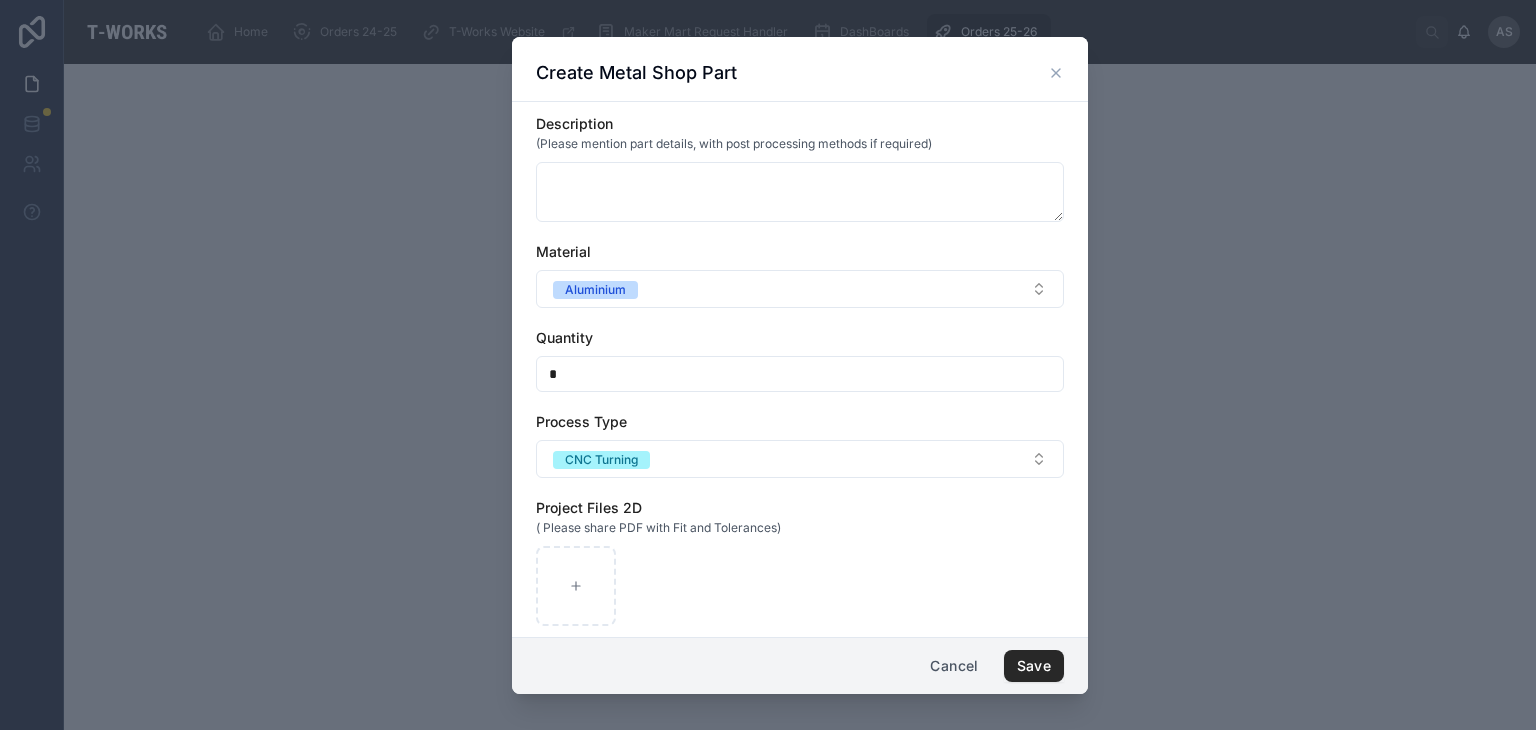 scroll, scrollTop: 0, scrollLeft: 0, axis: both 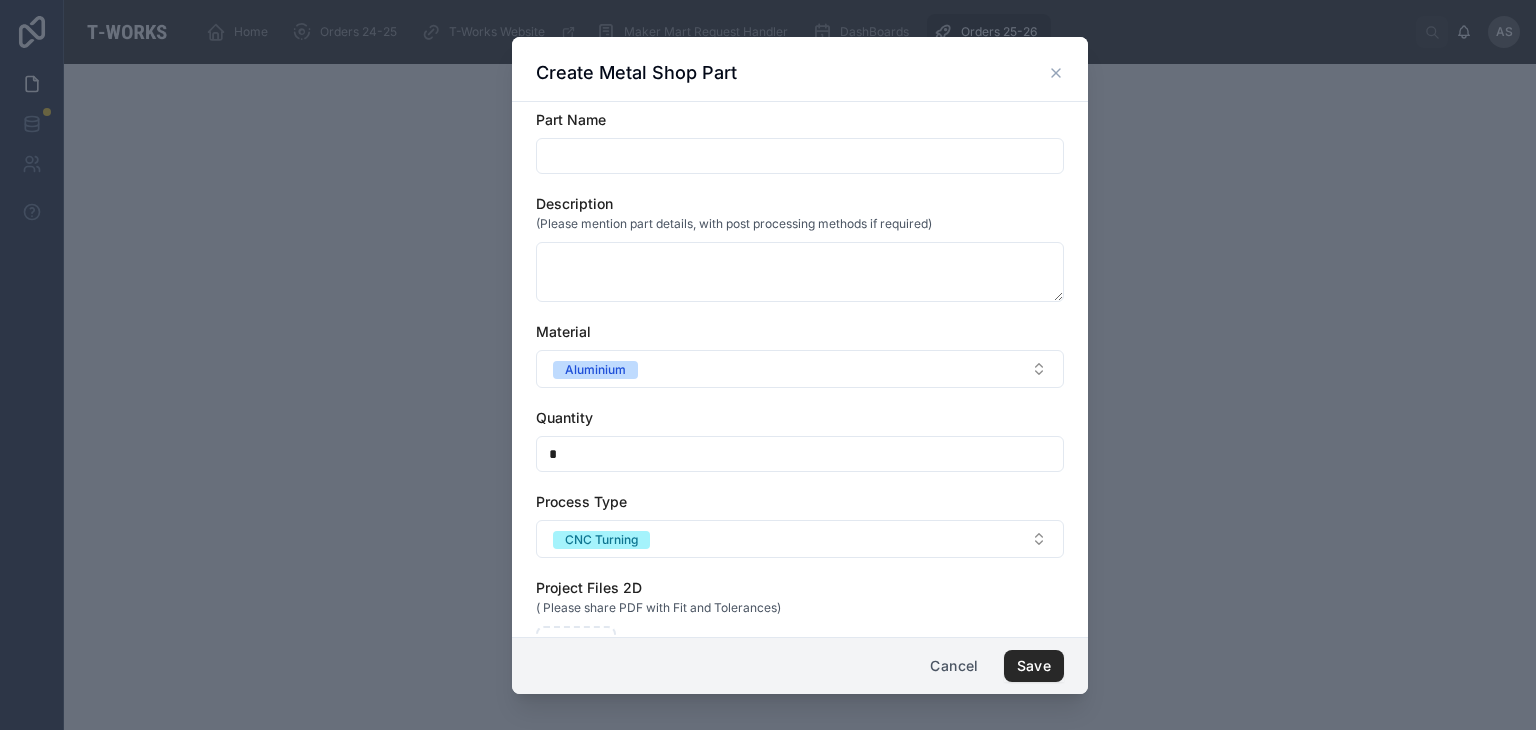 click at bounding box center [800, 156] 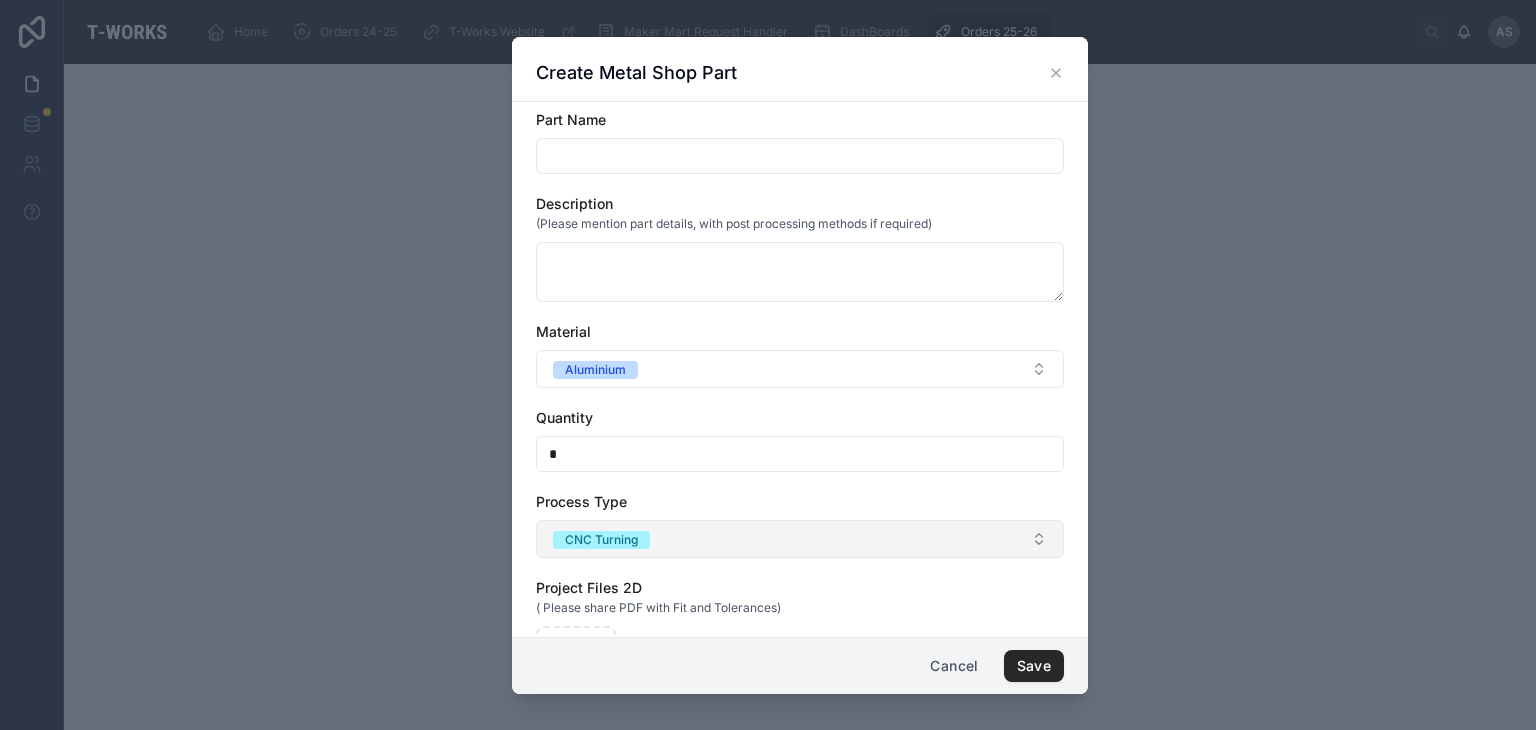 scroll, scrollTop: 252, scrollLeft: 0, axis: vertical 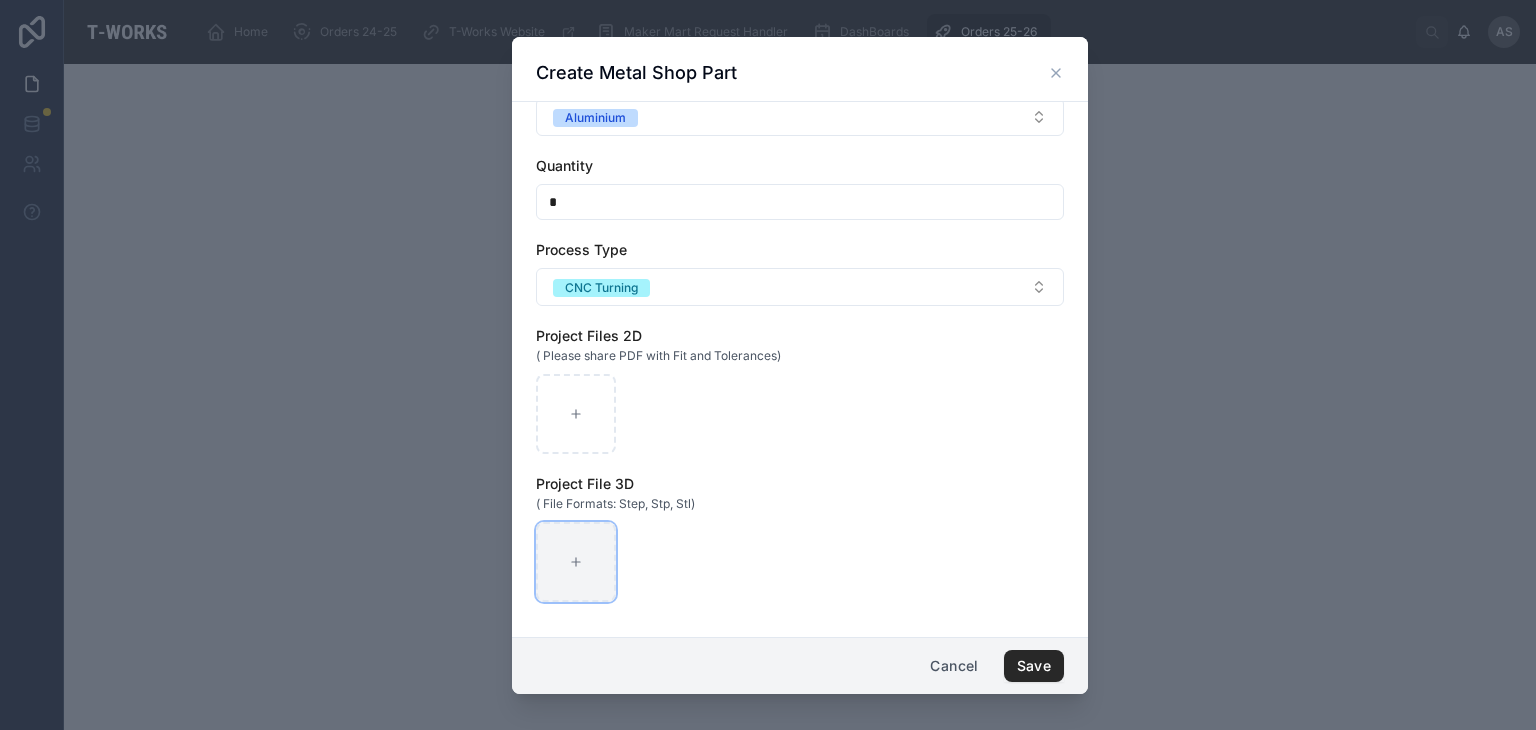 click at bounding box center (576, 562) 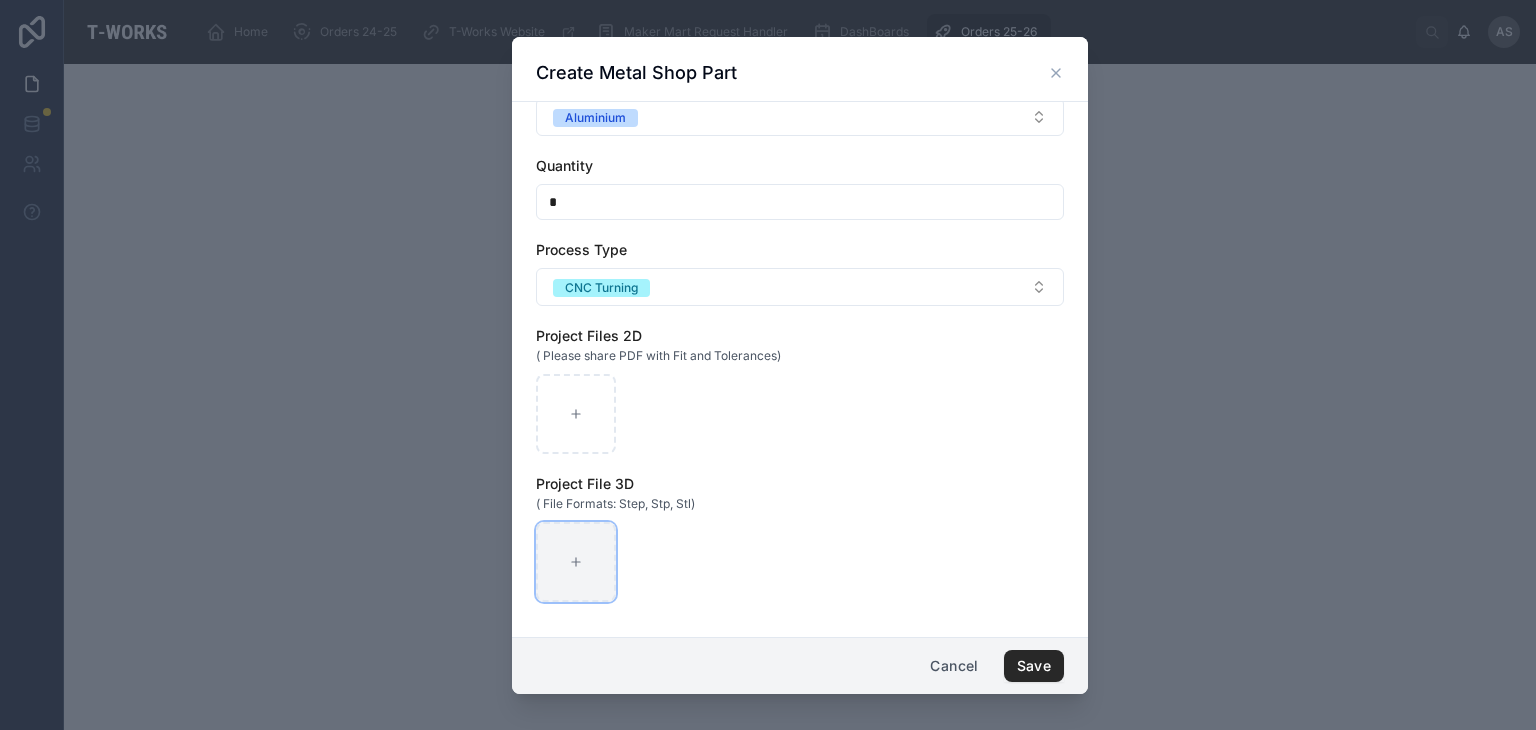 type on "**********" 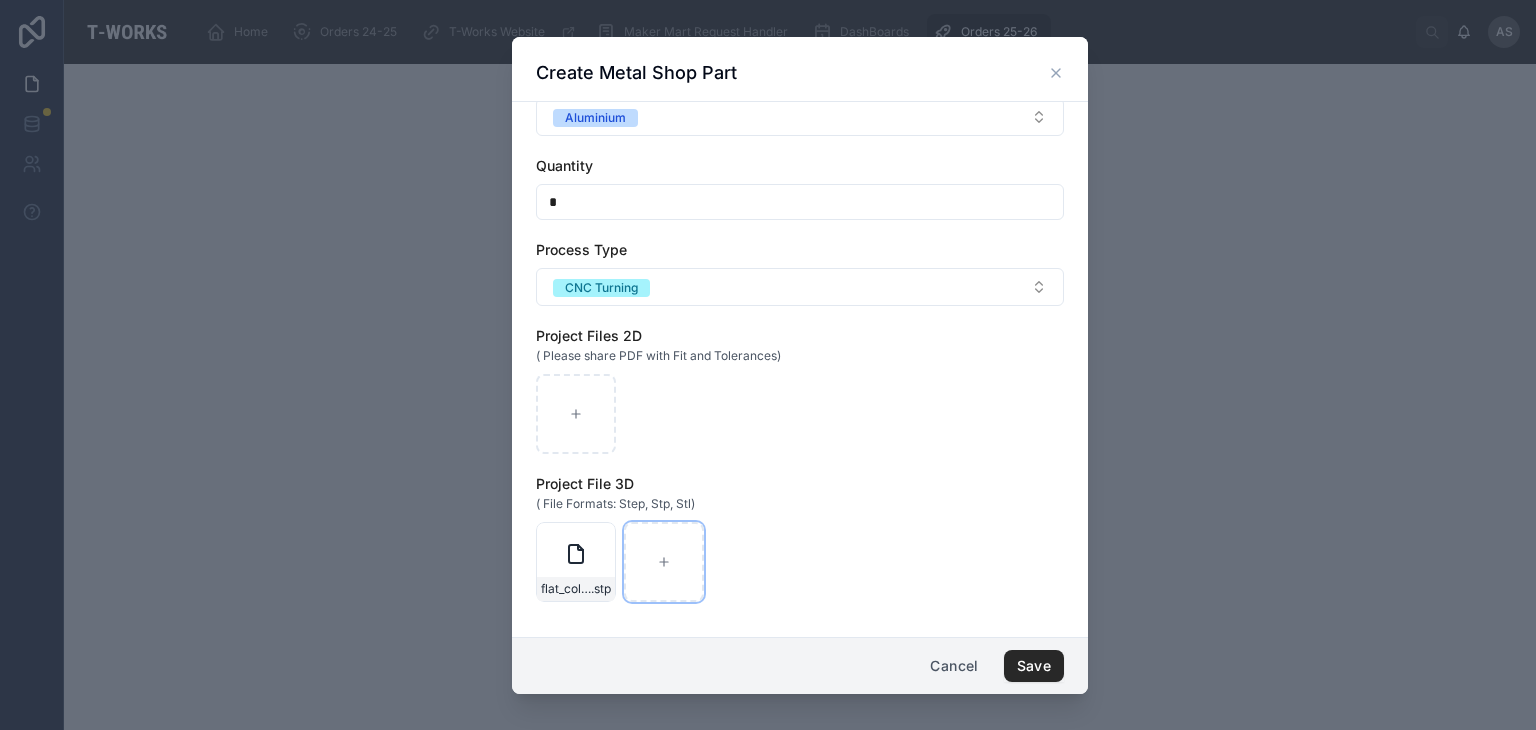 scroll, scrollTop: 0, scrollLeft: 0, axis: both 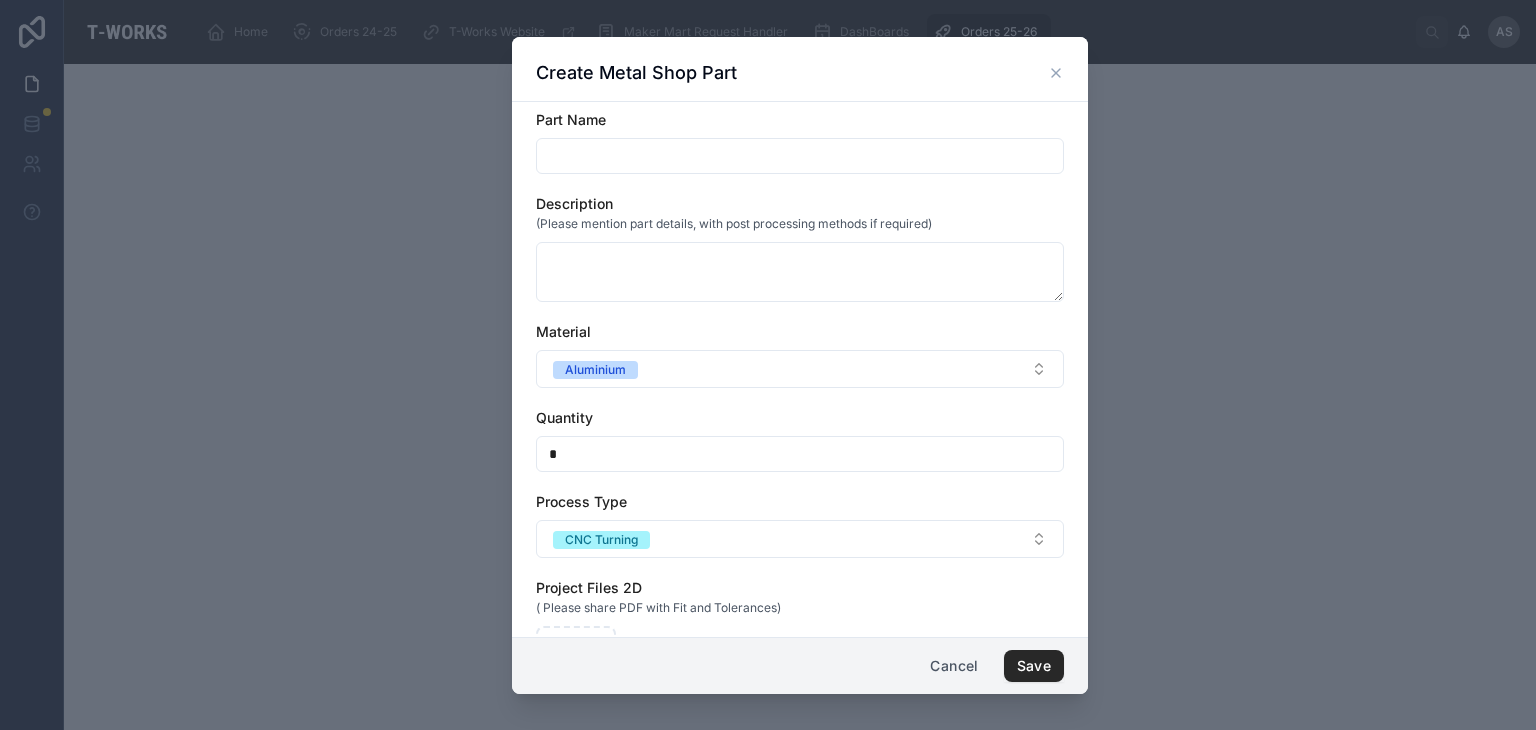 click at bounding box center [800, 156] 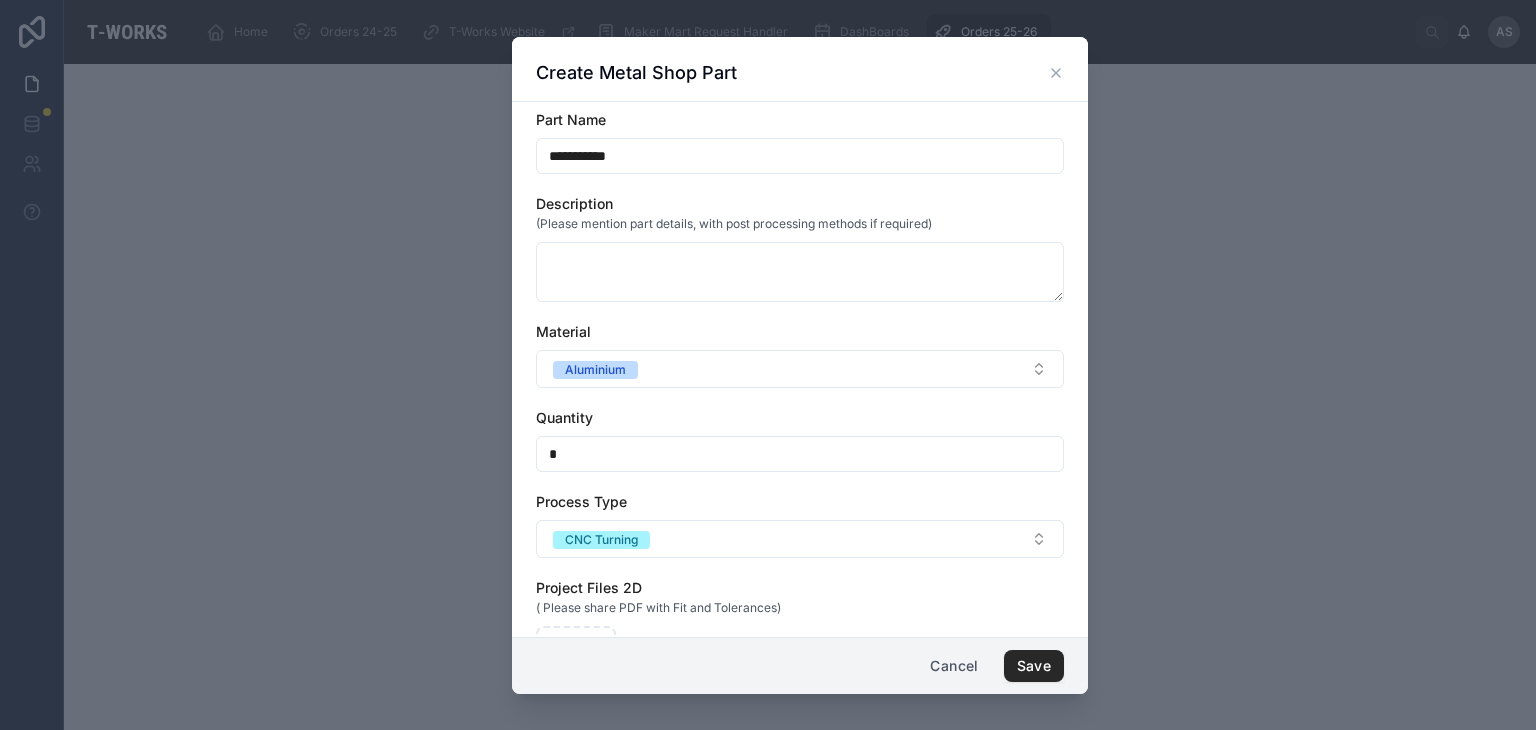 type on "**********" 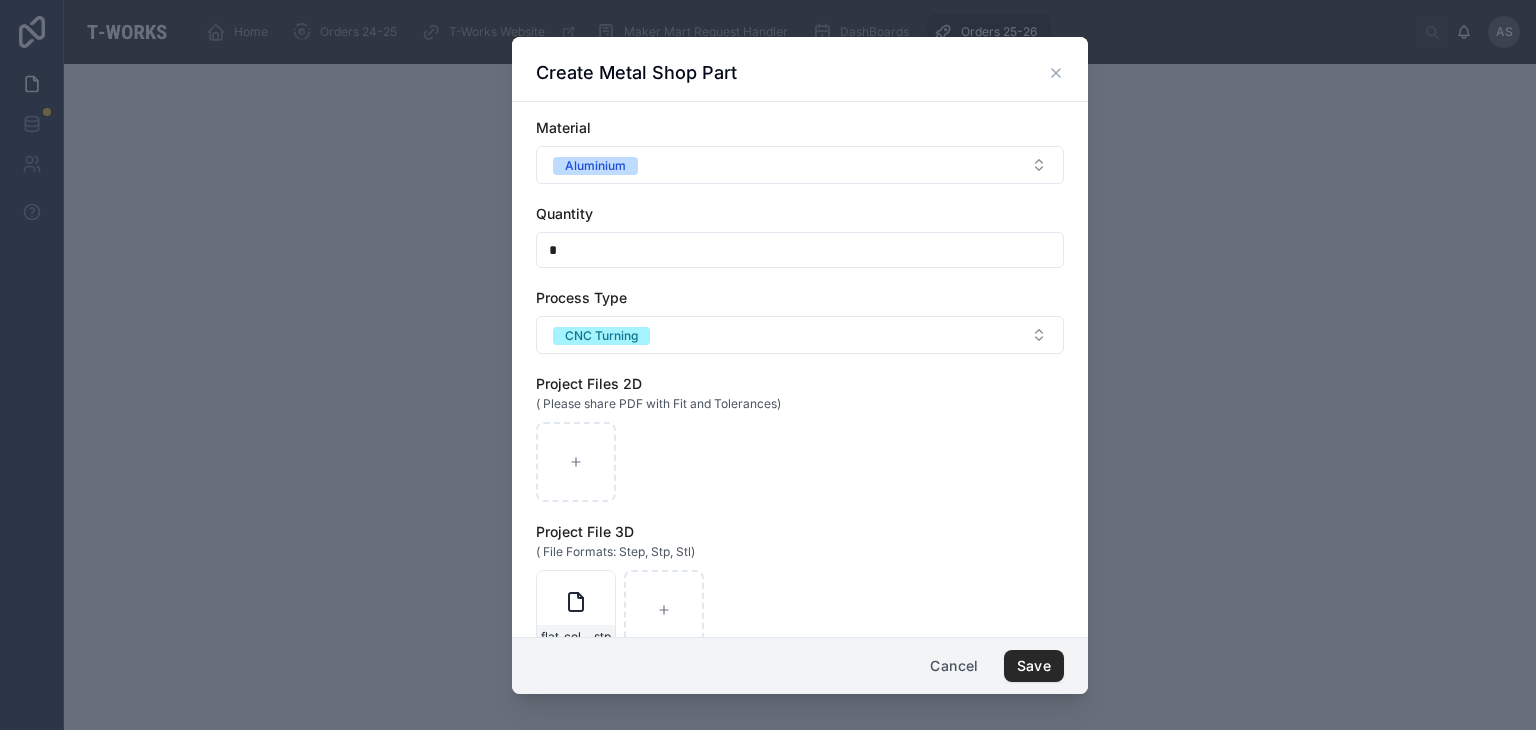 scroll, scrollTop: 252, scrollLeft: 0, axis: vertical 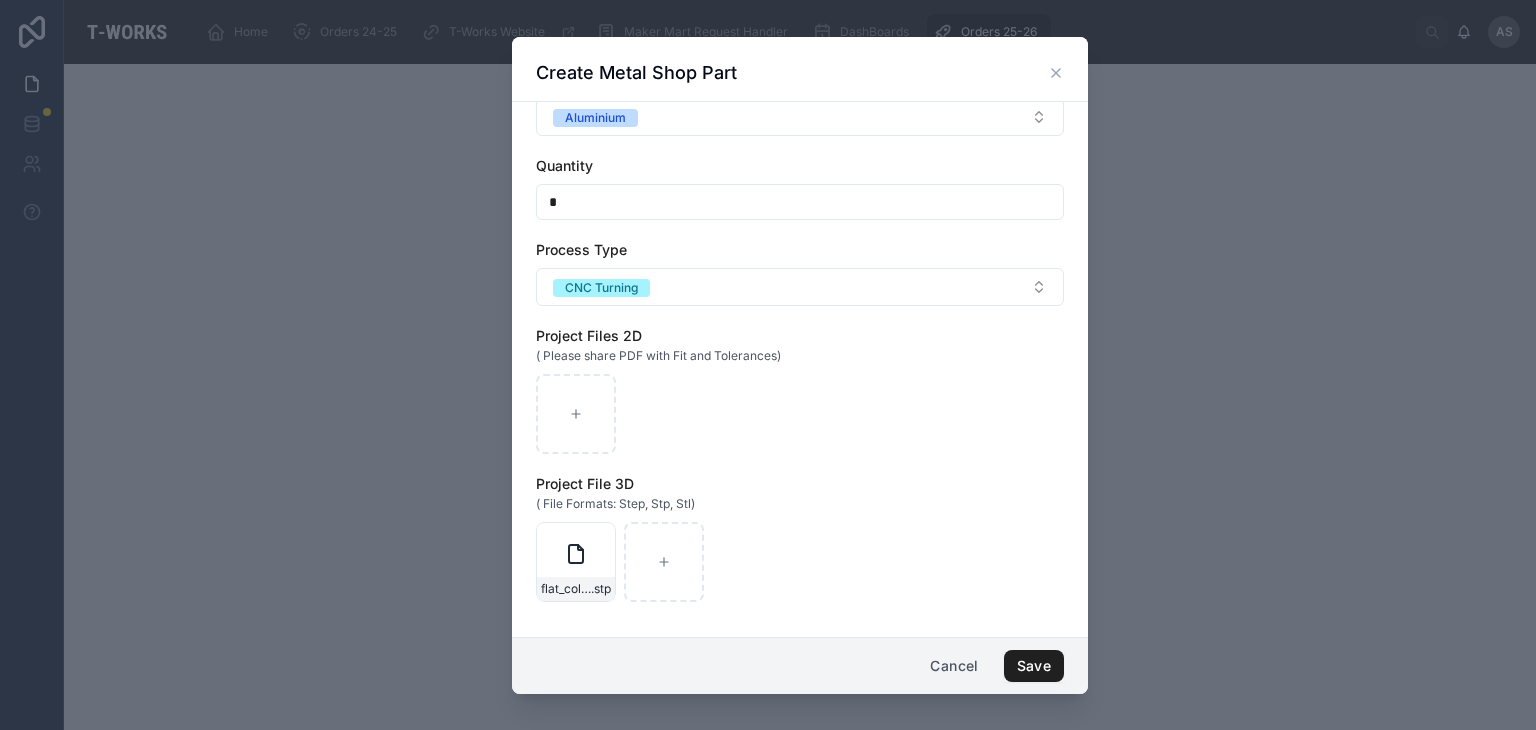 click on "Save" at bounding box center [1034, 666] 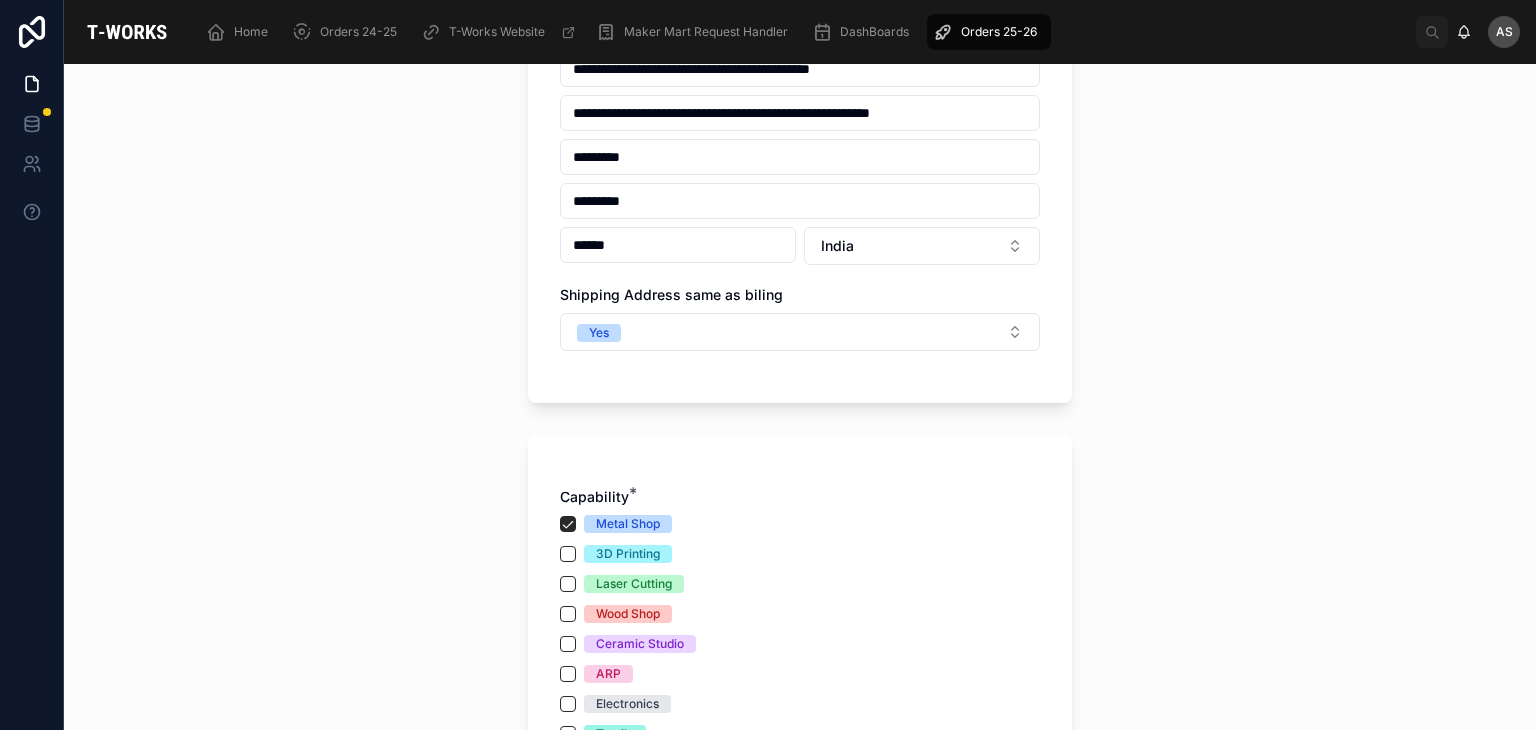scroll, scrollTop: 1184, scrollLeft: 0, axis: vertical 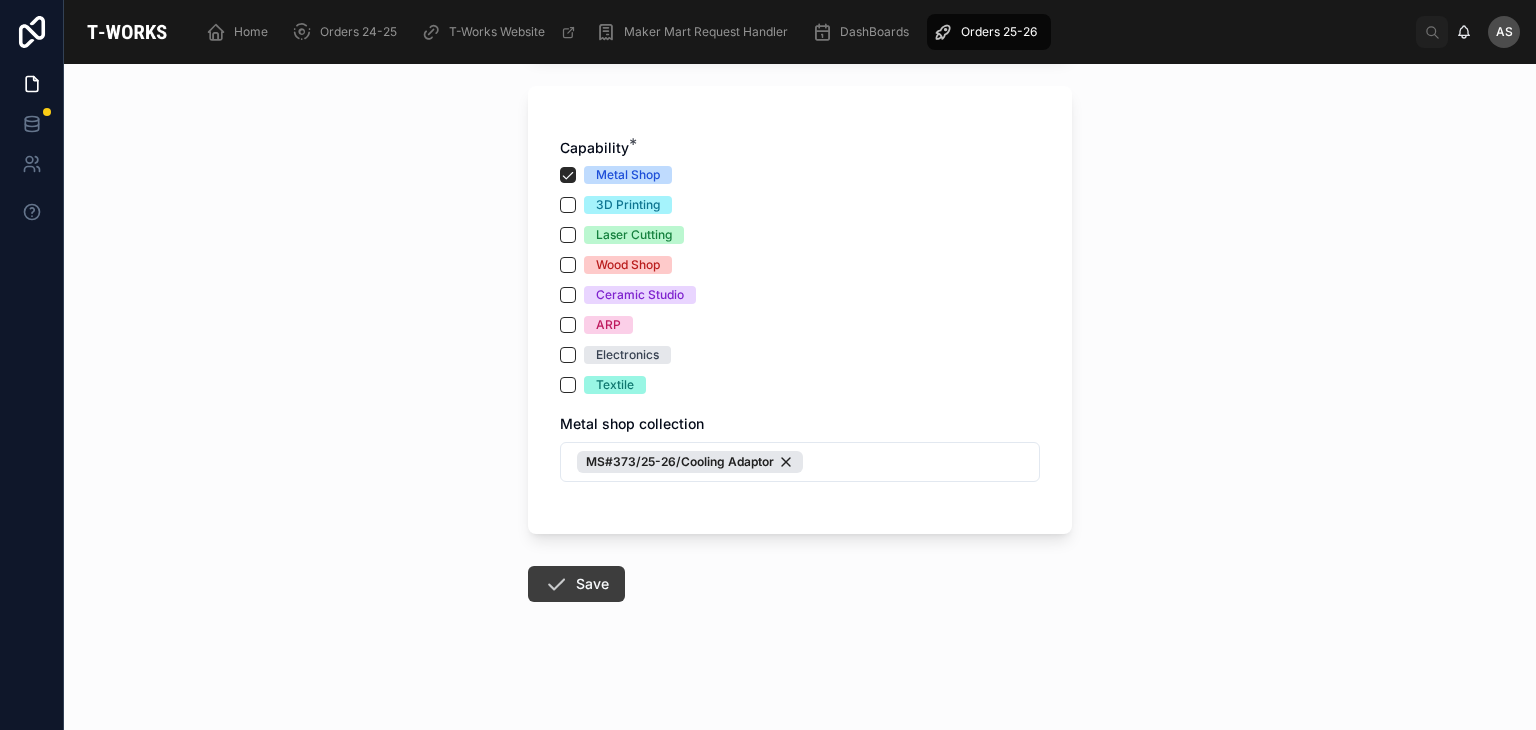 click on "Save" at bounding box center [576, 584] 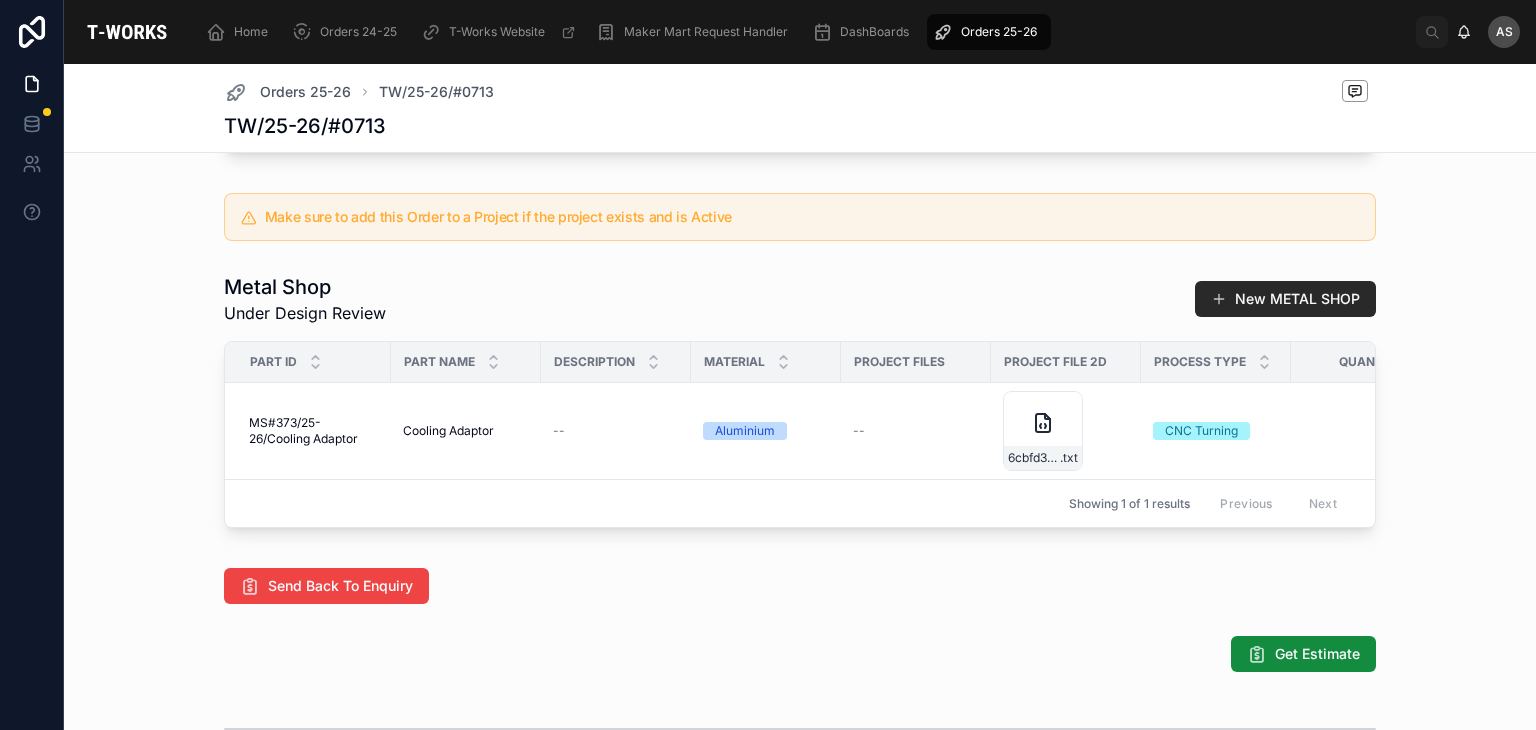 scroll, scrollTop: 1245, scrollLeft: 0, axis: vertical 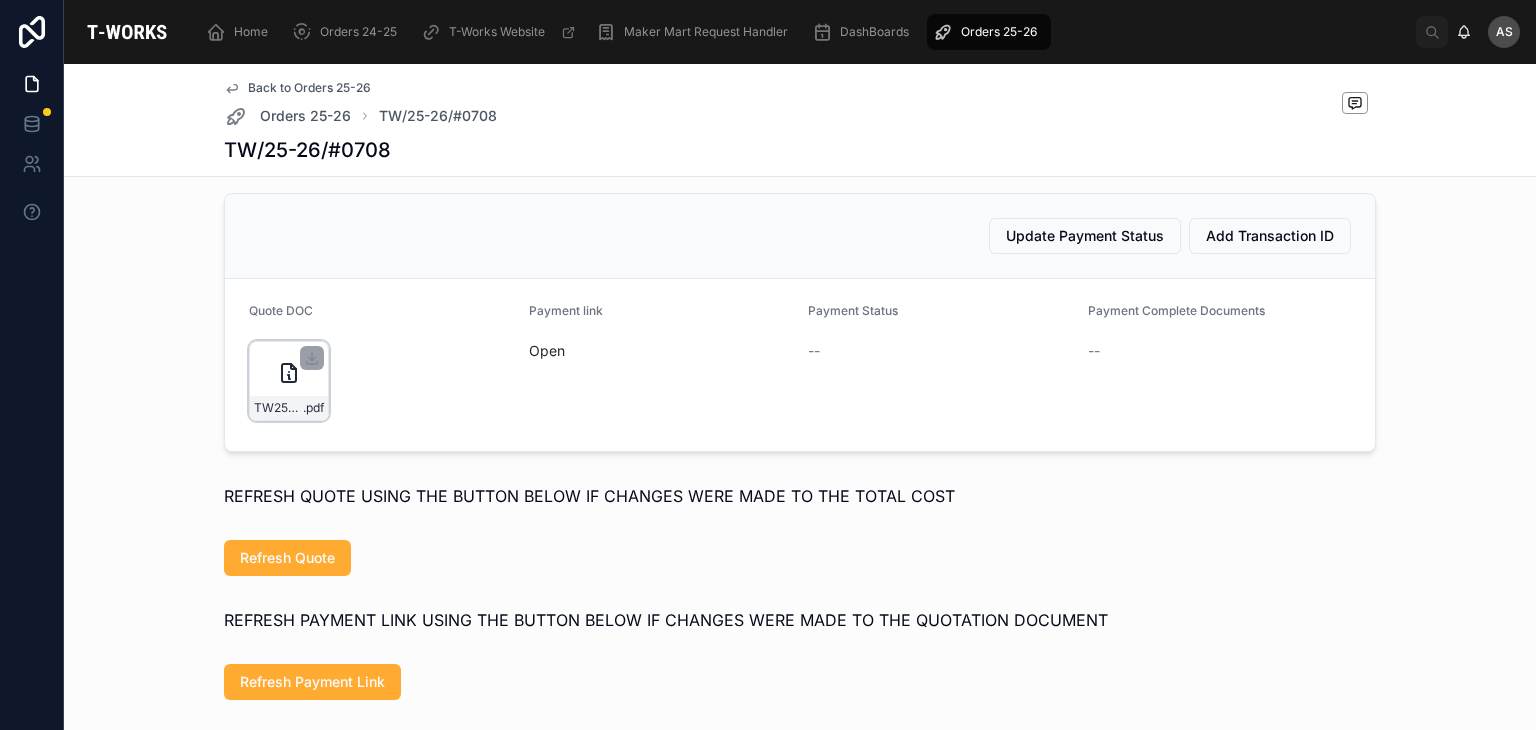 click 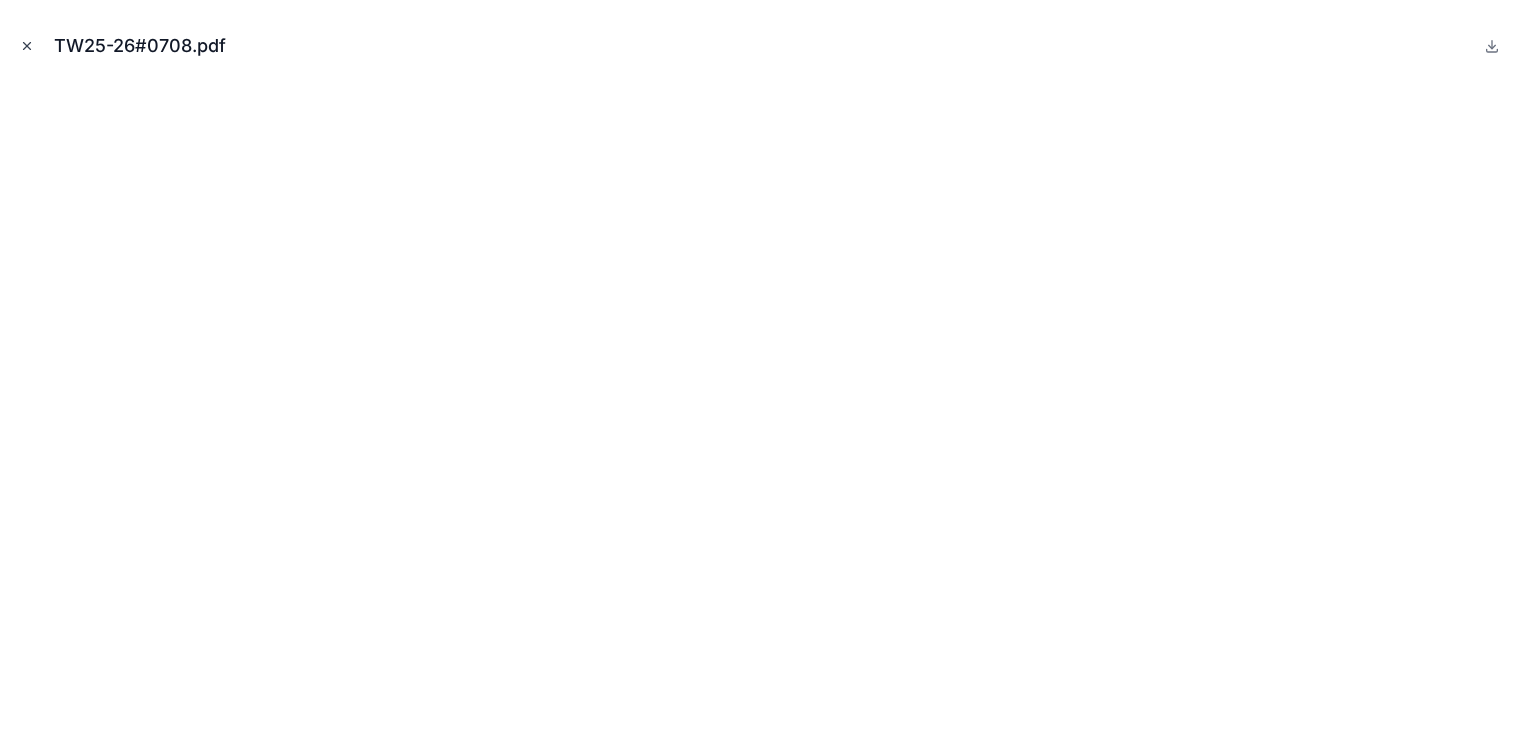 click at bounding box center (27, 46) 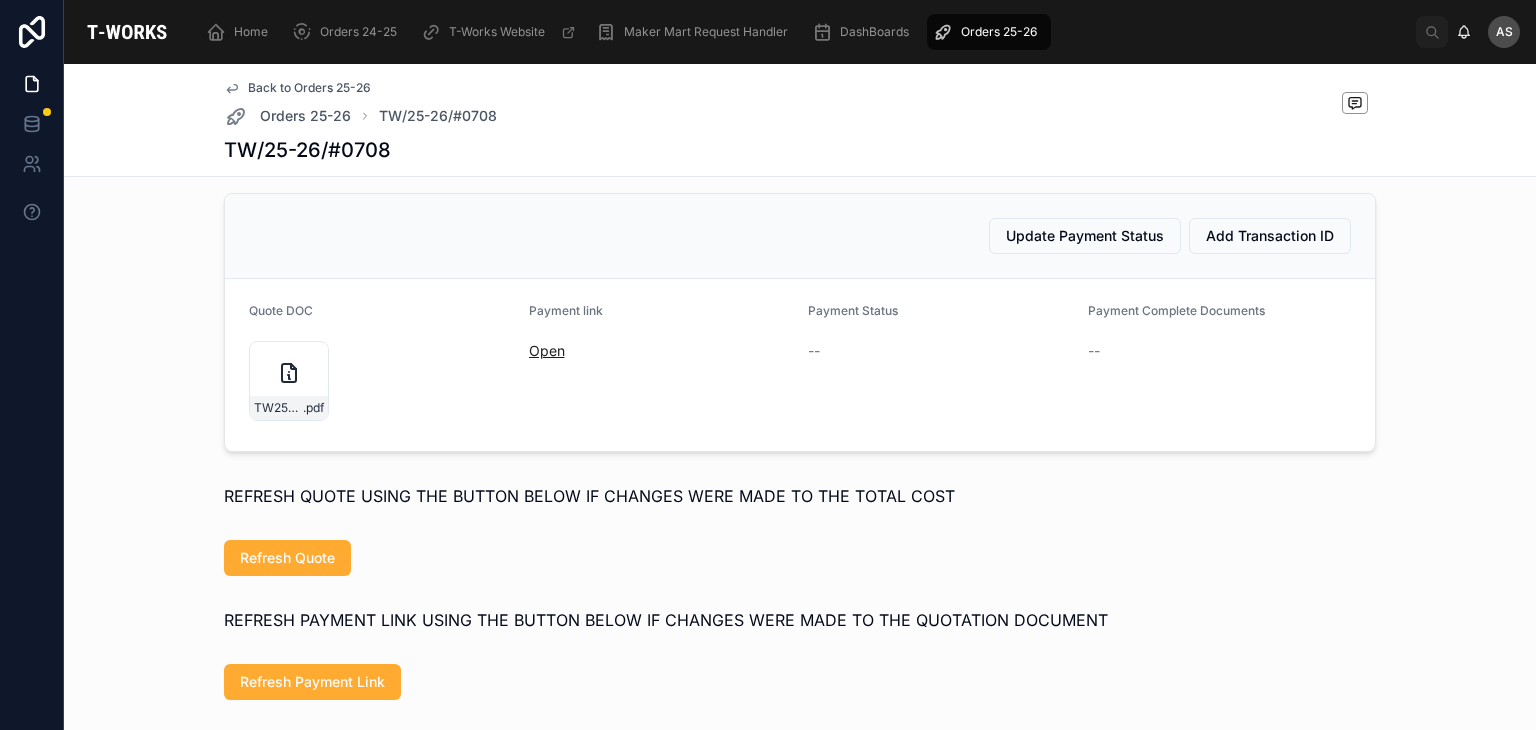 click on "Open" at bounding box center [547, 350] 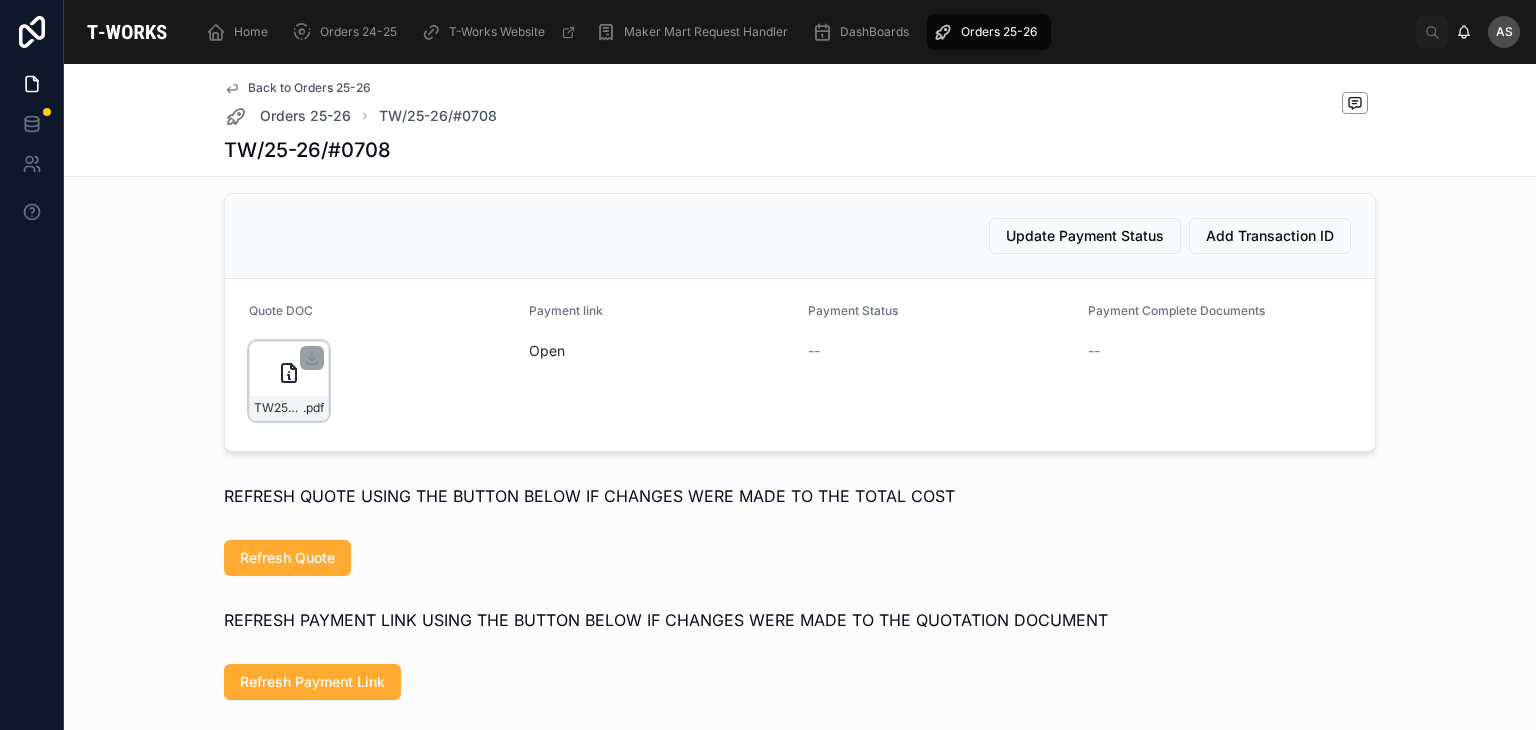 click 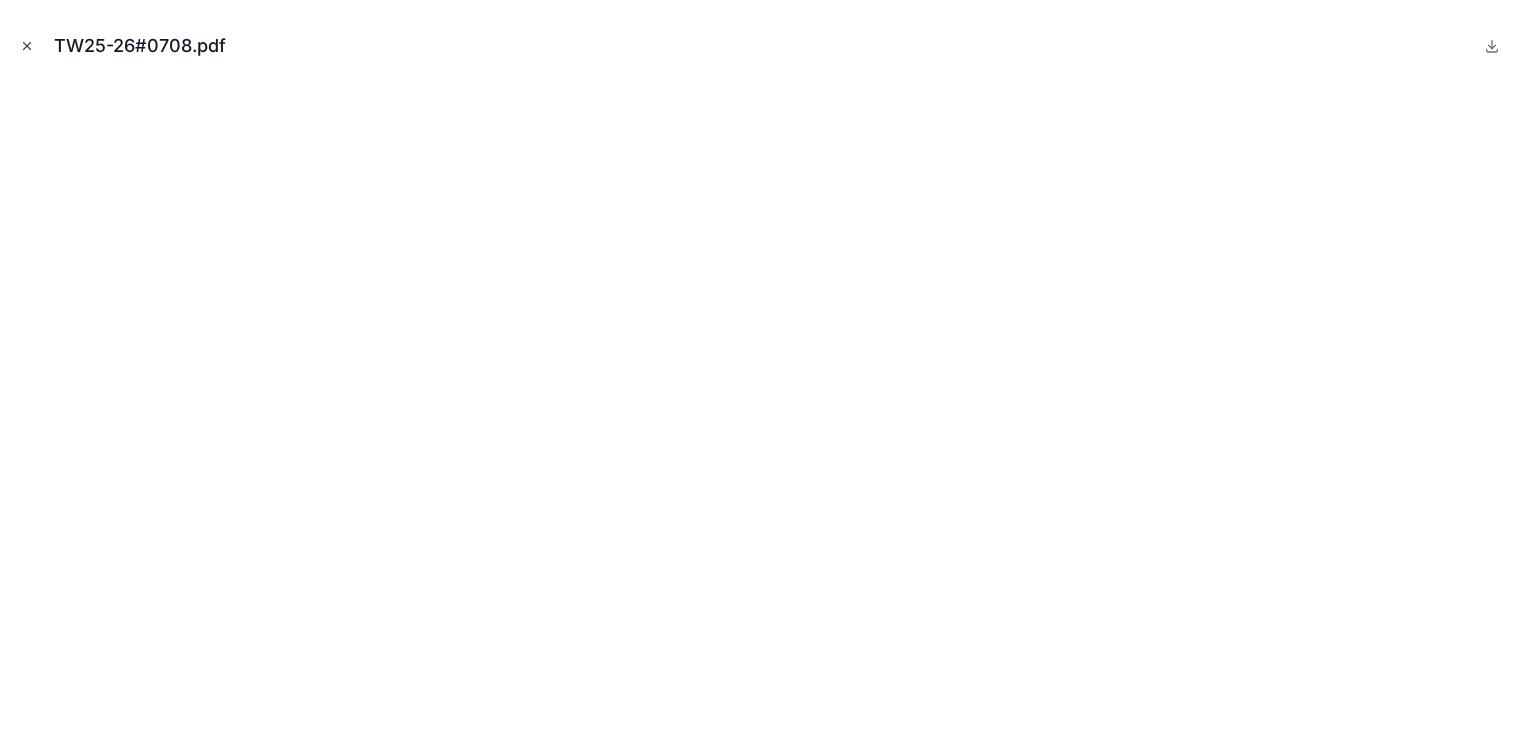 click 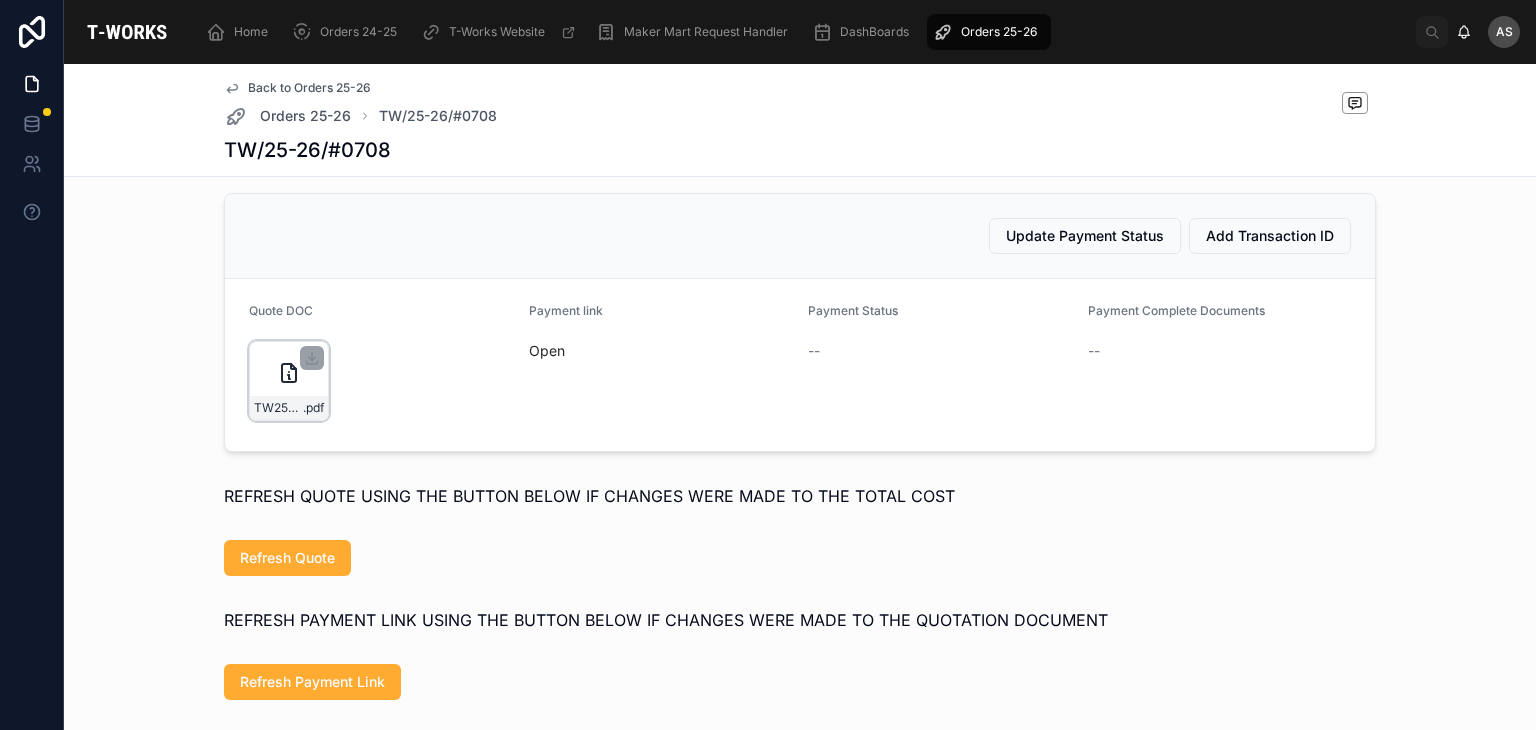 click at bounding box center (312, 358) 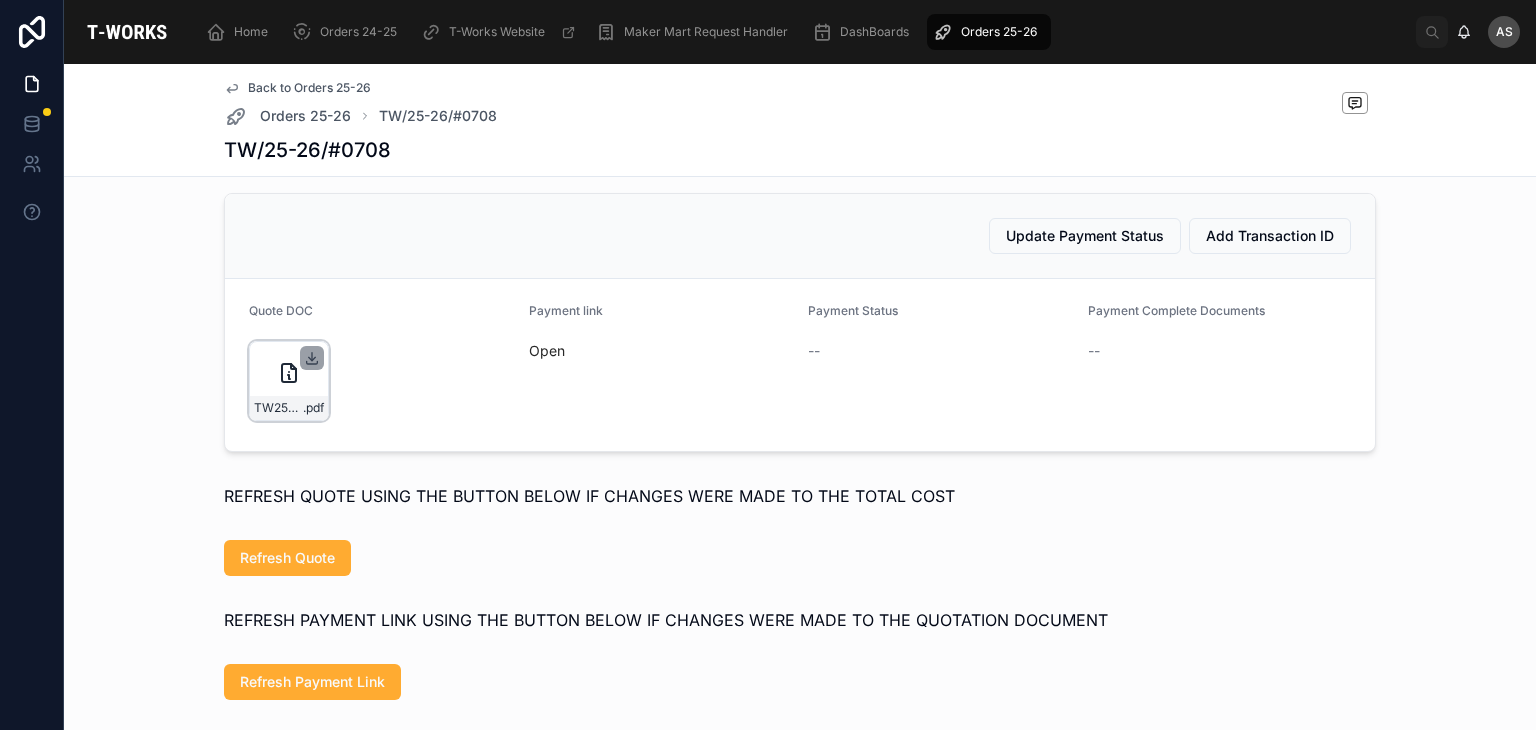 click 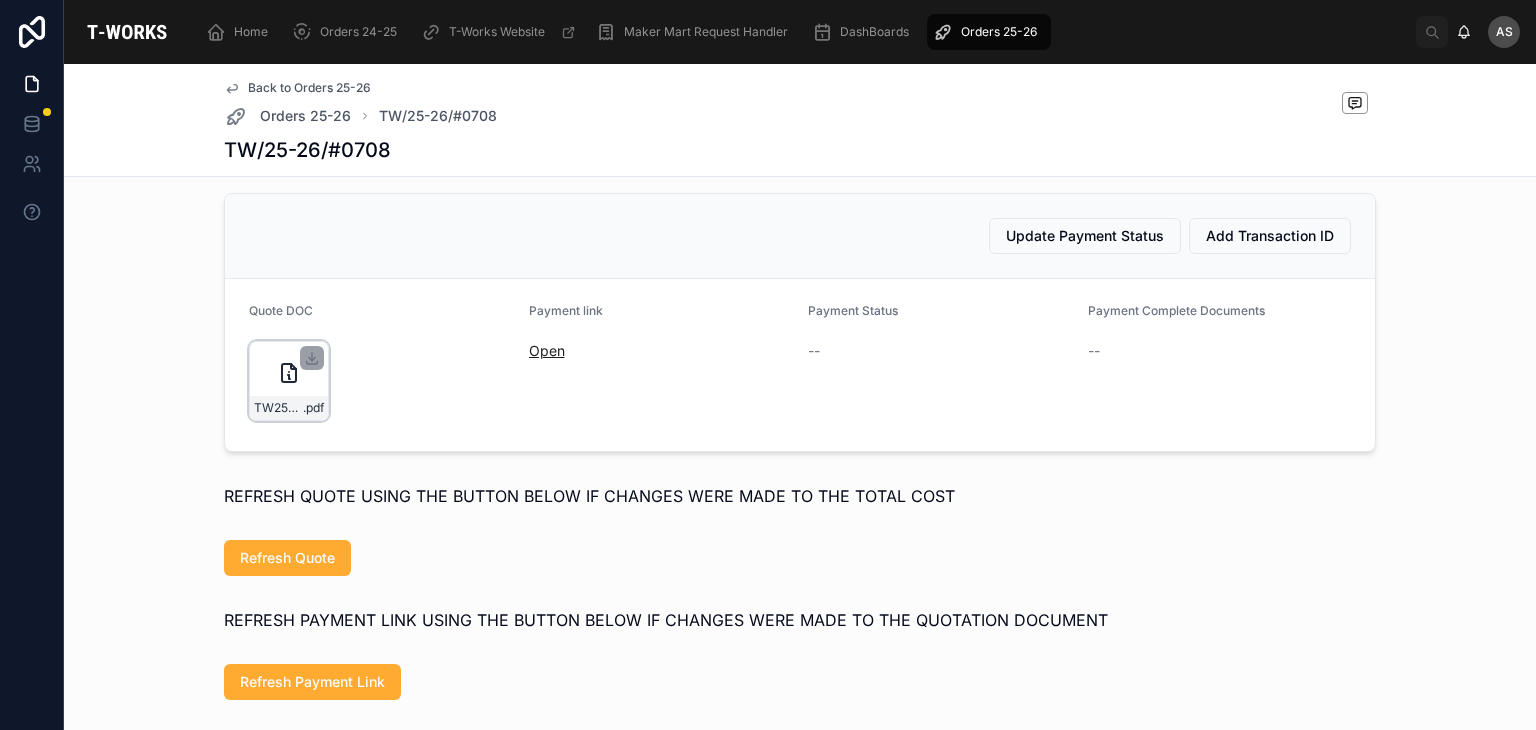 click on "Open" at bounding box center (547, 350) 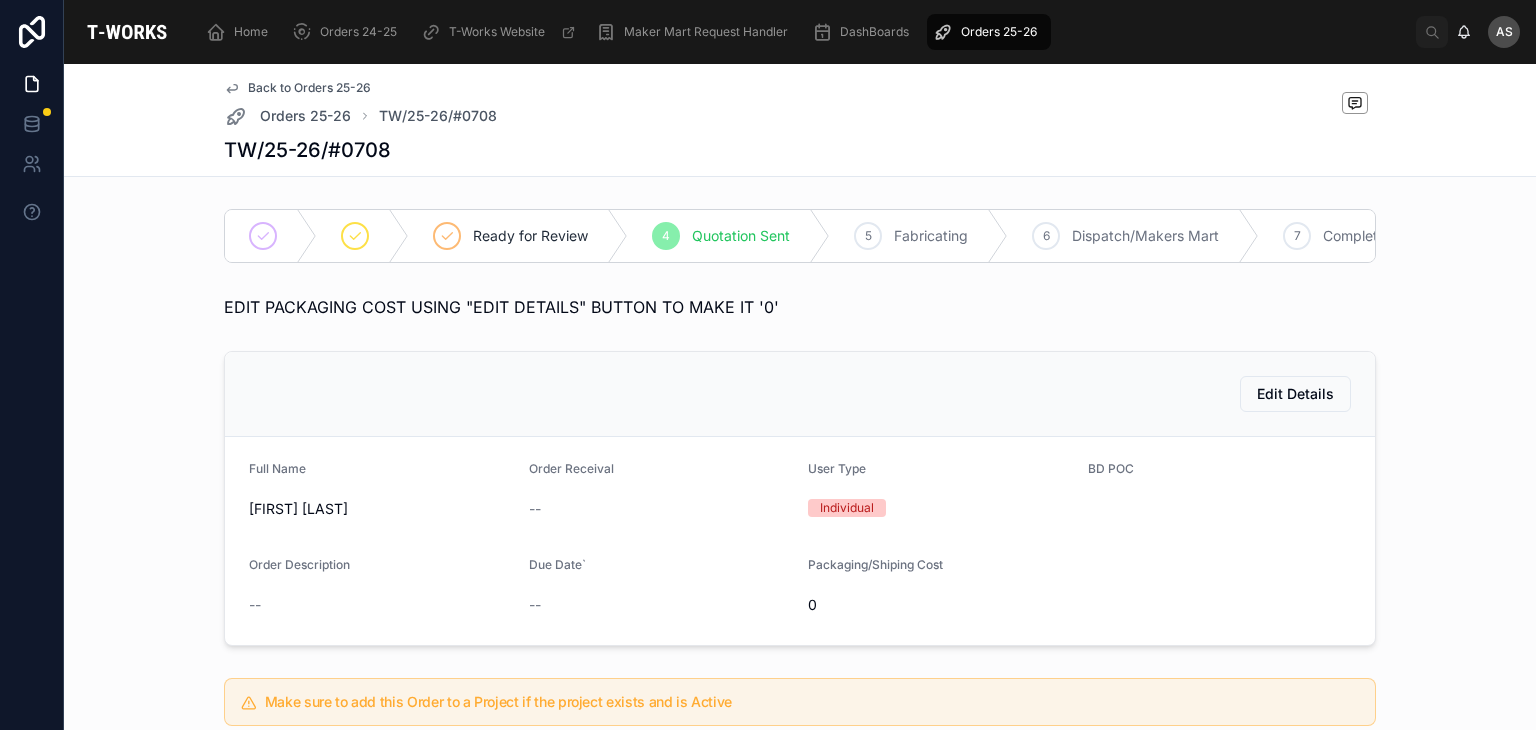 scroll, scrollTop: 0, scrollLeft: 0, axis: both 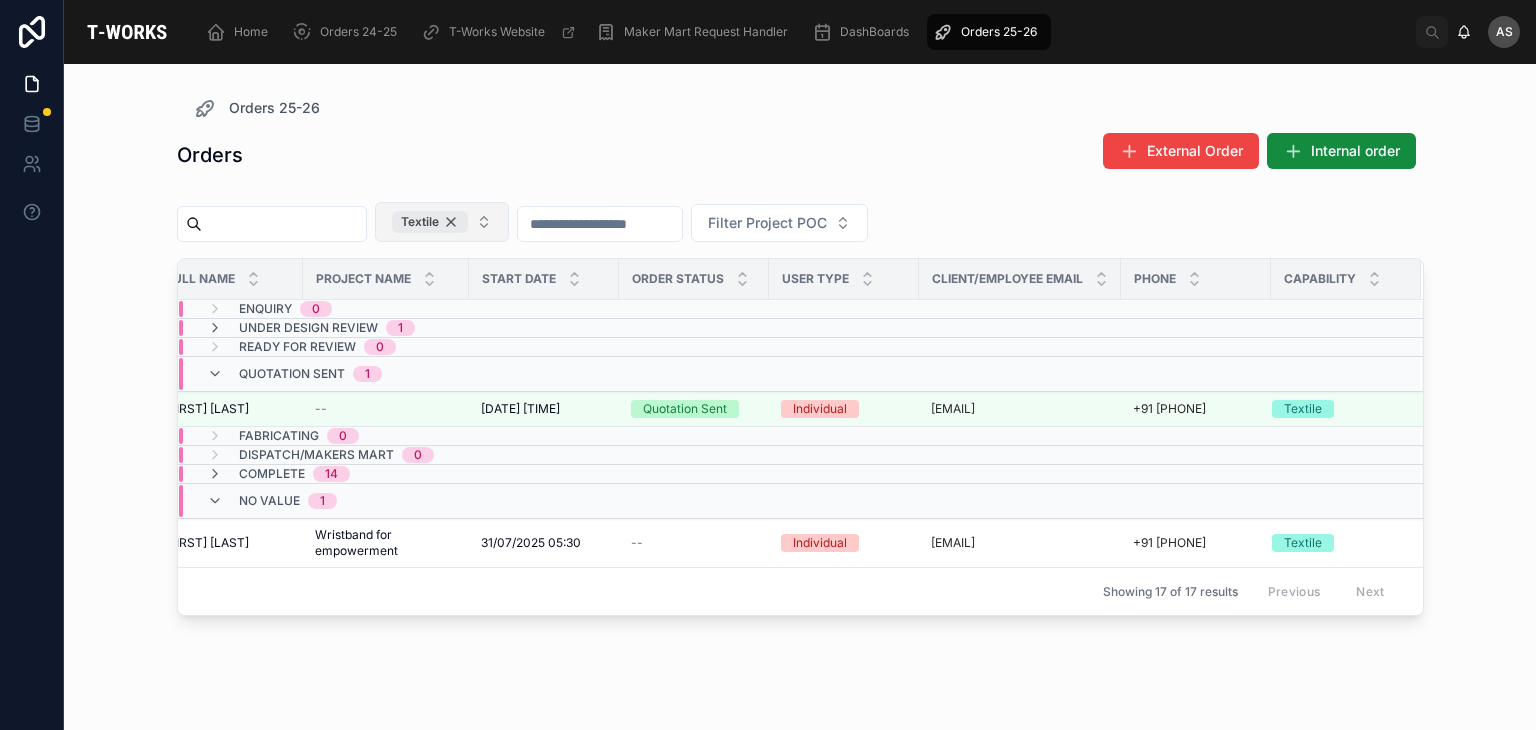 click on "Textile" at bounding box center [430, 222] 